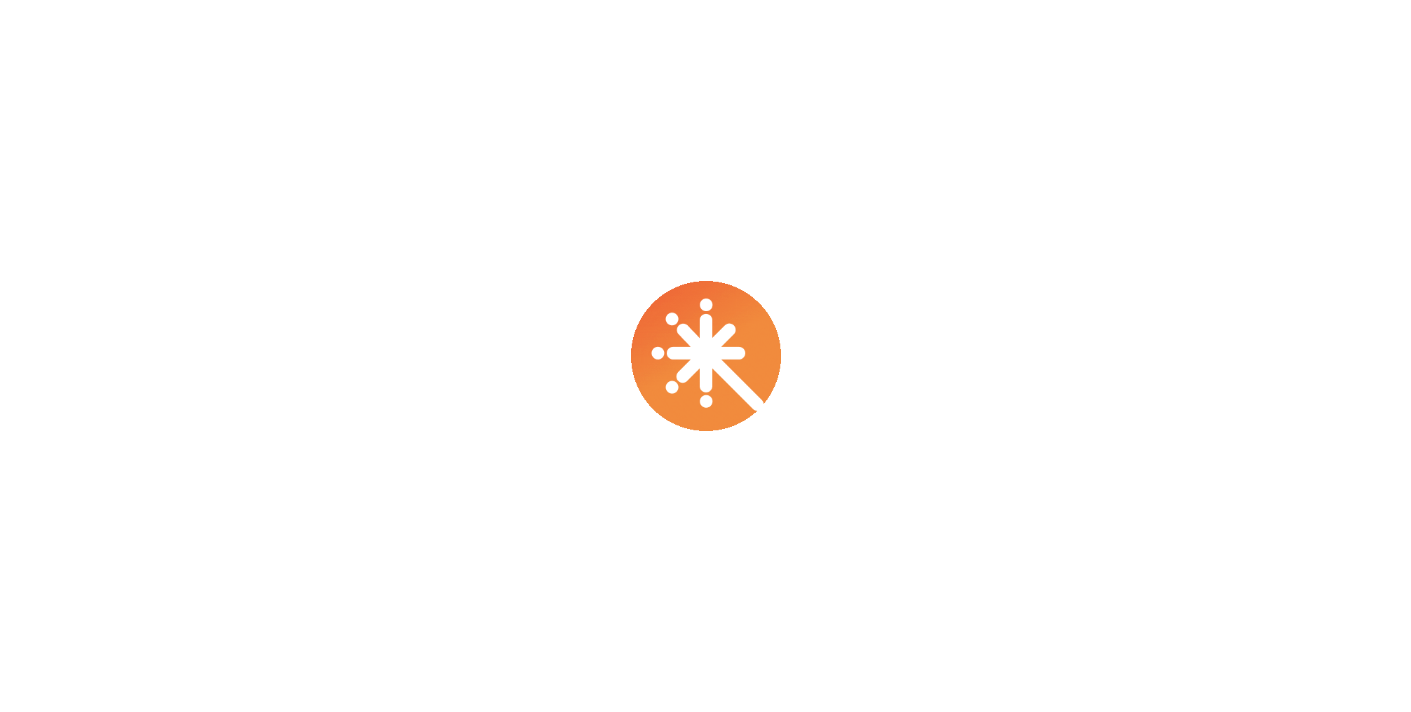 scroll, scrollTop: 0, scrollLeft: 0, axis: both 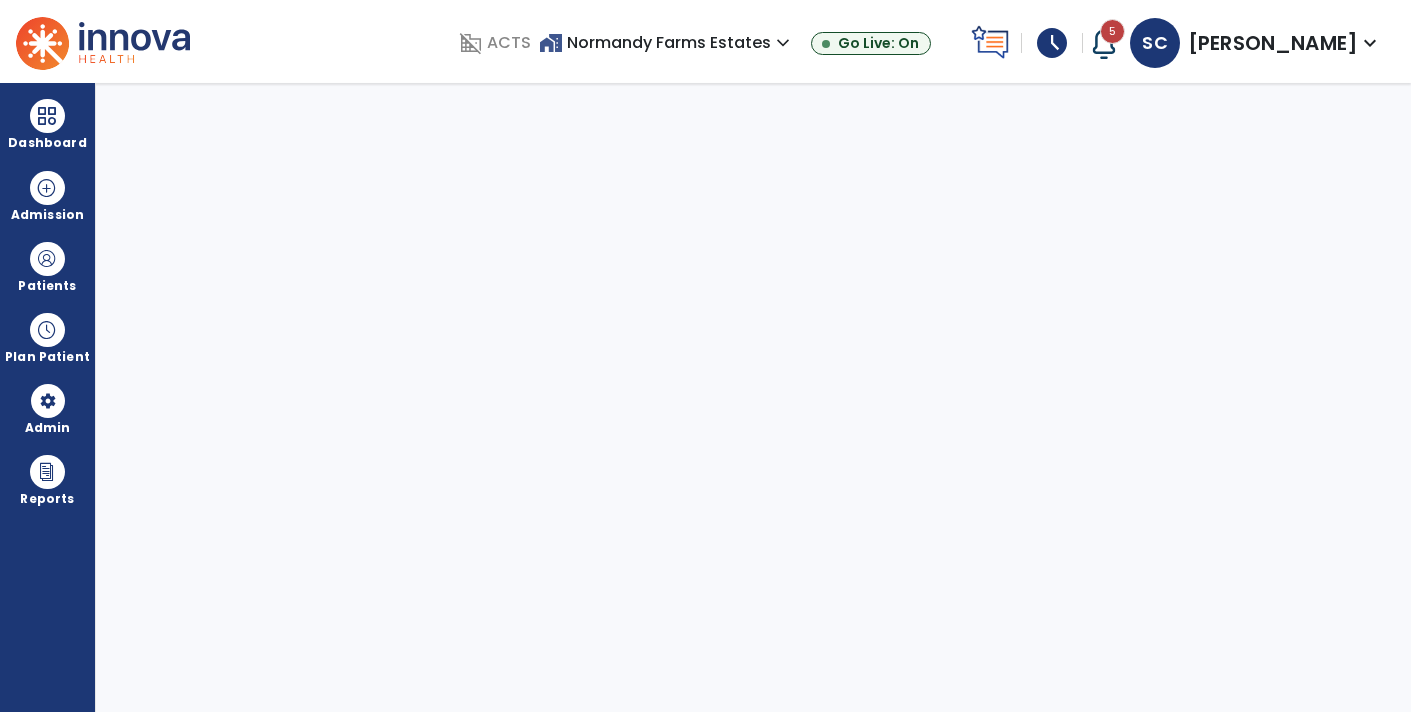 select on "****" 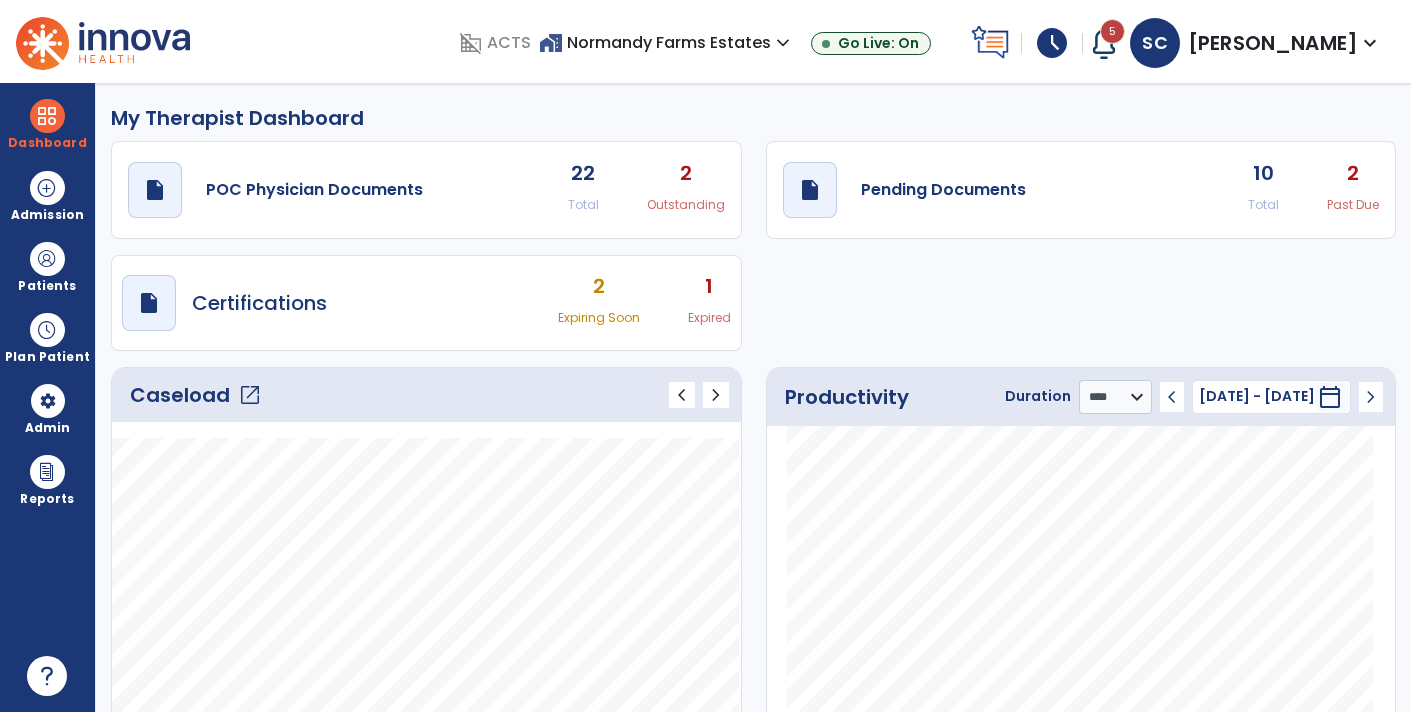 click on "open_in_new" 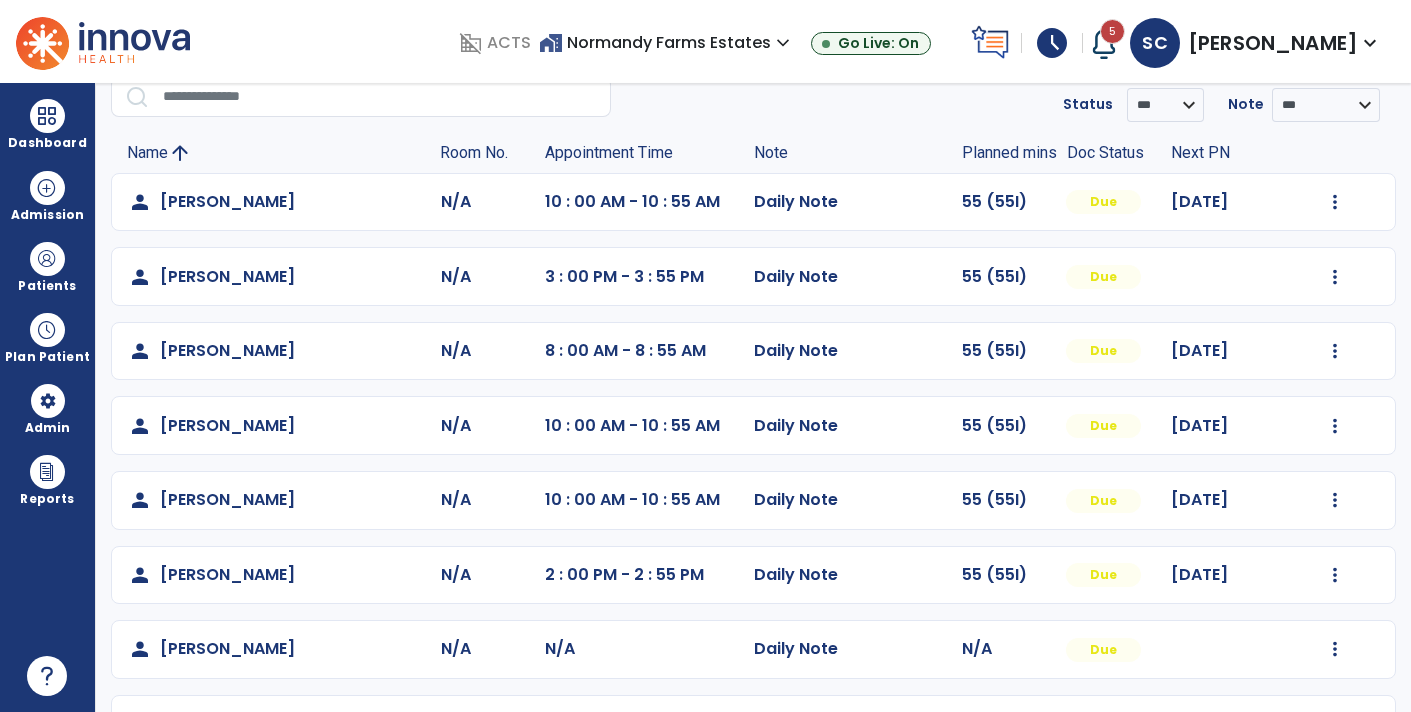 scroll, scrollTop: 84, scrollLeft: 0, axis: vertical 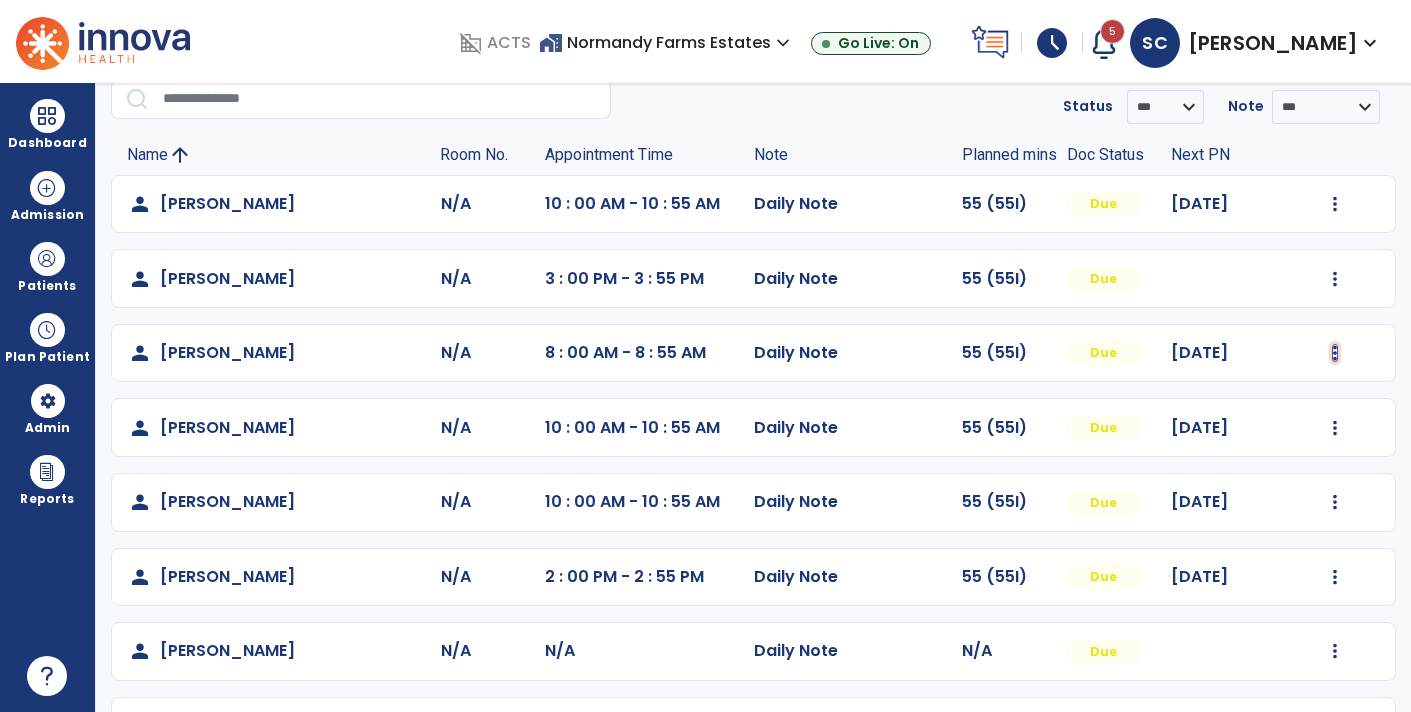 click at bounding box center [1335, 204] 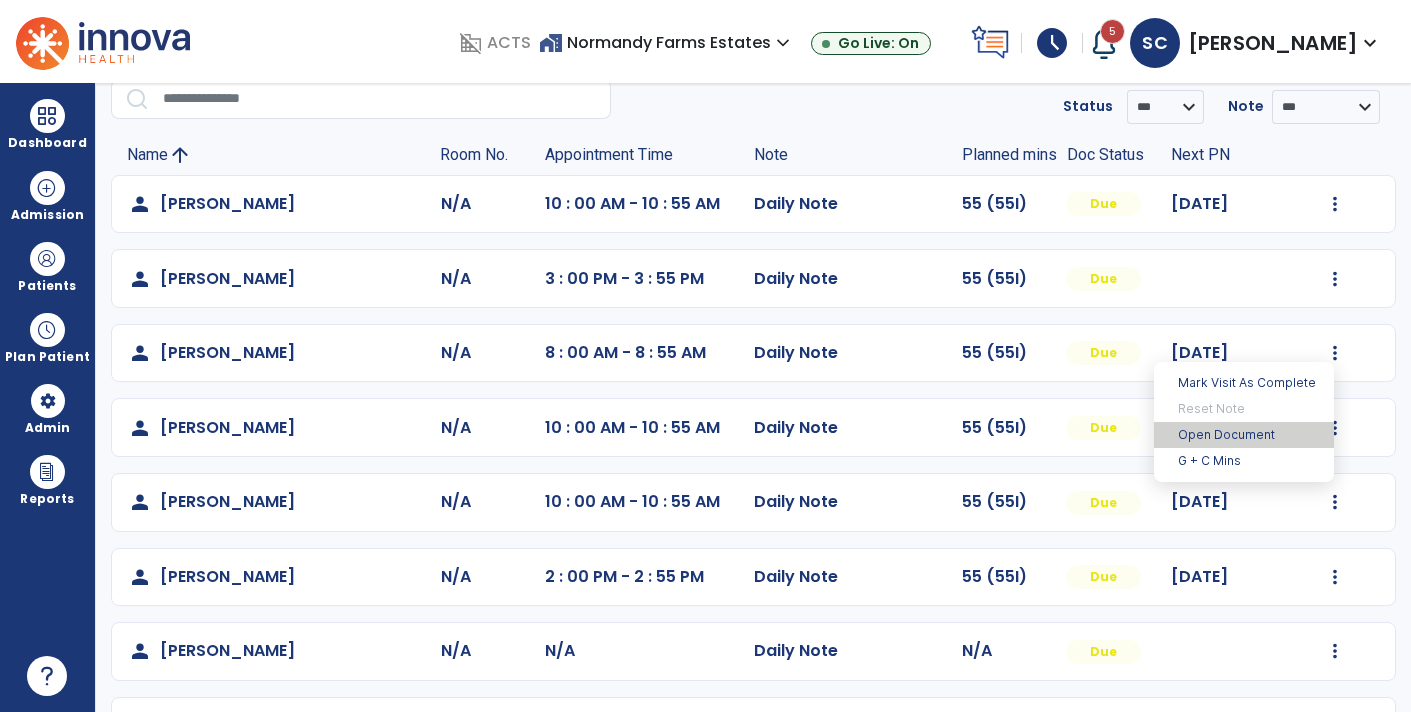 click on "Open Document" at bounding box center (1244, 435) 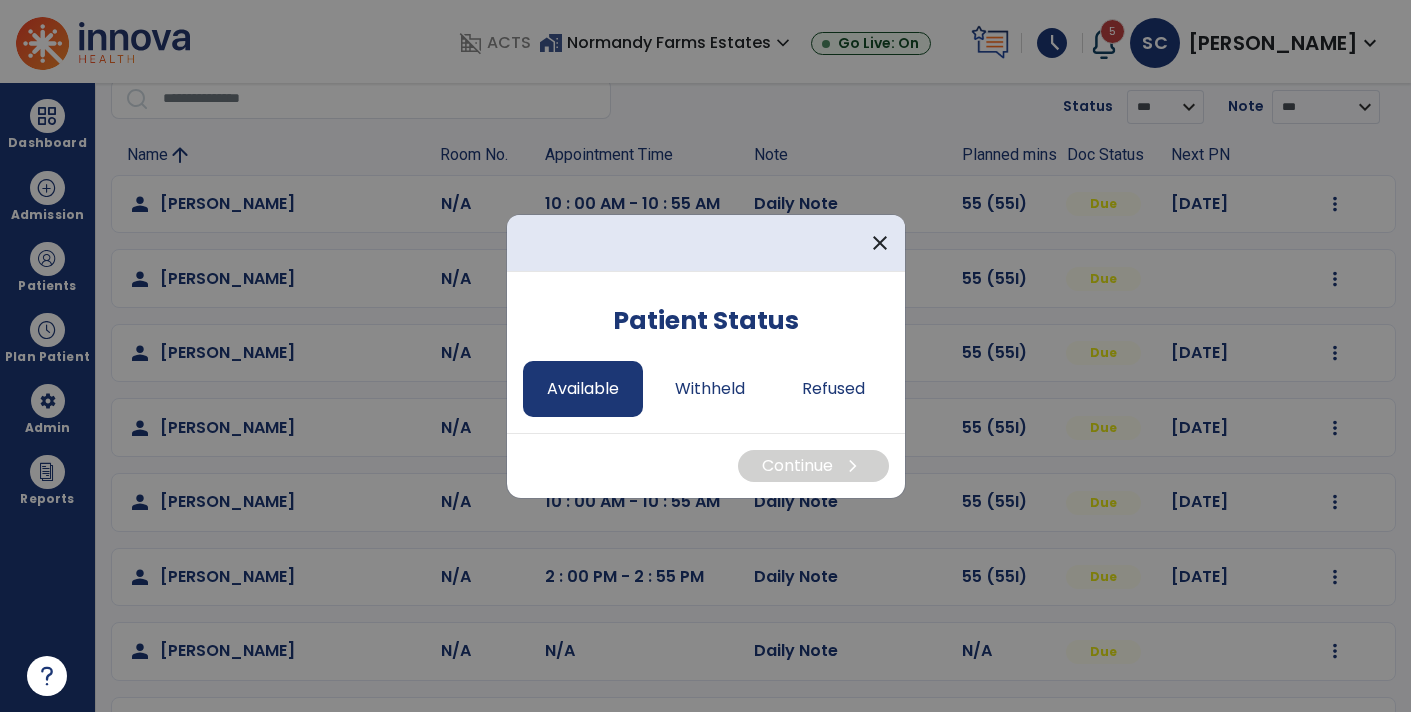 click on "Available" at bounding box center [583, 389] 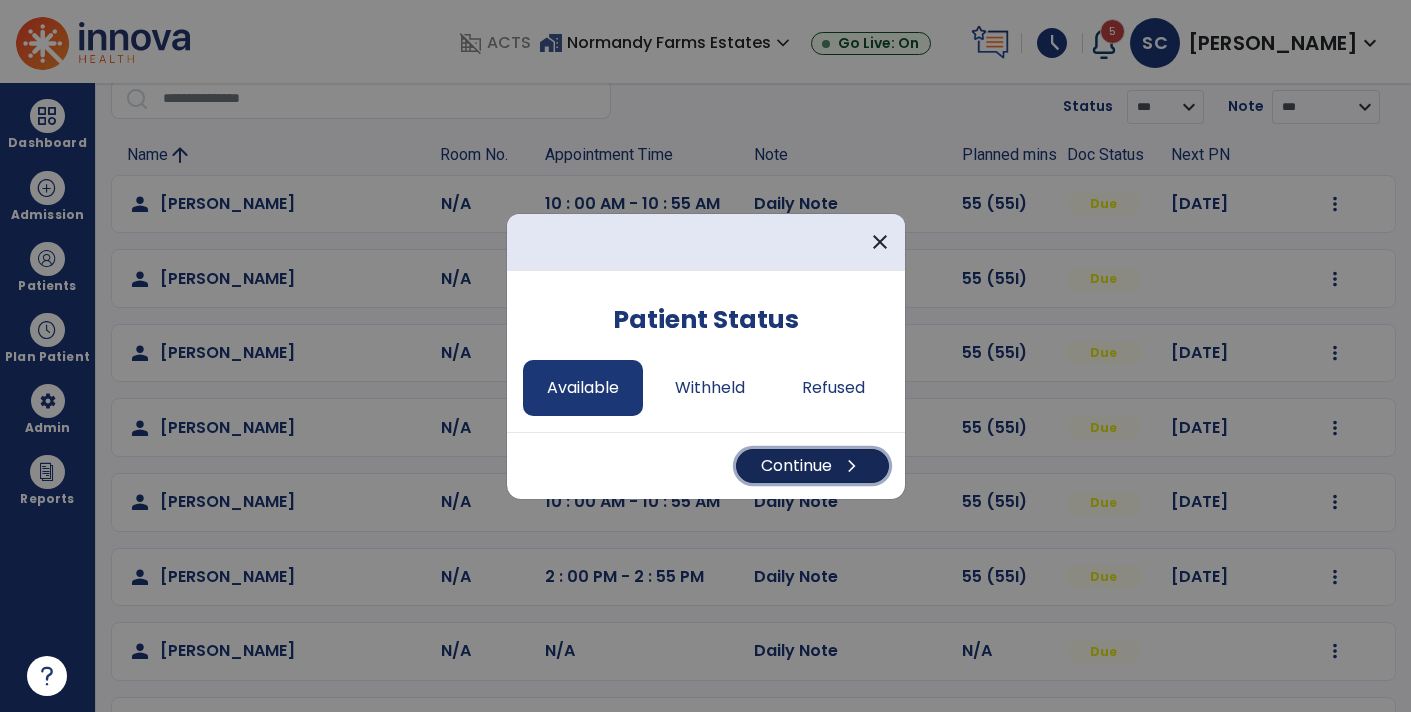 click on "Continue   chevron_right" at bounding box center (812, 466) 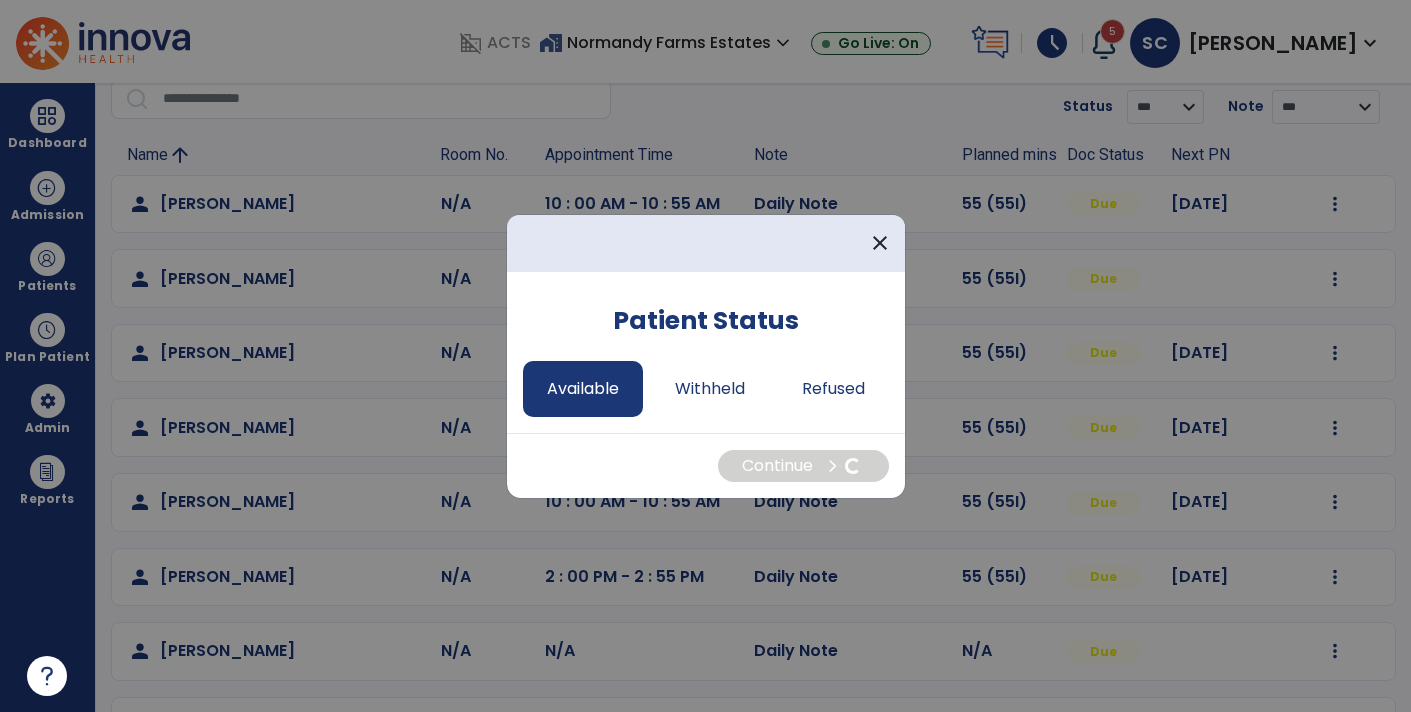 select on "*" 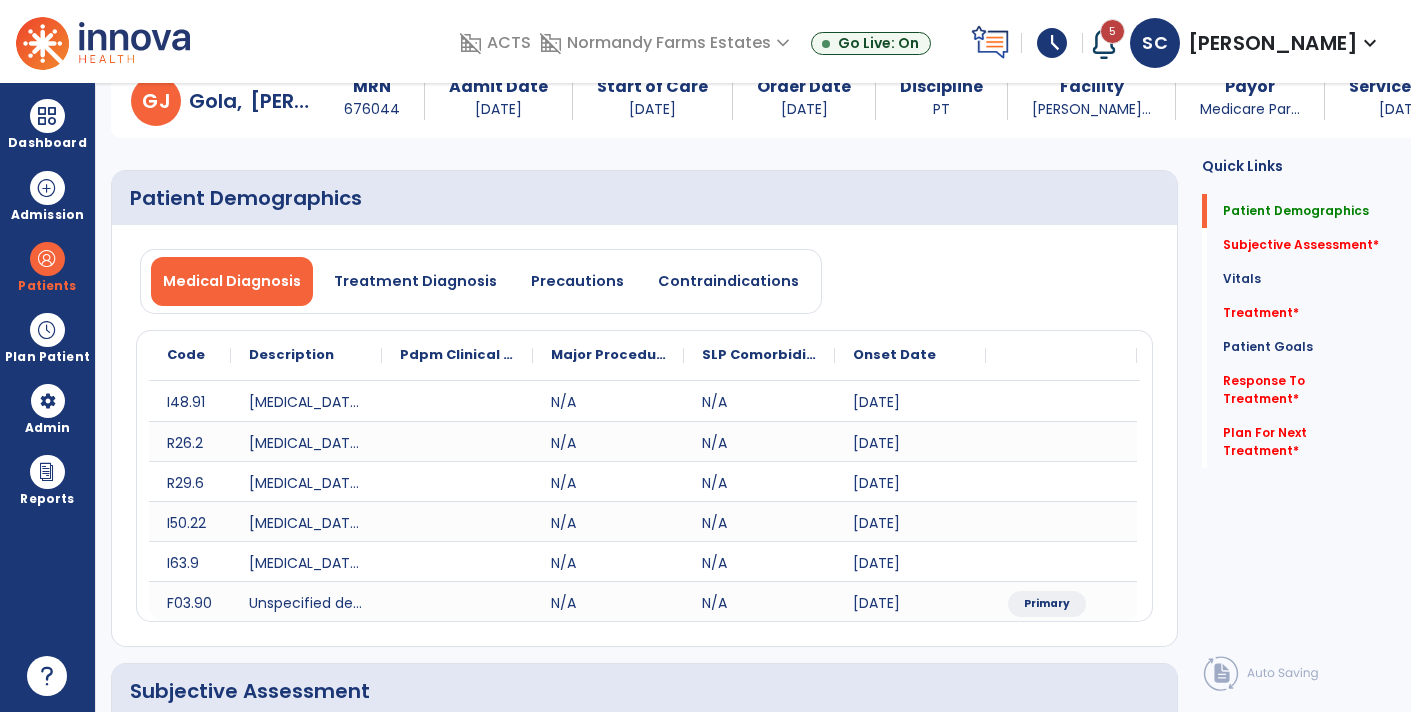 click on "schedule" at bounding box center (1052, 43) 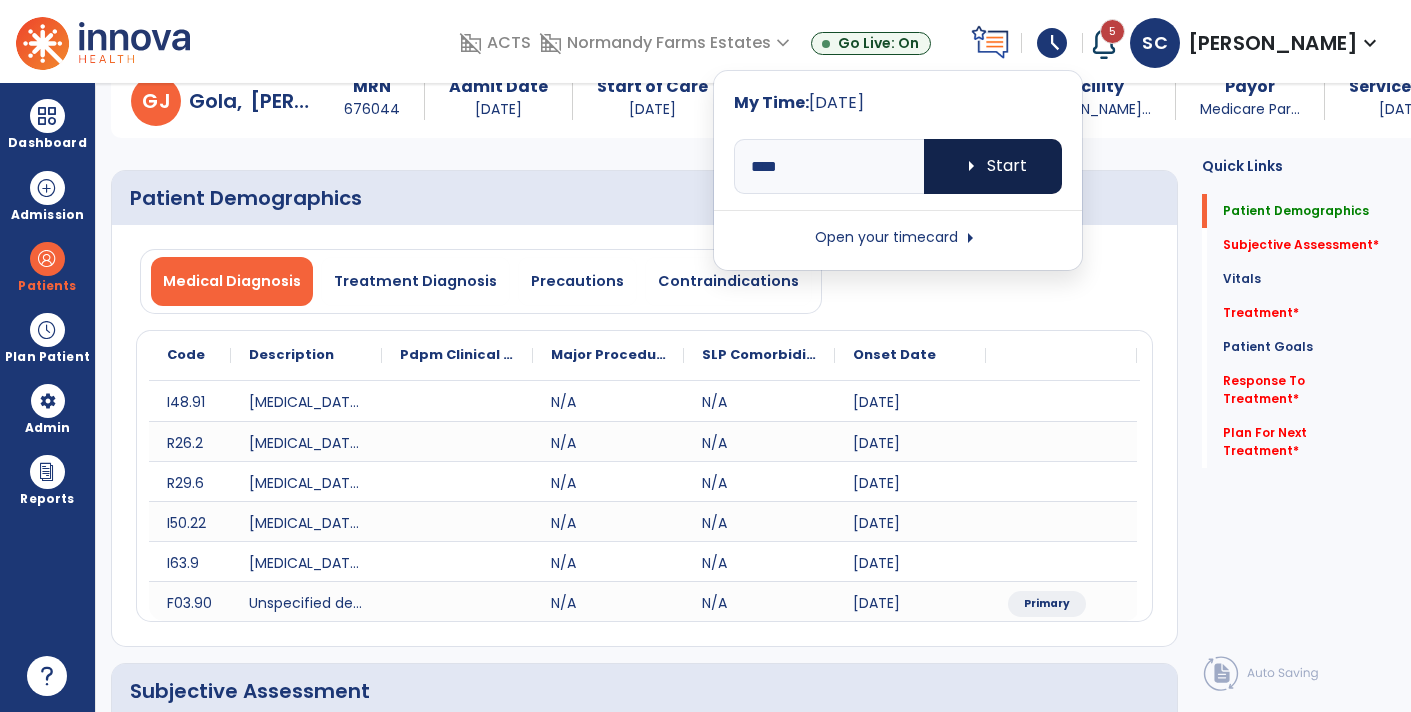 click on "arrow_right  Start" at bounding box center [993, 166] 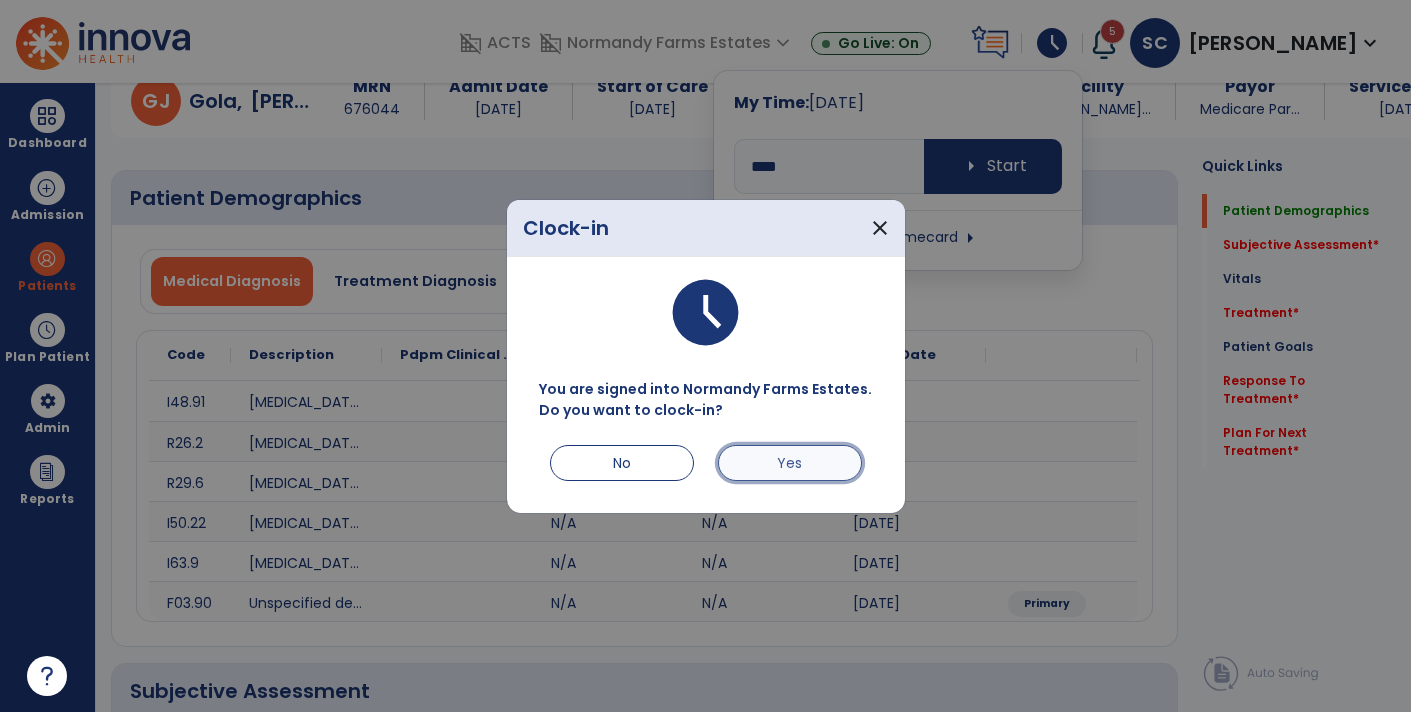 click on "Yes" at bounding box center [790, 463] 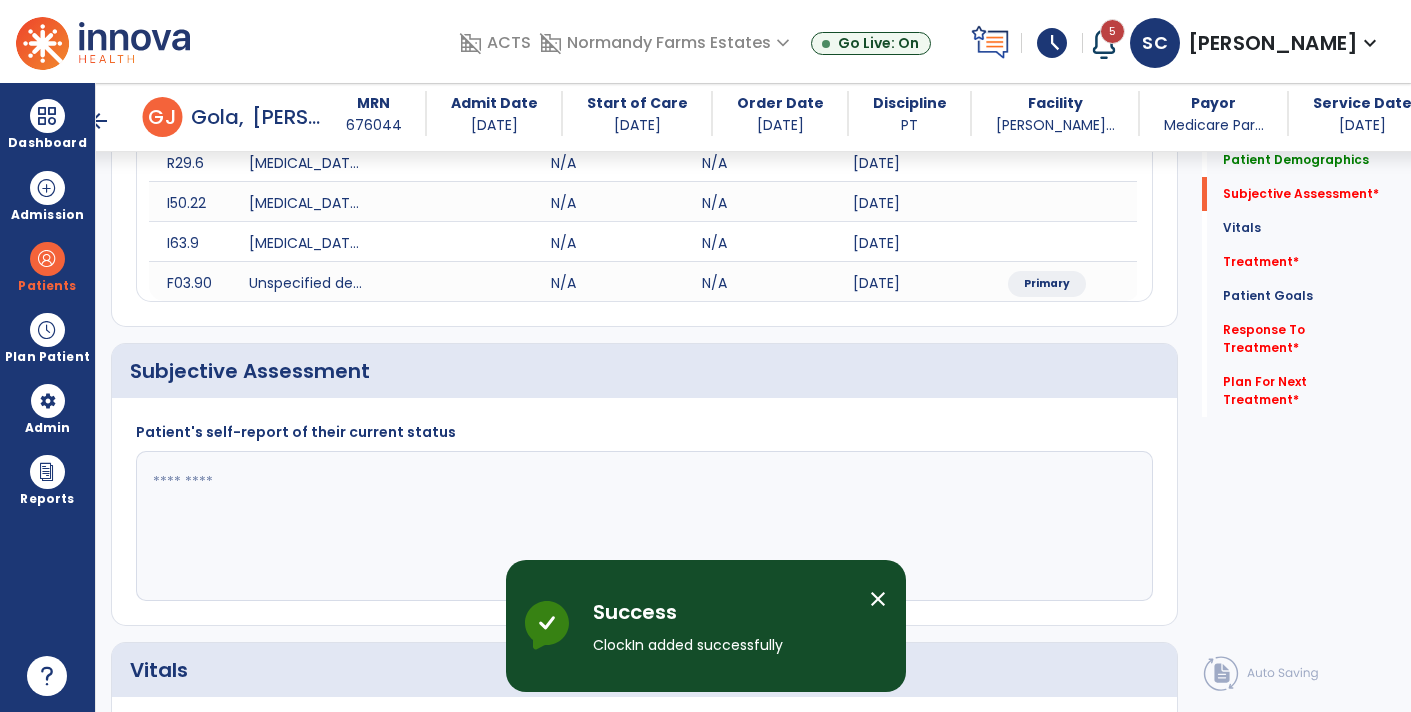 scroll, scrollTop: 382, scrollLeft: 0, axis: vertical 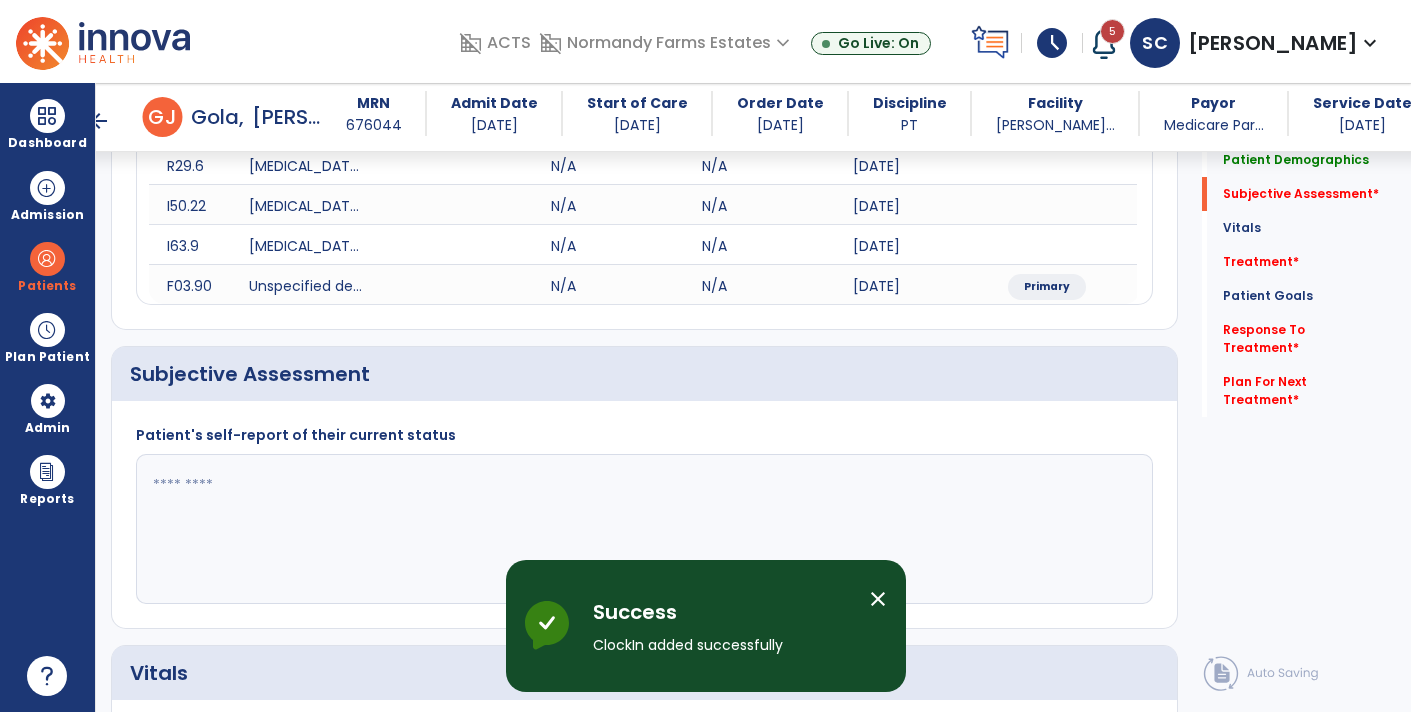 click 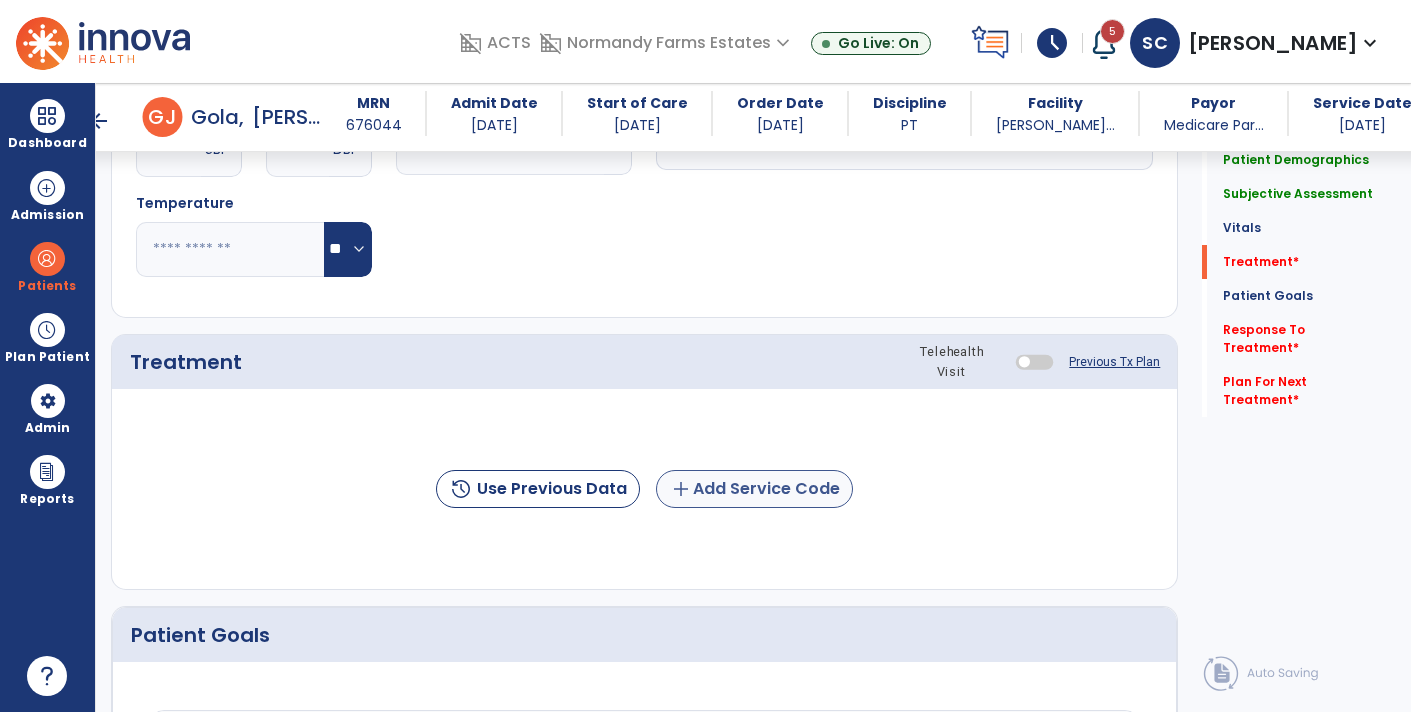 type on "**********" 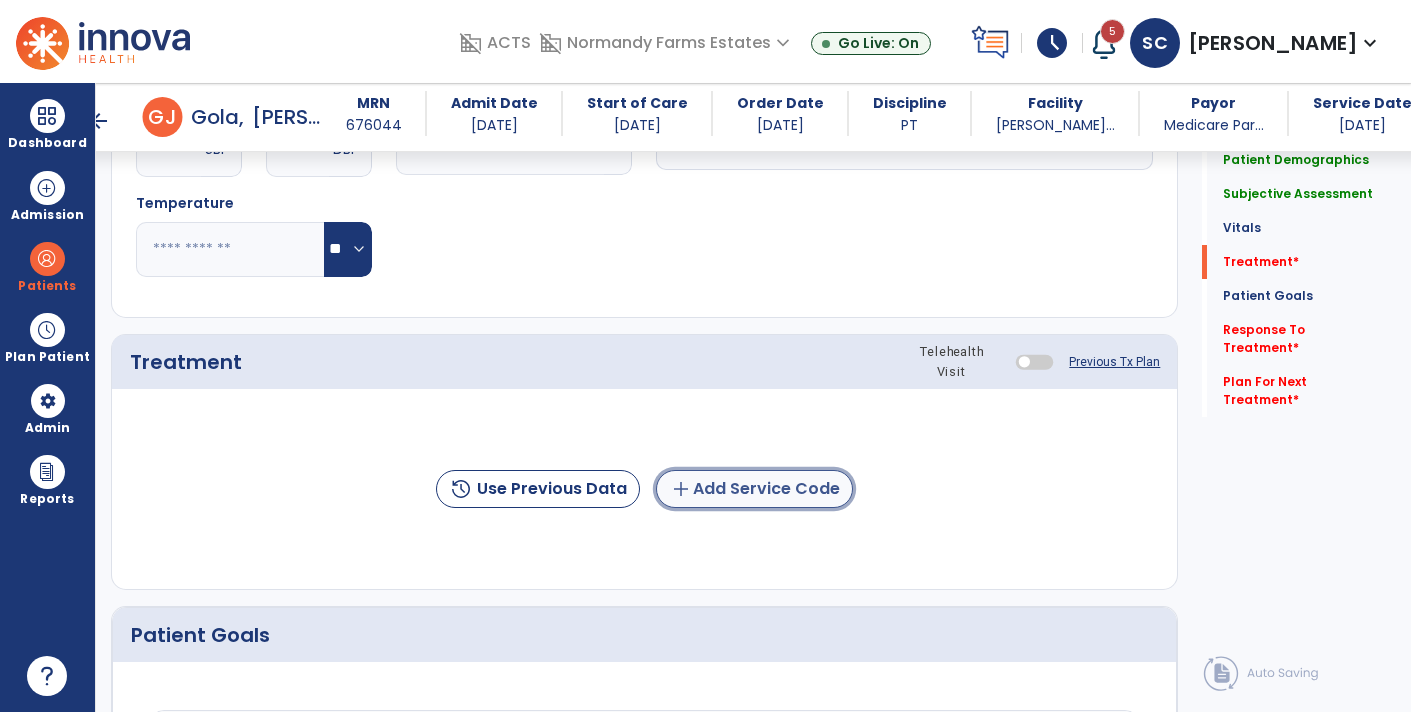 click on "add  Add Service Code" 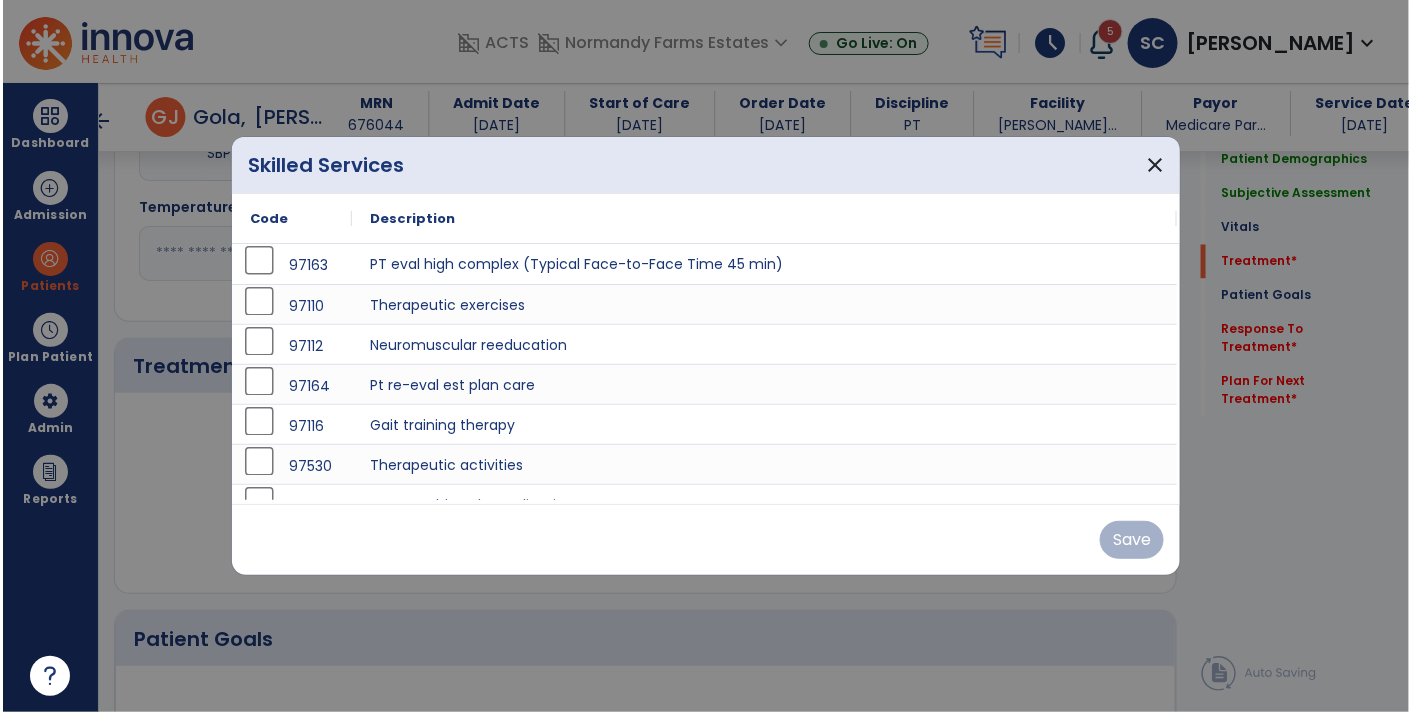 scroll, scrollTop: 1115, scrollLeft: 0, axis: vertical 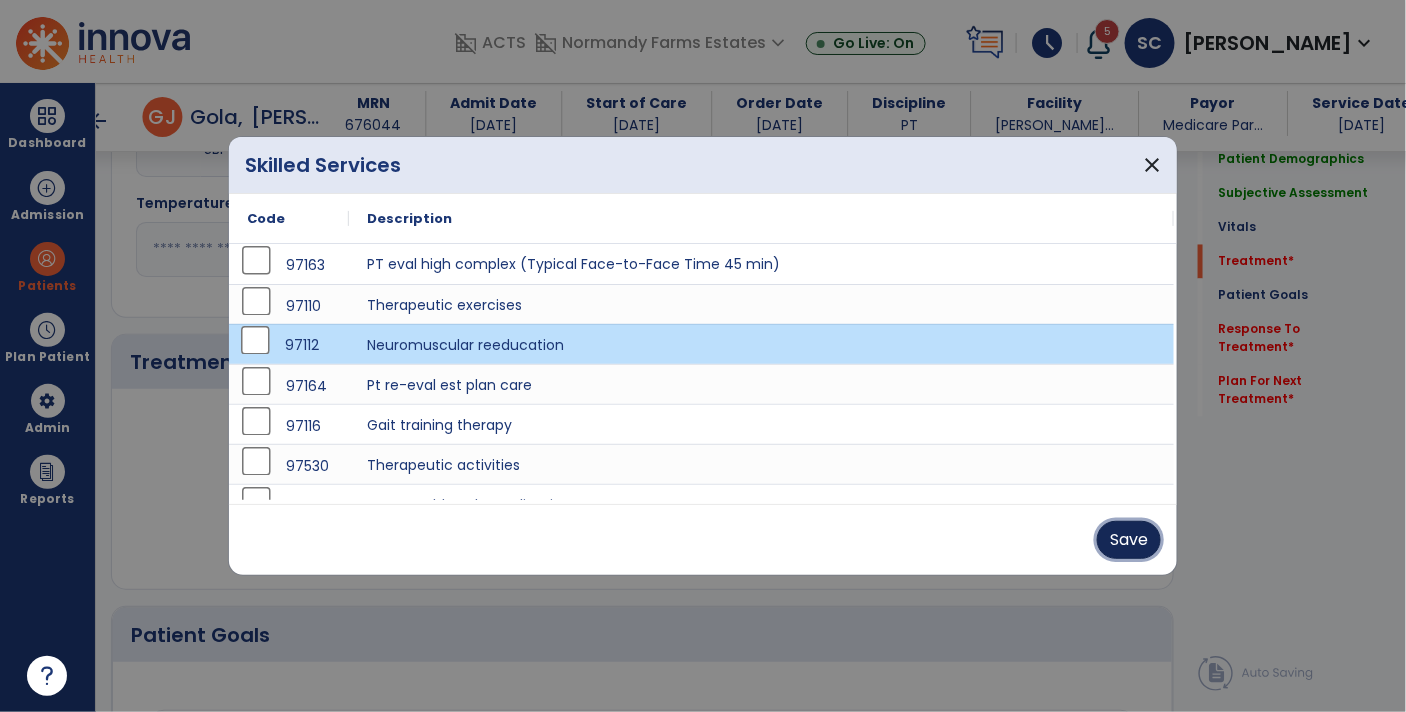 click on "Save" at bounding box center (1129, 540) 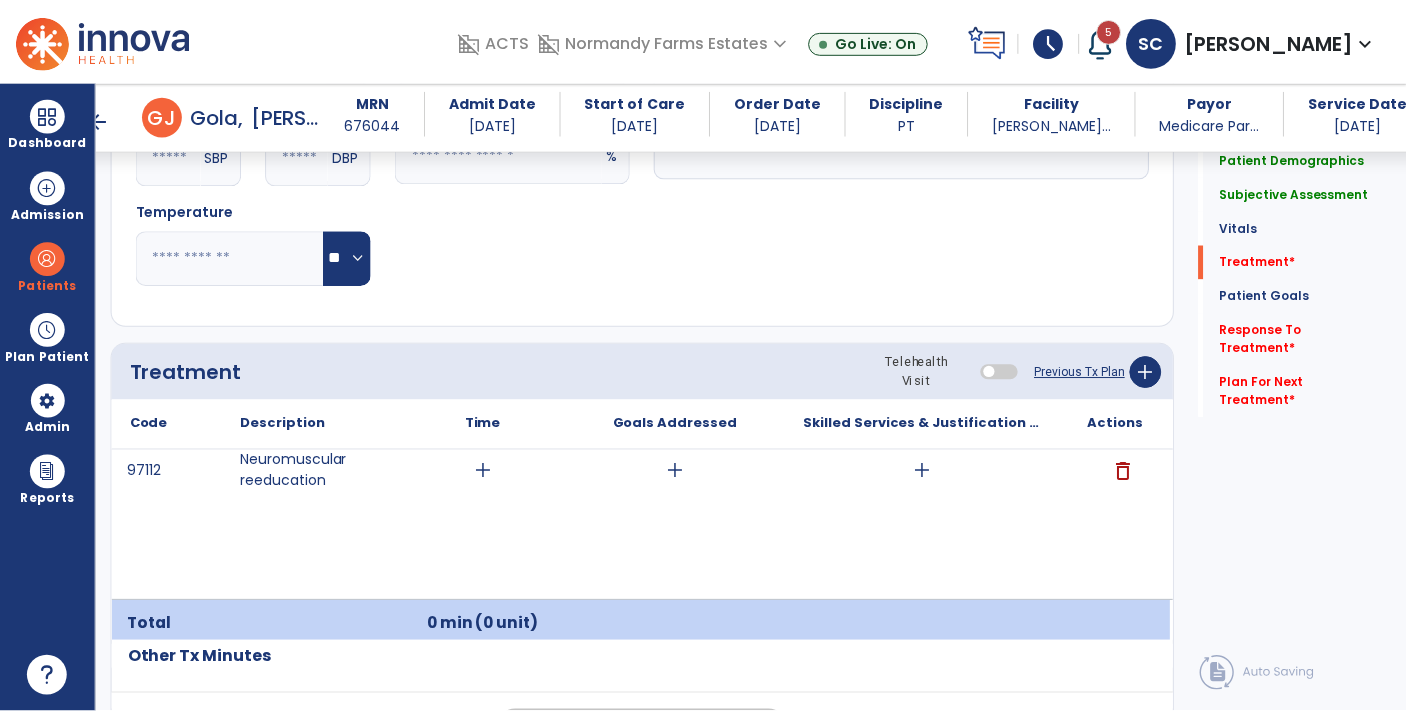 scroll, scrollTop: 1105, scrollLeft: 0, axis: vertical 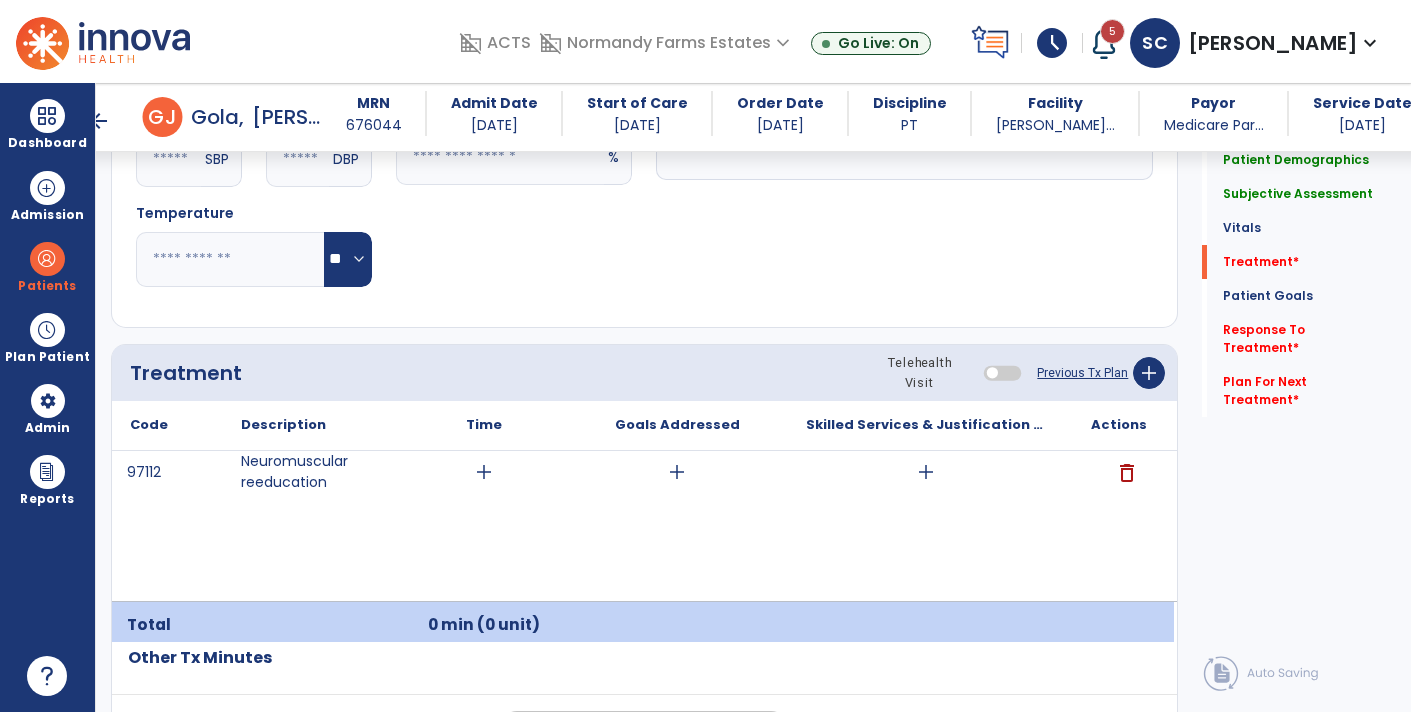 click on "add" at bounding box center [926, 472] 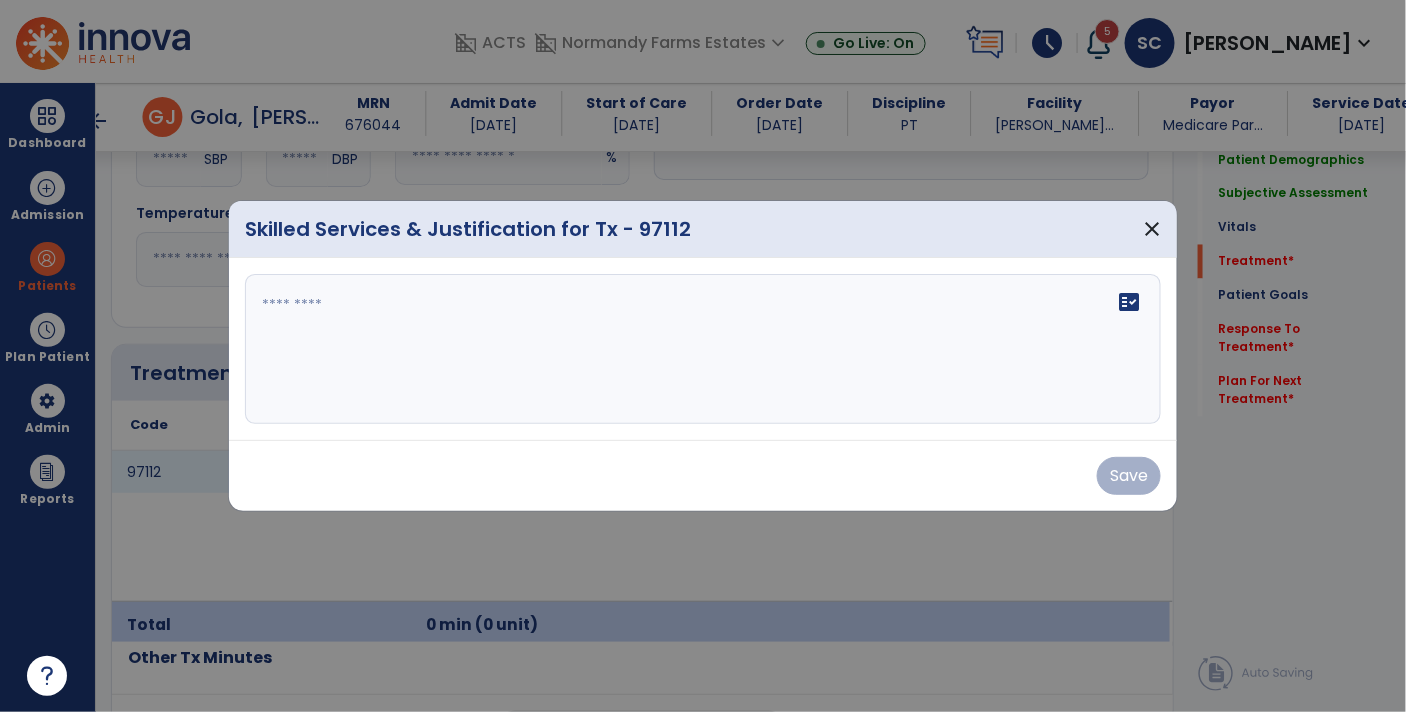 scroll, scrollTop: 1105, scrollLeft: 0, axis: vertical 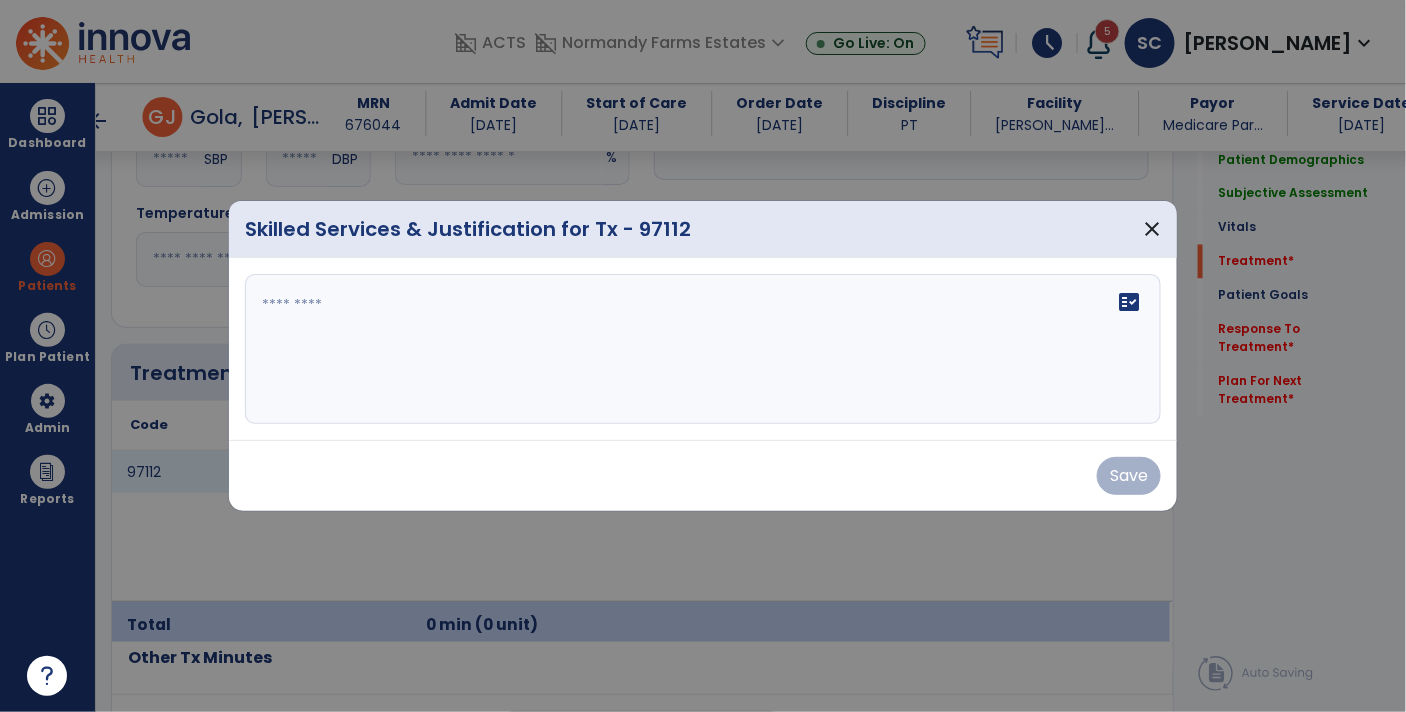 click at bounding box center [703, 349] 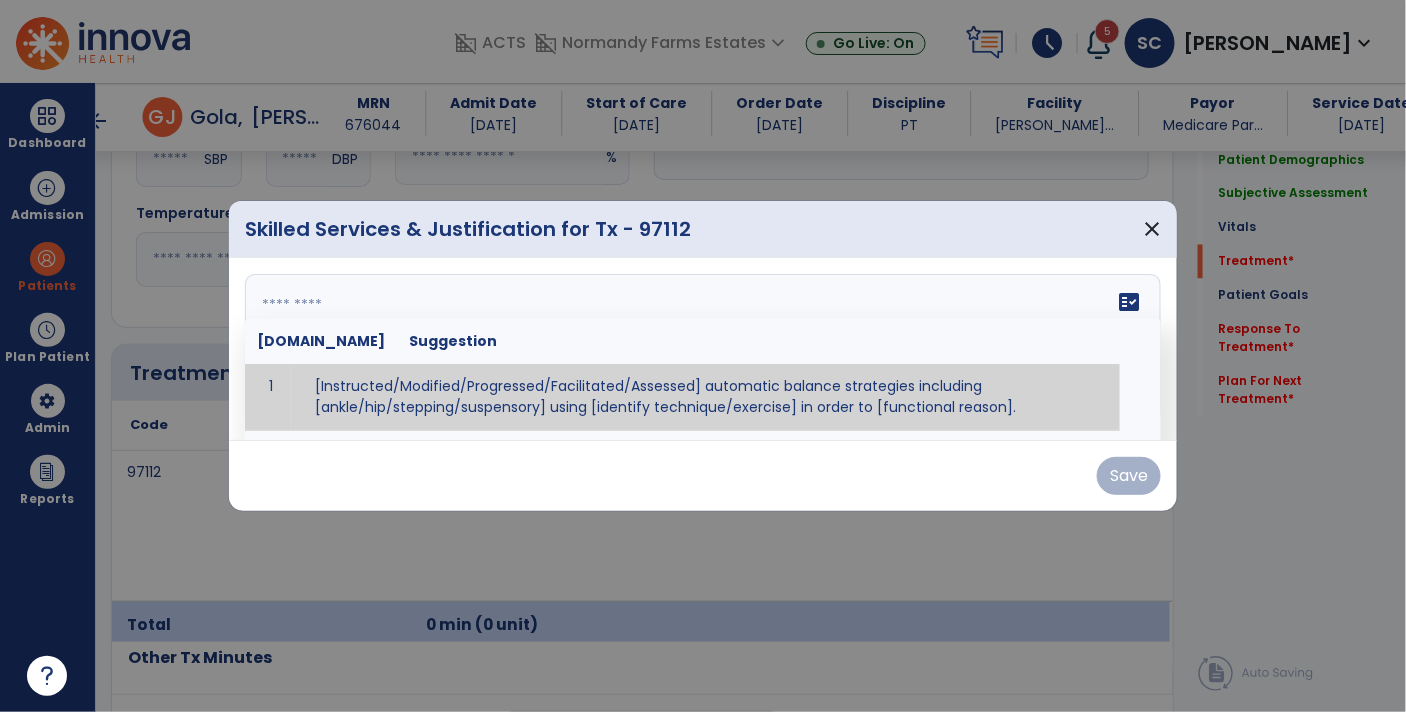 paste on "**********" 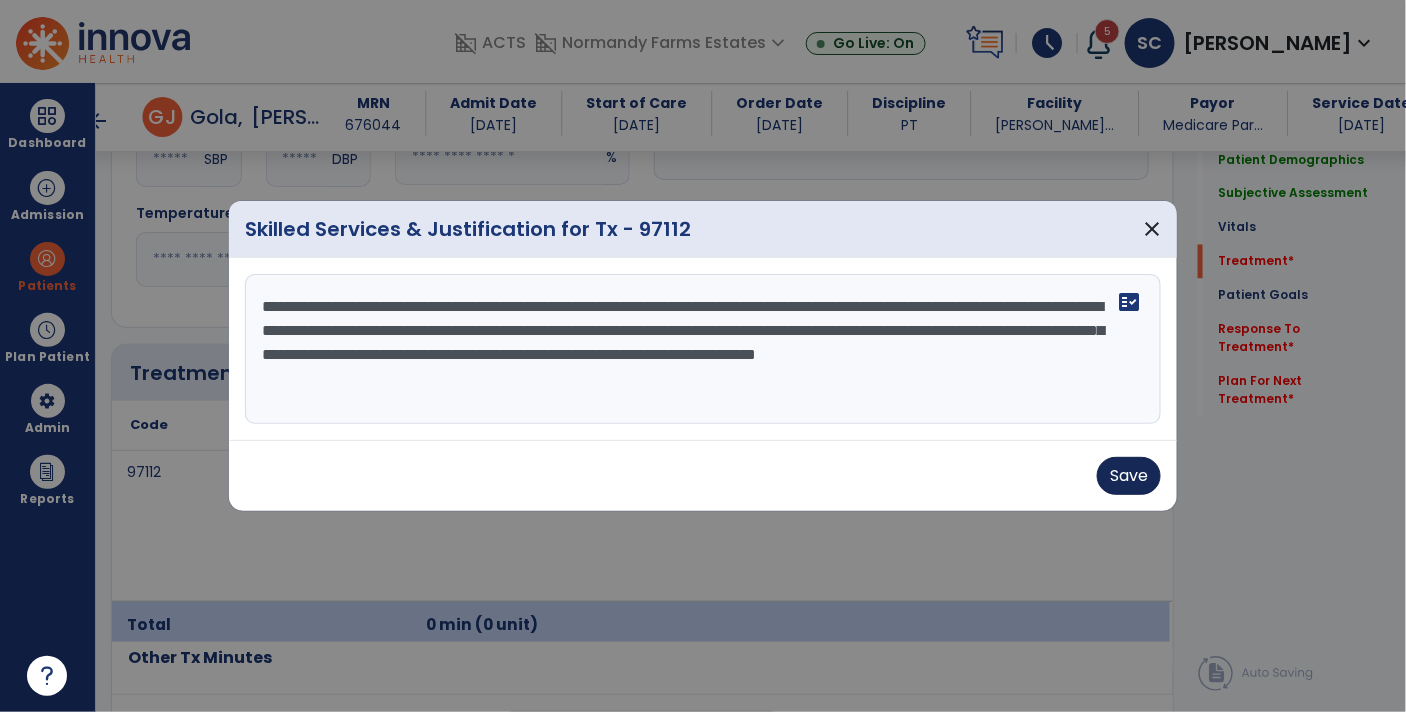 type on "**********" 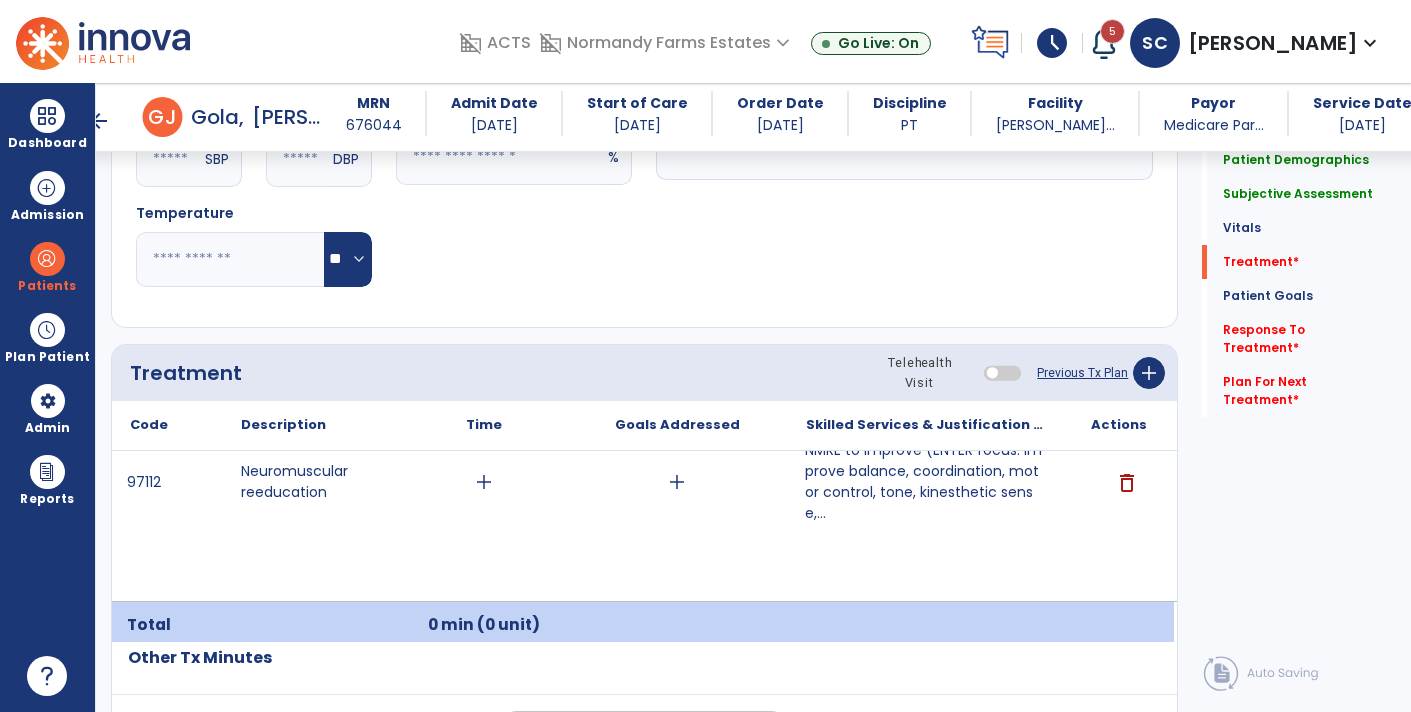 click on "NMRE to improve (ENTER focus: improve balance, coordination, motor control, tone, kinesthetic sense,..." at bounding box center (926, 482) 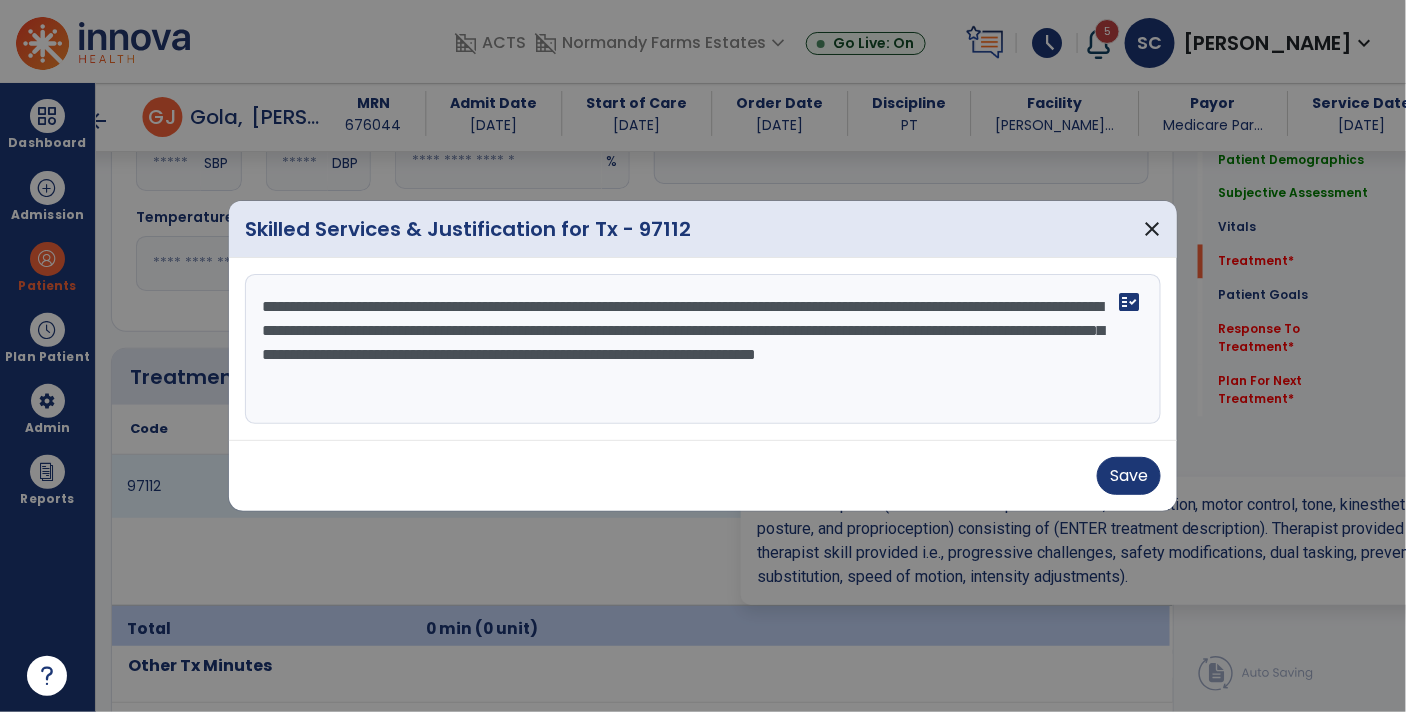 scroll, scrollTop: 1105, scrollLeft: 0, axis: vertical 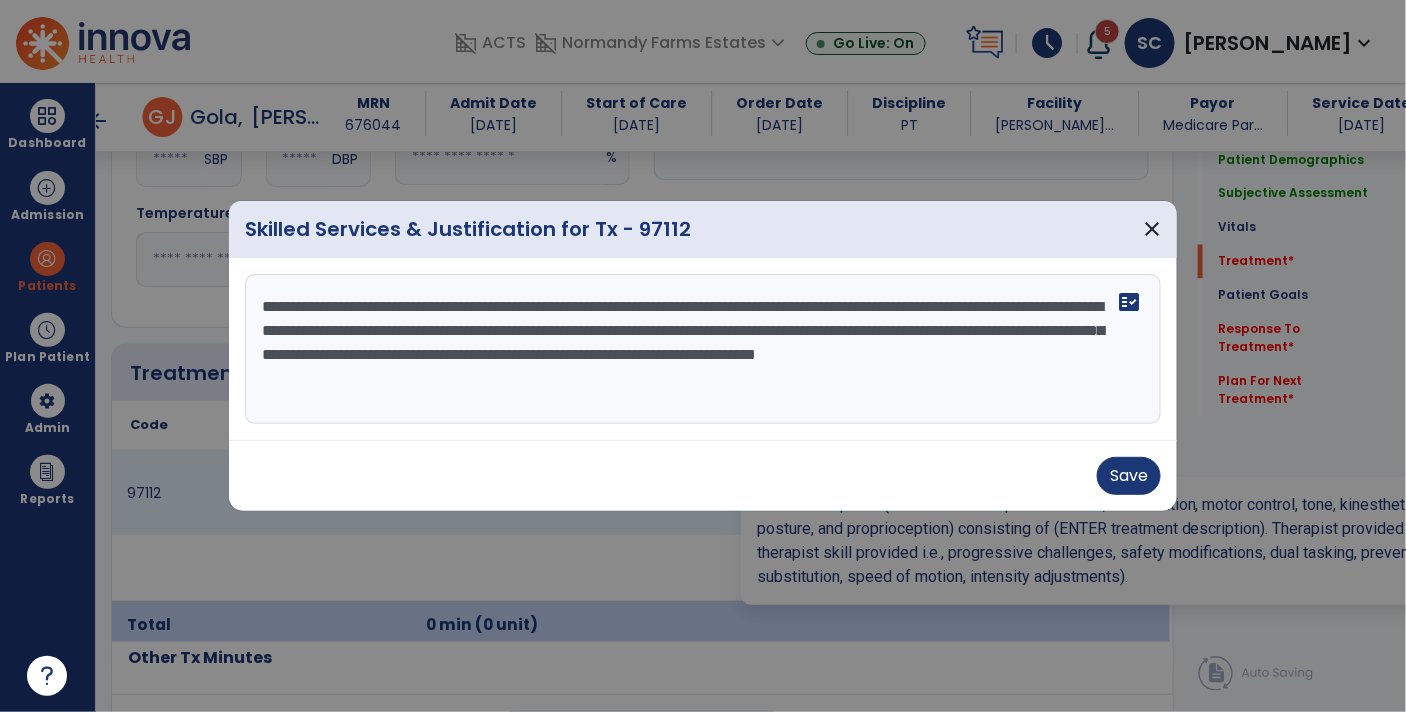 click on "**********" at bounding box center (703, 349) 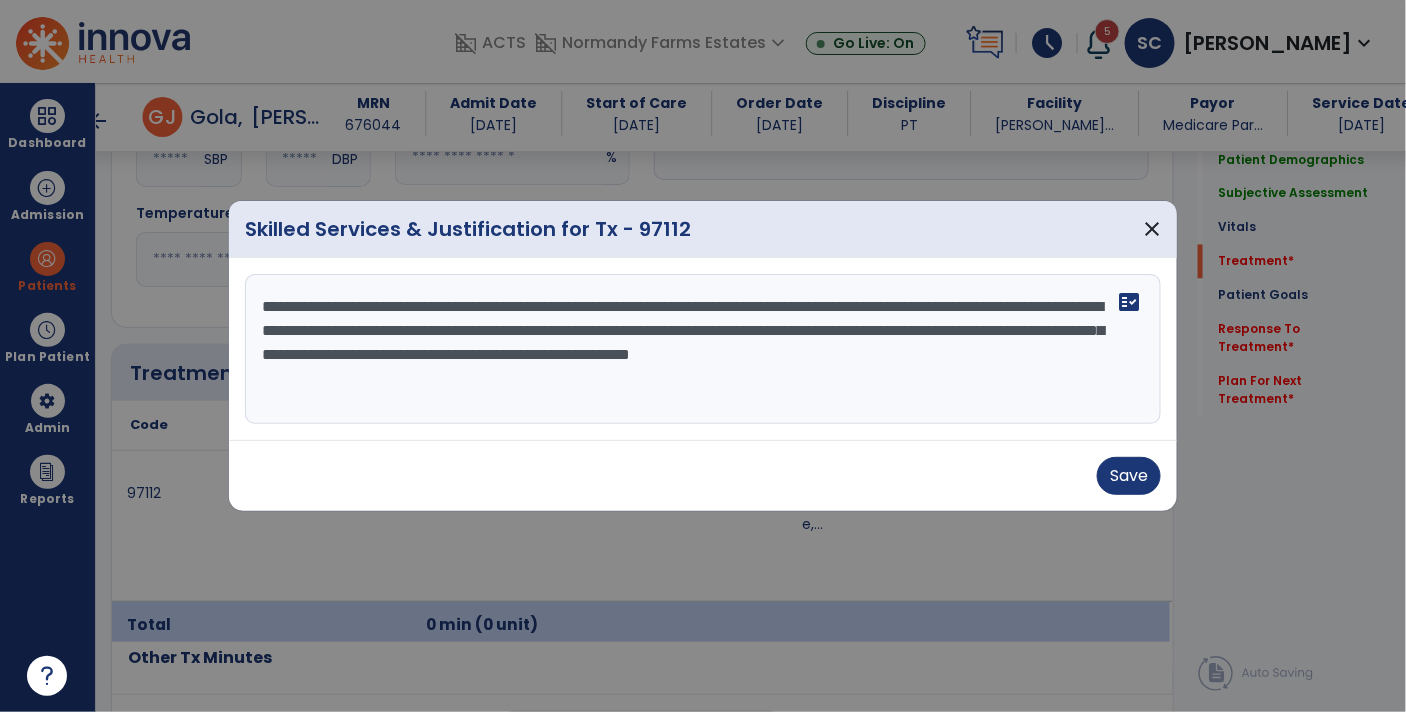 click on "**********" at bounding box center [703, 349] 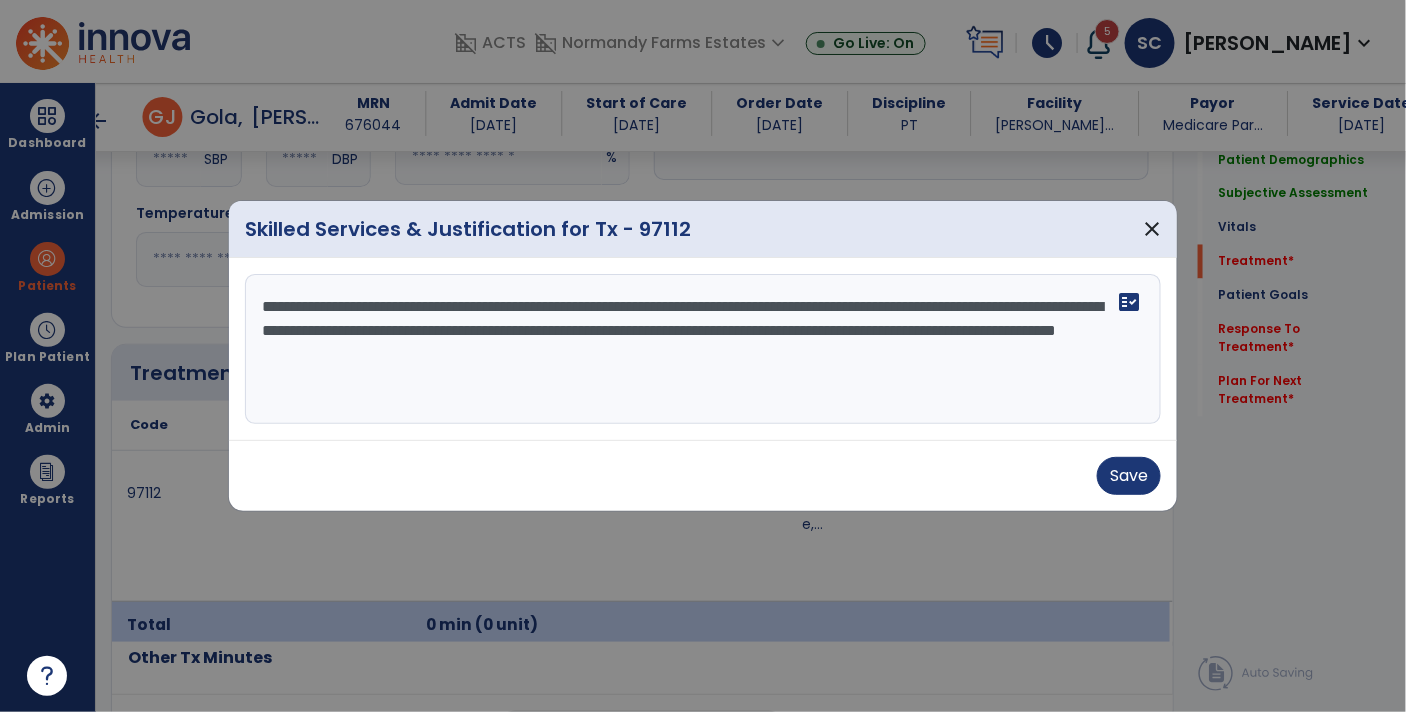 click on "**********" at bounding box center [703, 349] 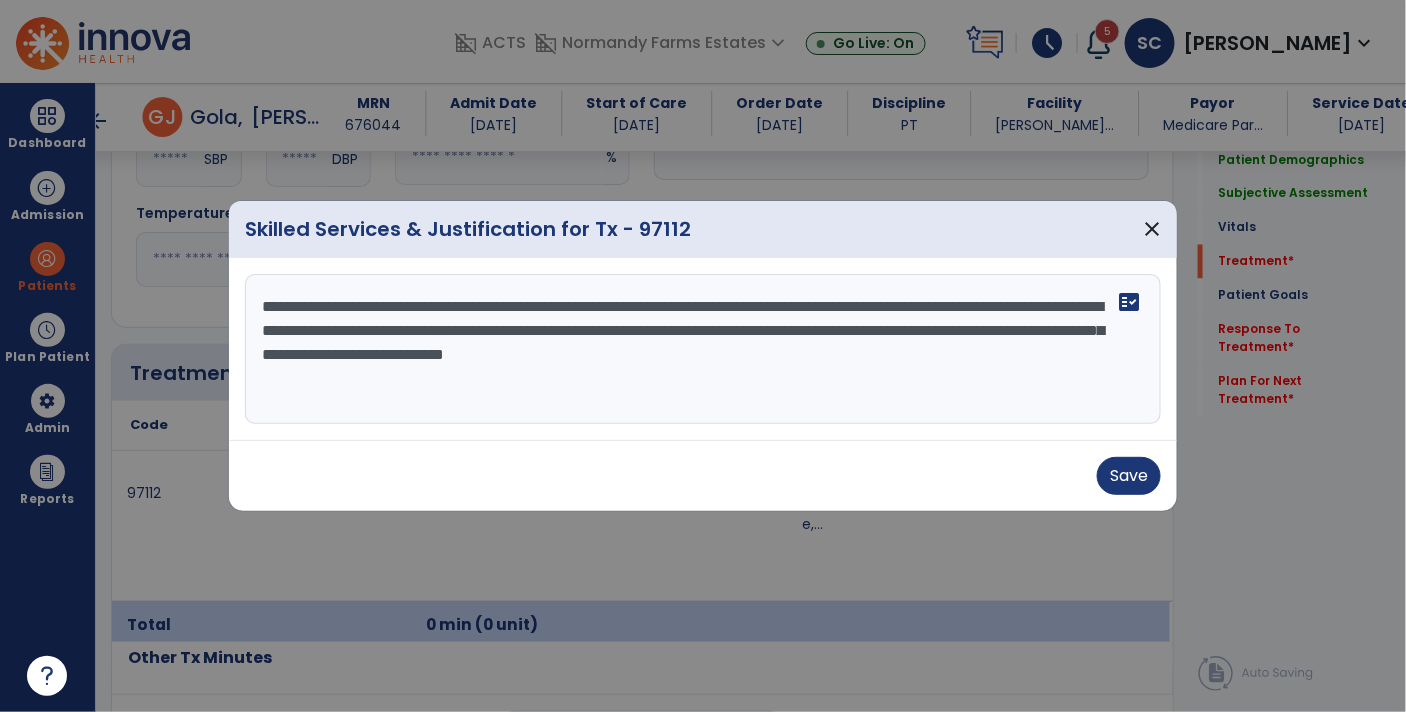 click on "**********" at bounding box center (703, 349) 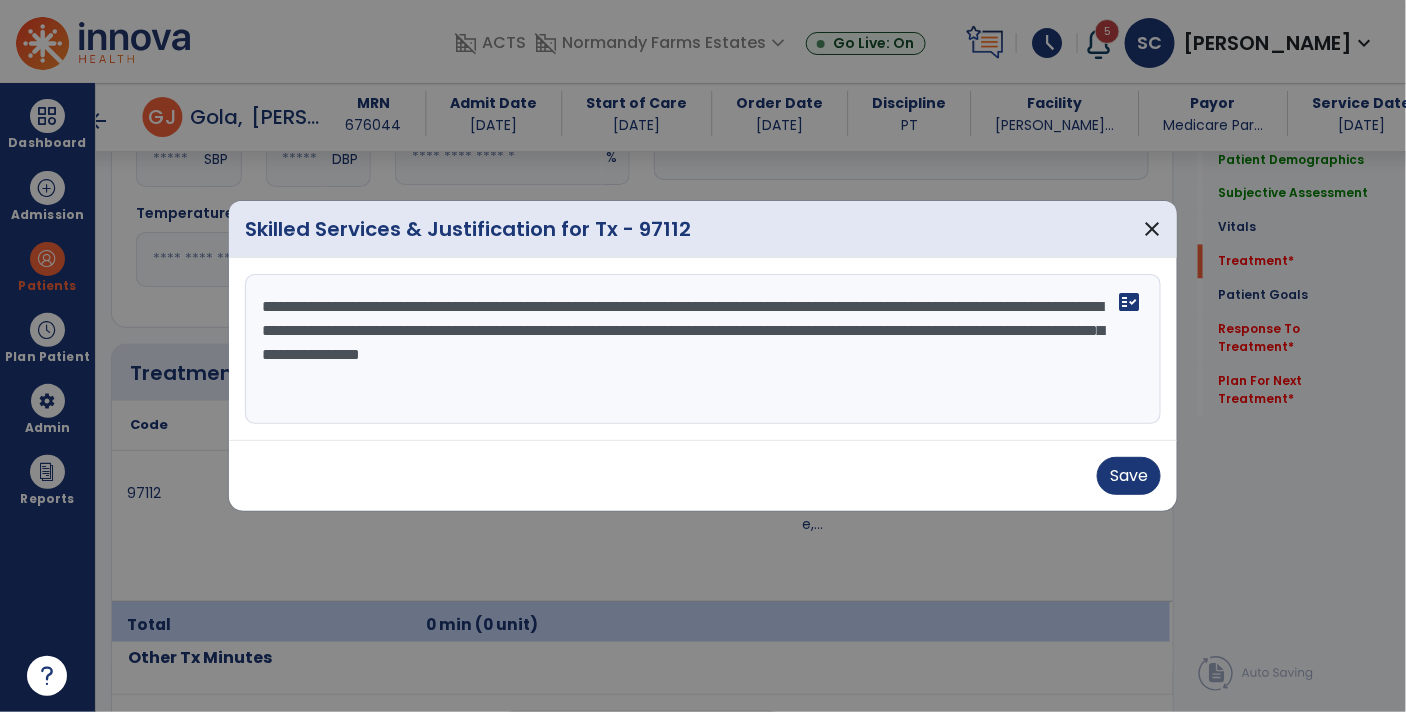 click on "**********" at bounding box center [703, 349] 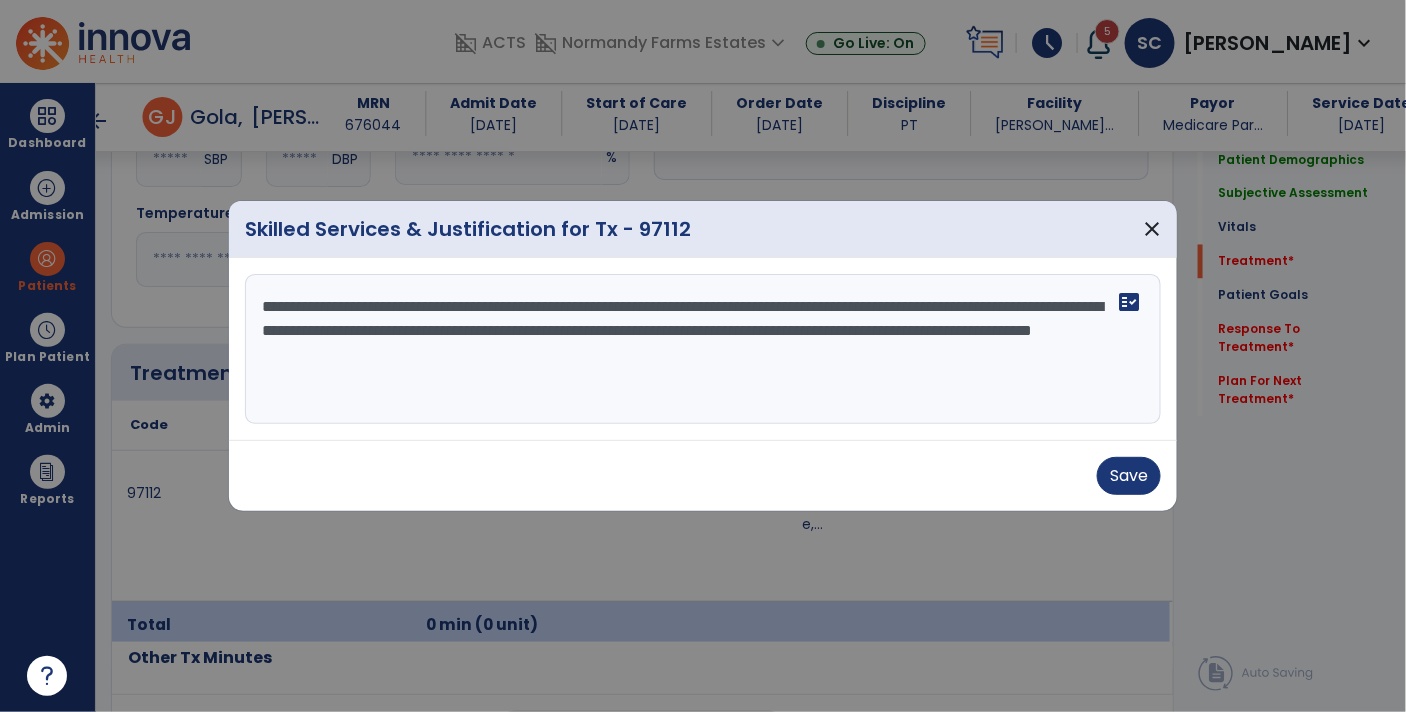 click on "**********" at bounding box center (703, 349) 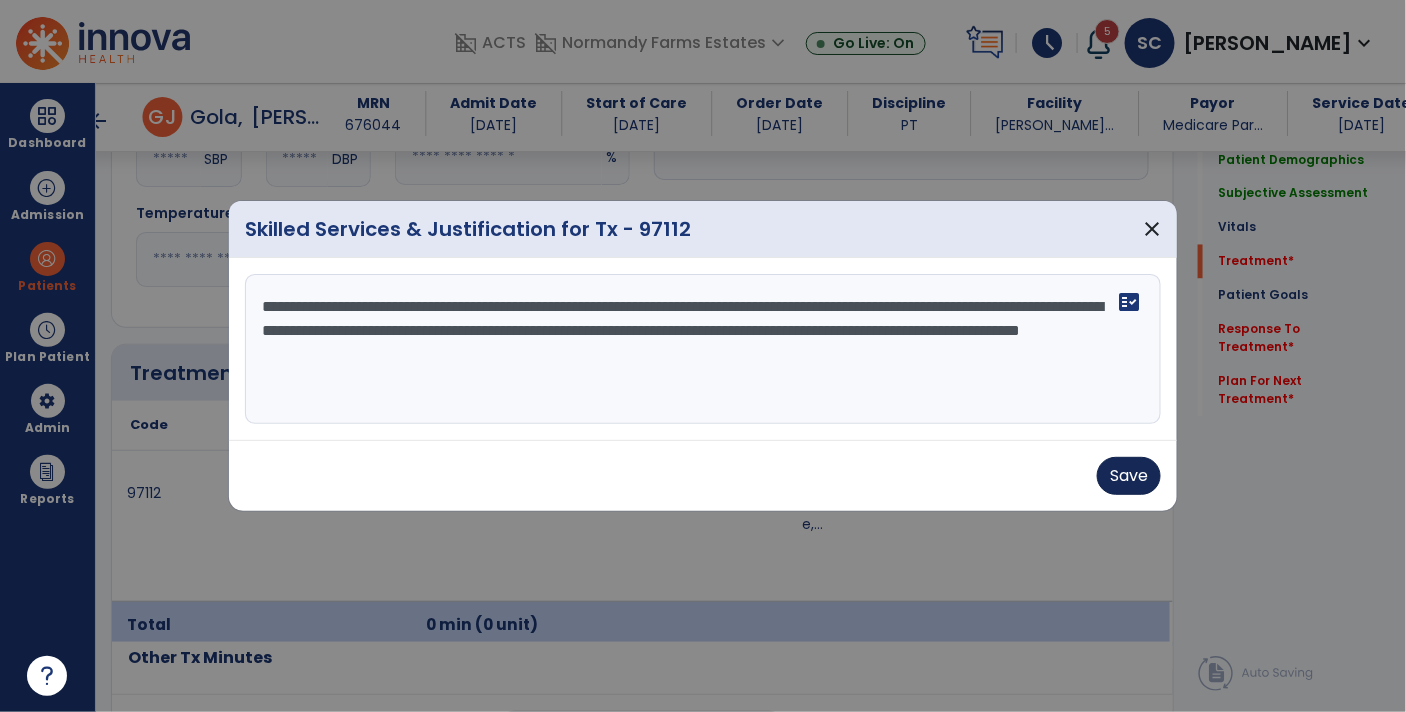 type on "**********" 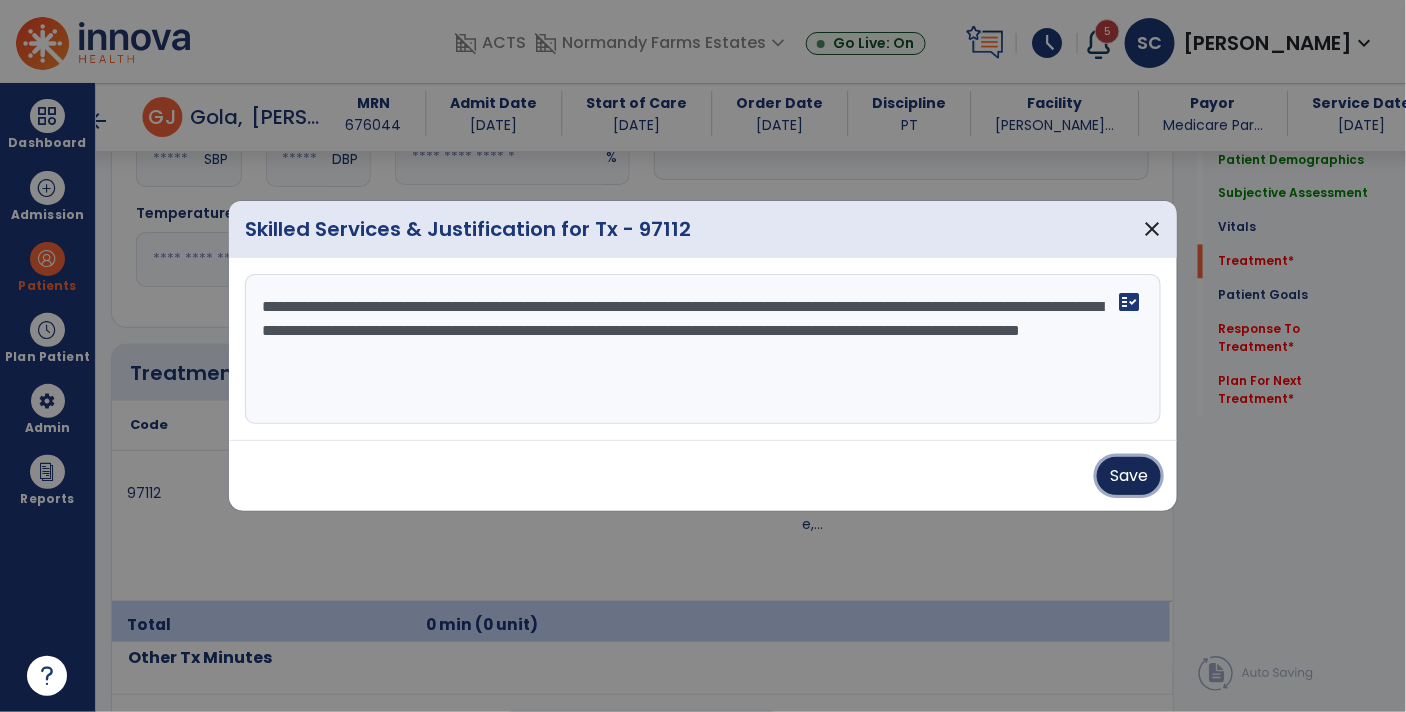 click on "Save" at bounding box center [1129, 476] 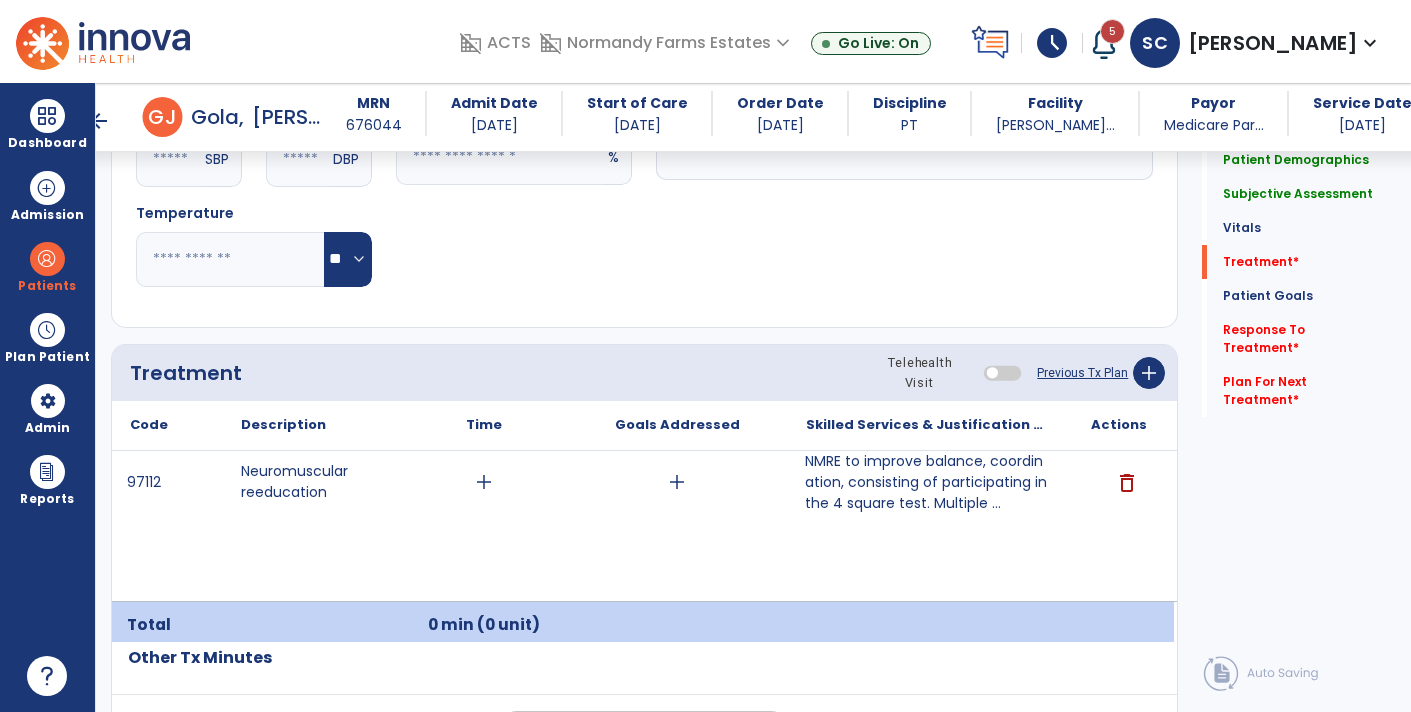 click on "NMRE to improve  balance, coordination, consisting of participating in the 4 square test.  Multiple ..." at bounding box center [926, 482] 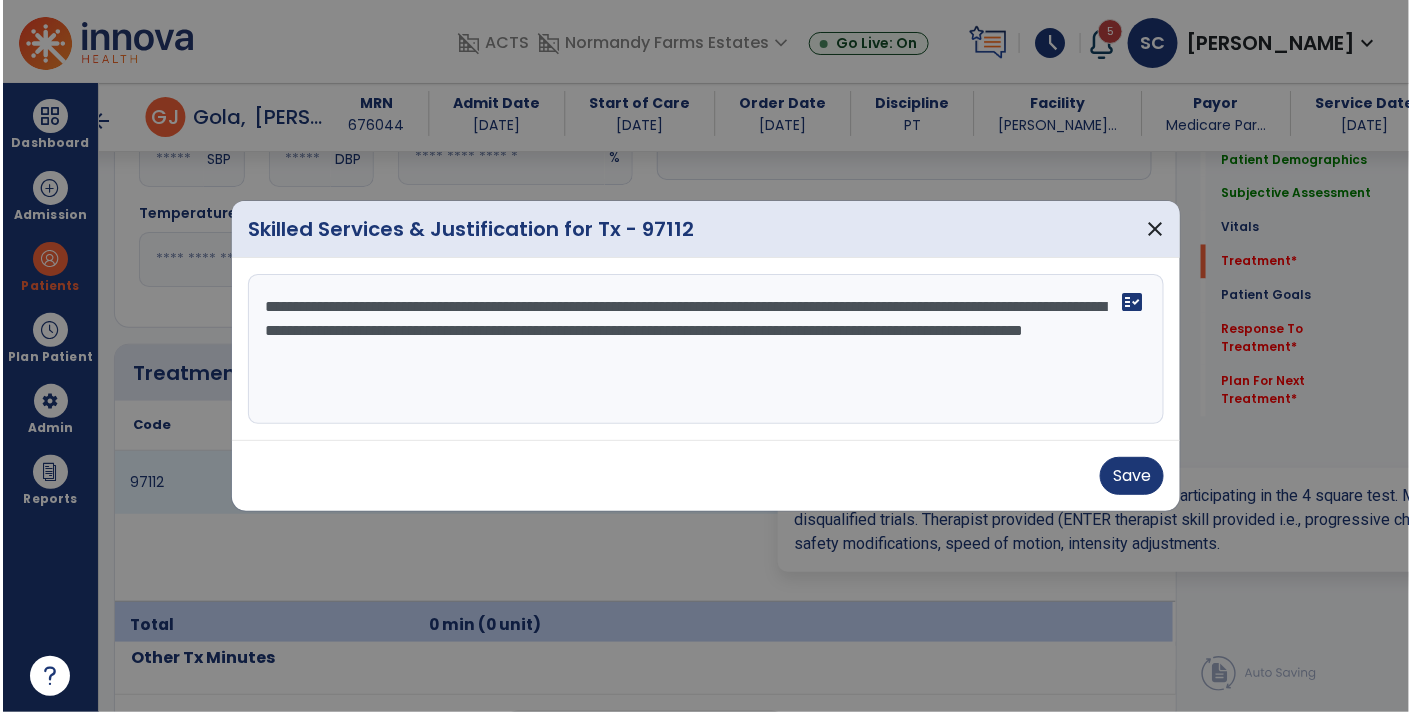 scroll, scrollTop: 1105, scrollLeft: 0, axis: vertical 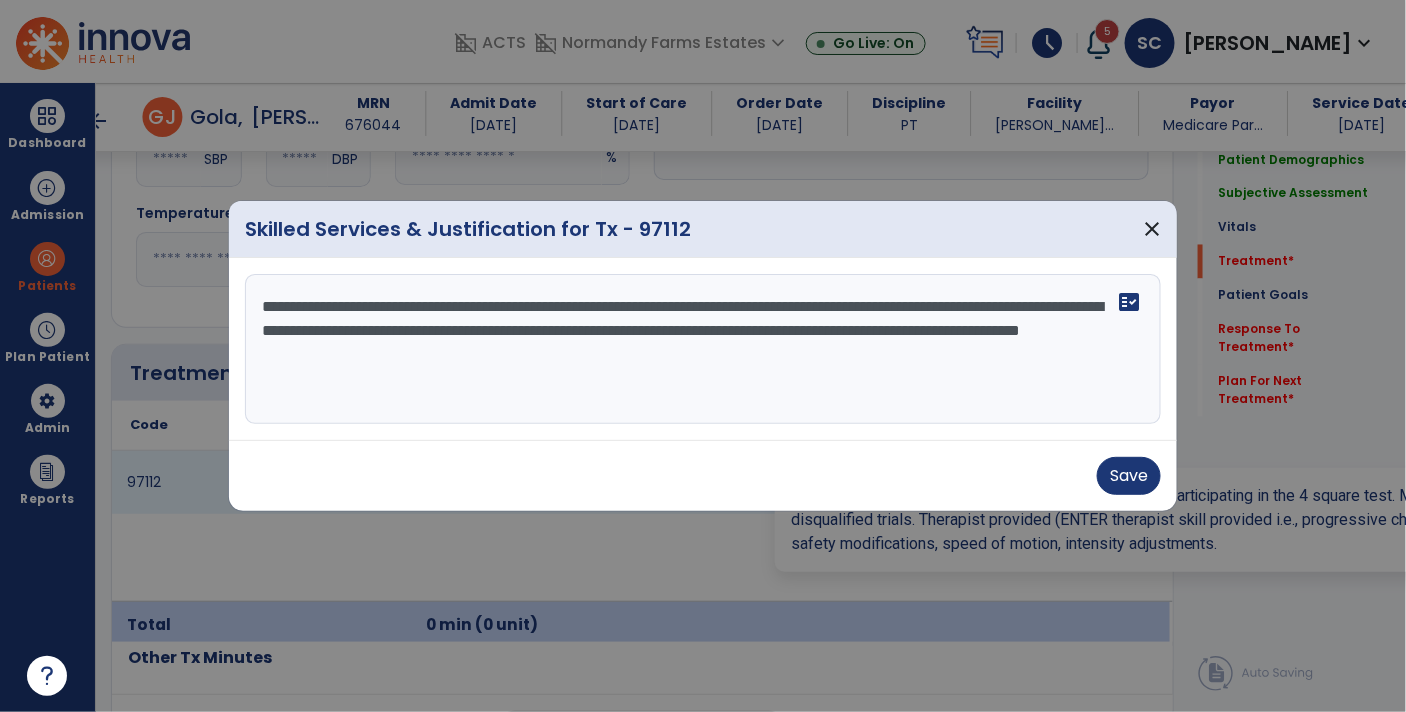 click on "**********" at bounding box center [703, 349] 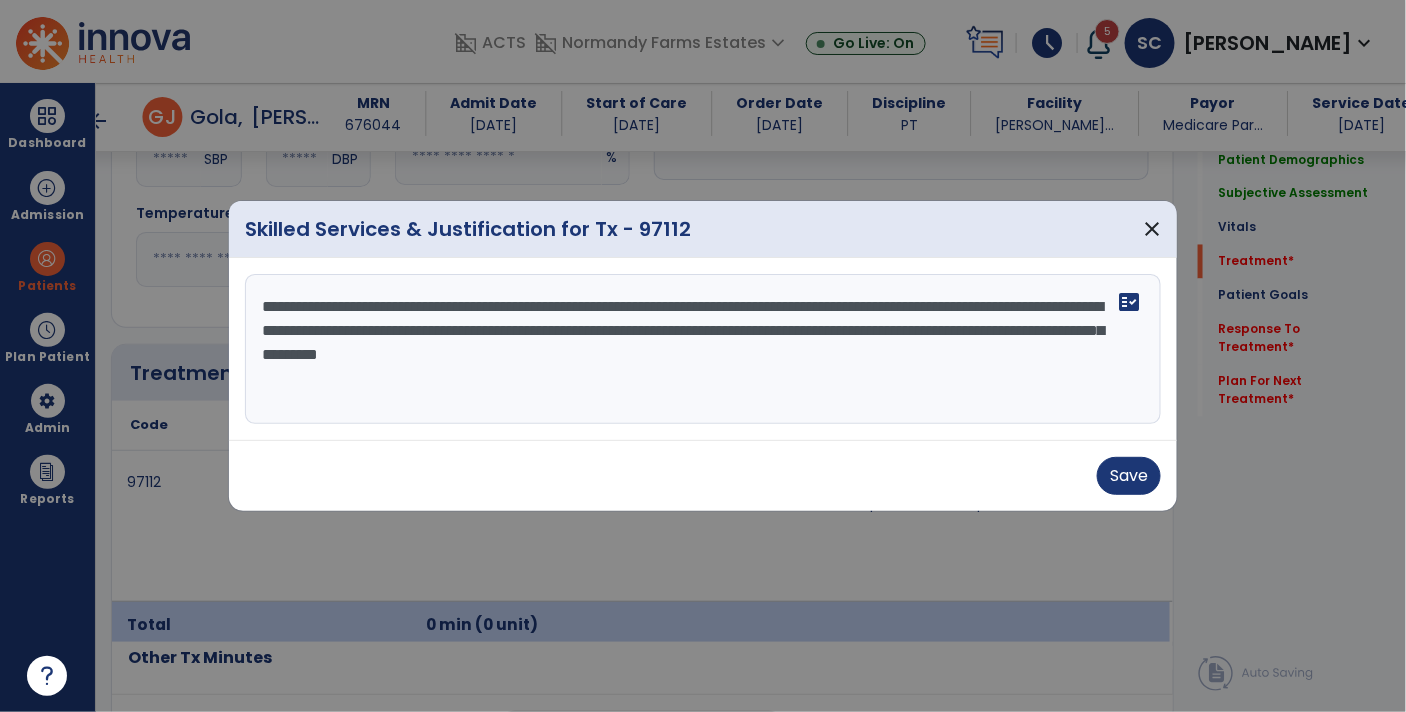 click on "**********" at bounding box center (703, 349) 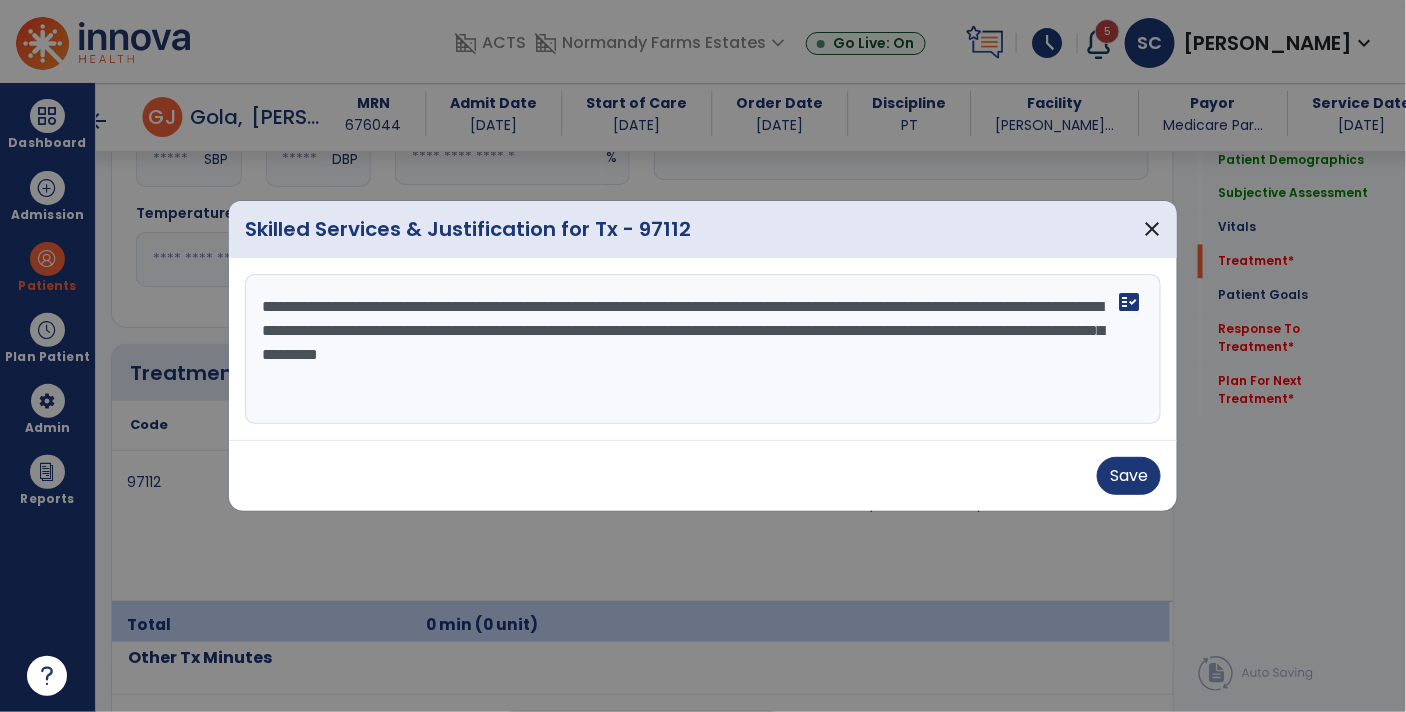 click on "**********" at bounding box center (703, 349) 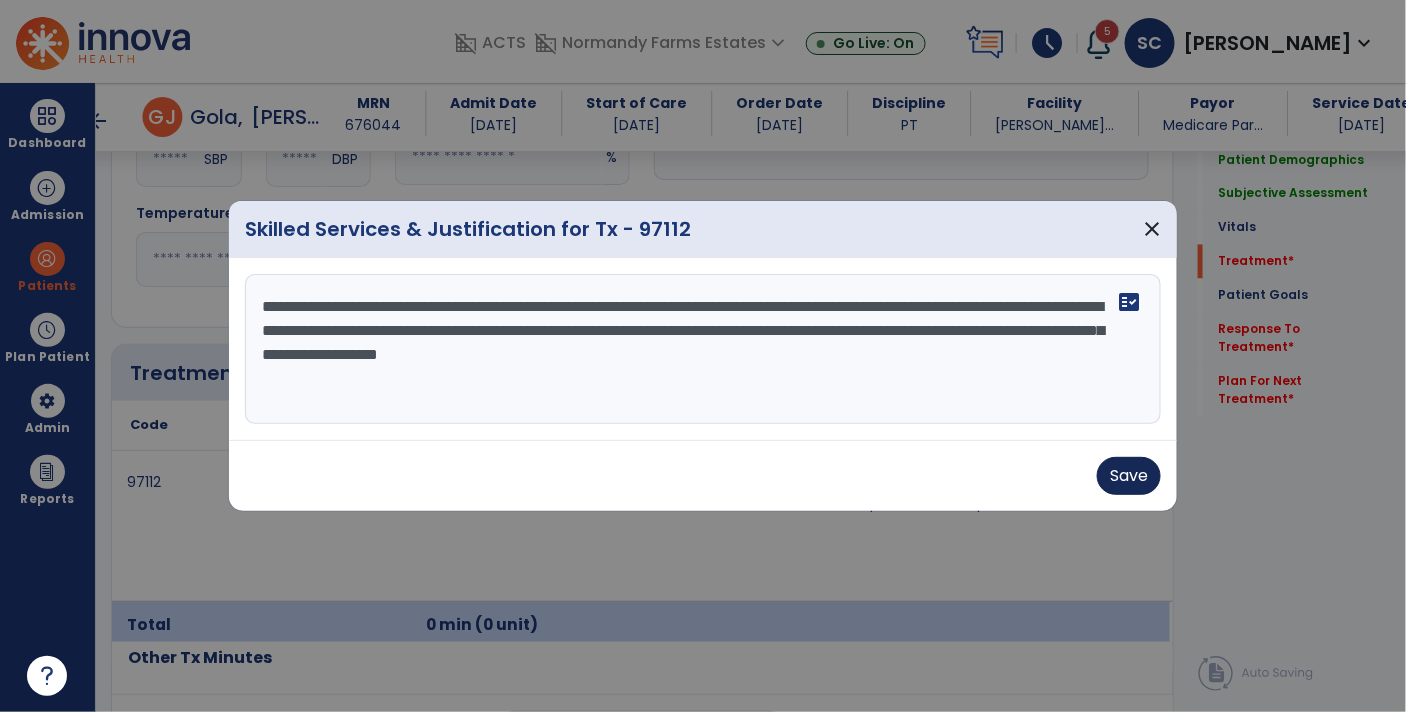 type on "**********" 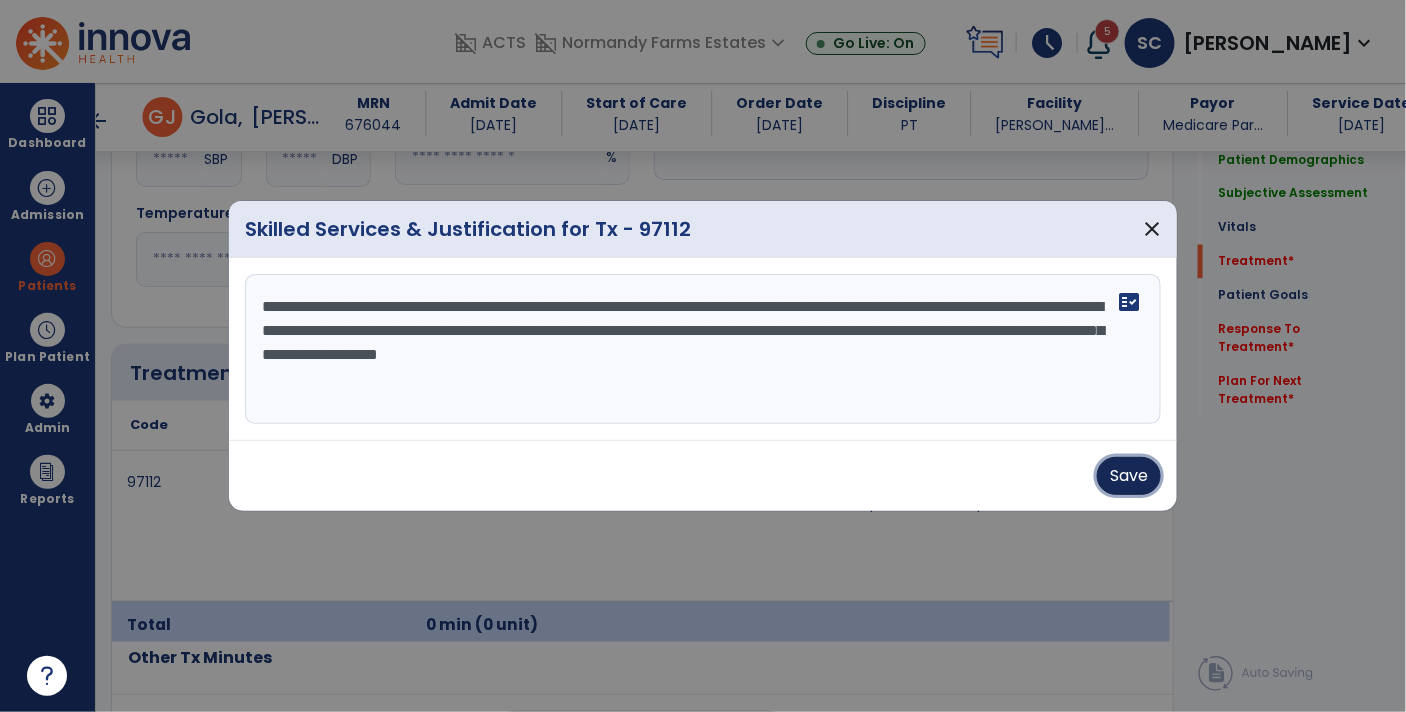 click on "Save" at bounding box center [1129, 476] 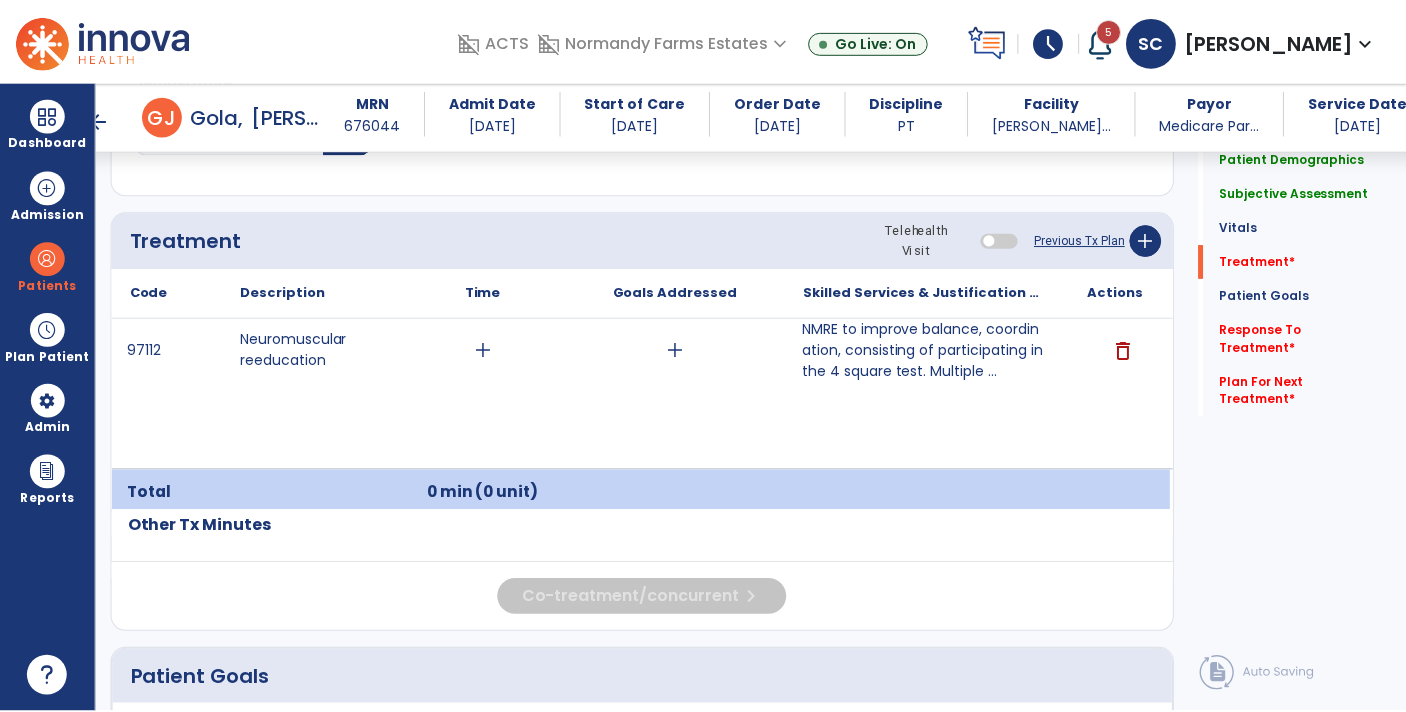 scroll, scrollTop: 1239, scrollLeft: 0, axis: vertical 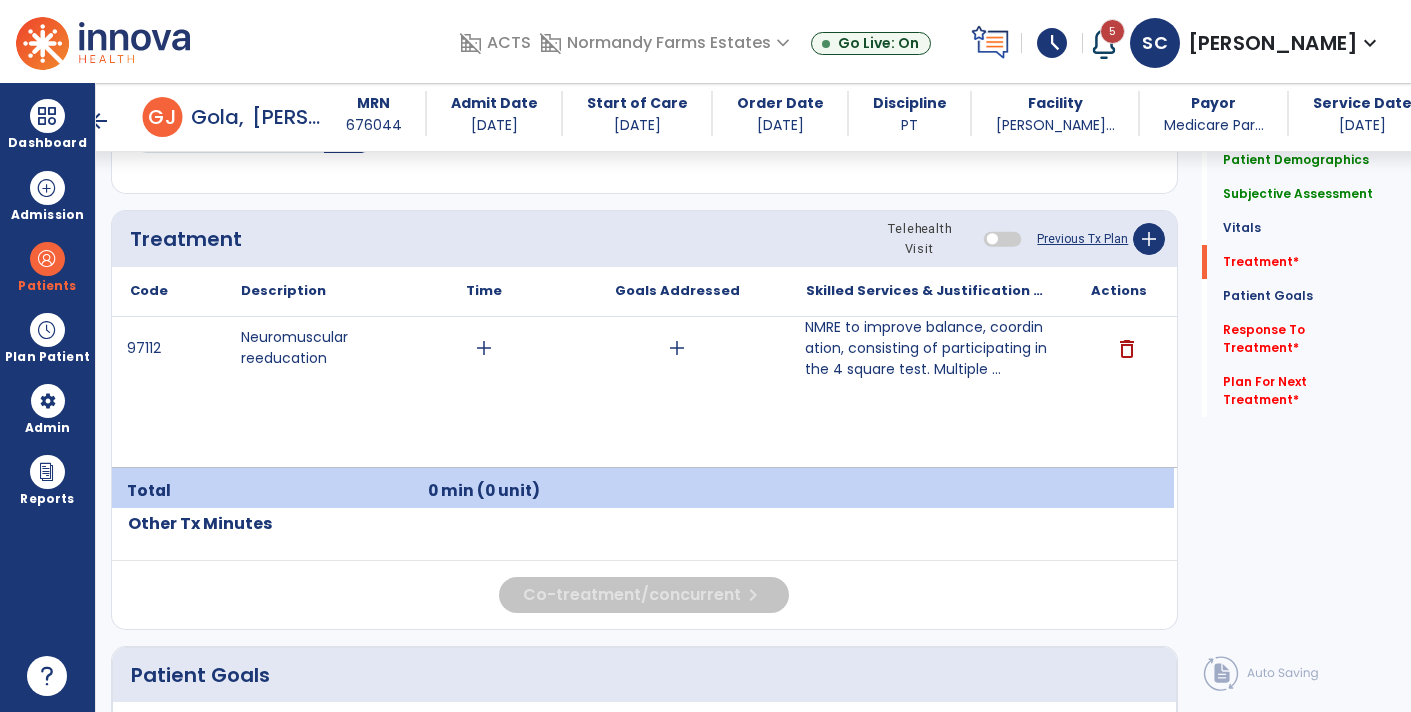 click on "NMRE to improve  balance, coordination, consisting of participating in the 4 square test.  Multiple ..." at bounding box center (926, 348) 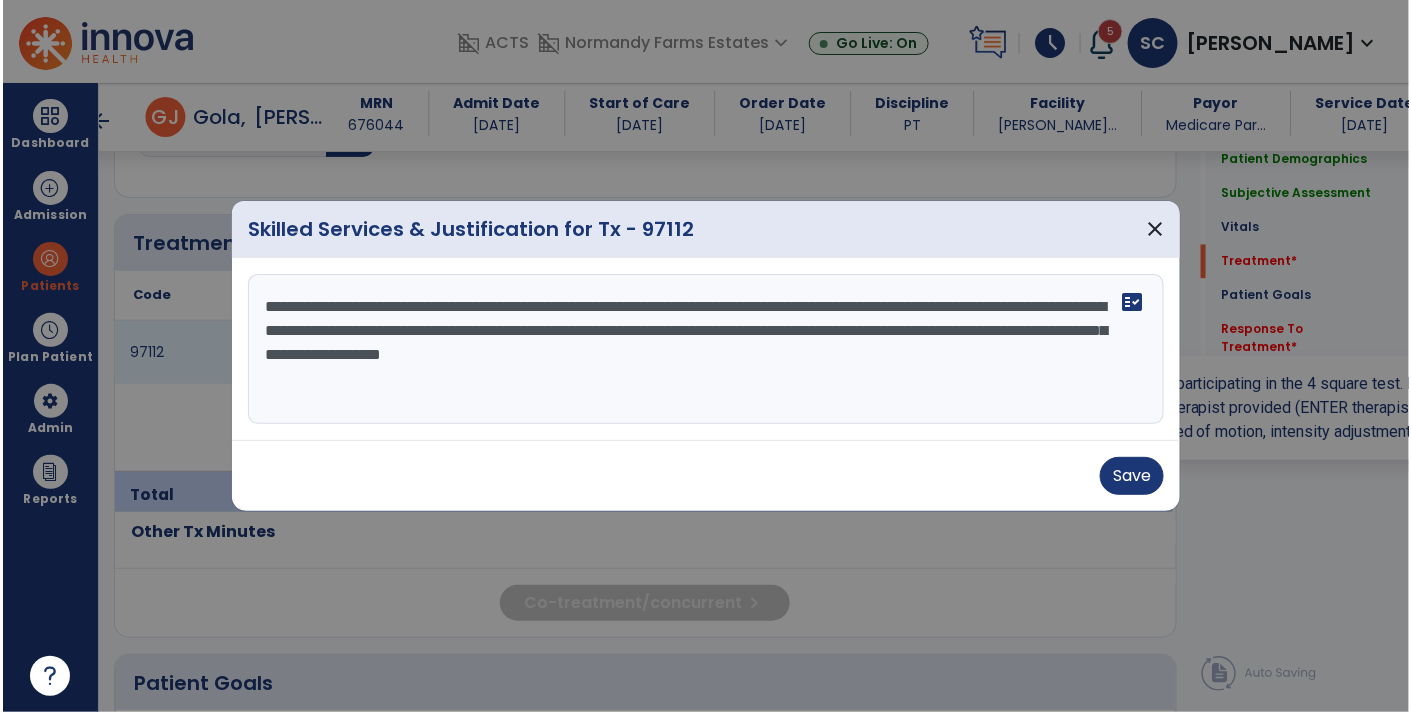 scroll, scrollTop: 1239, scrollLeft: 0, axis: vertical 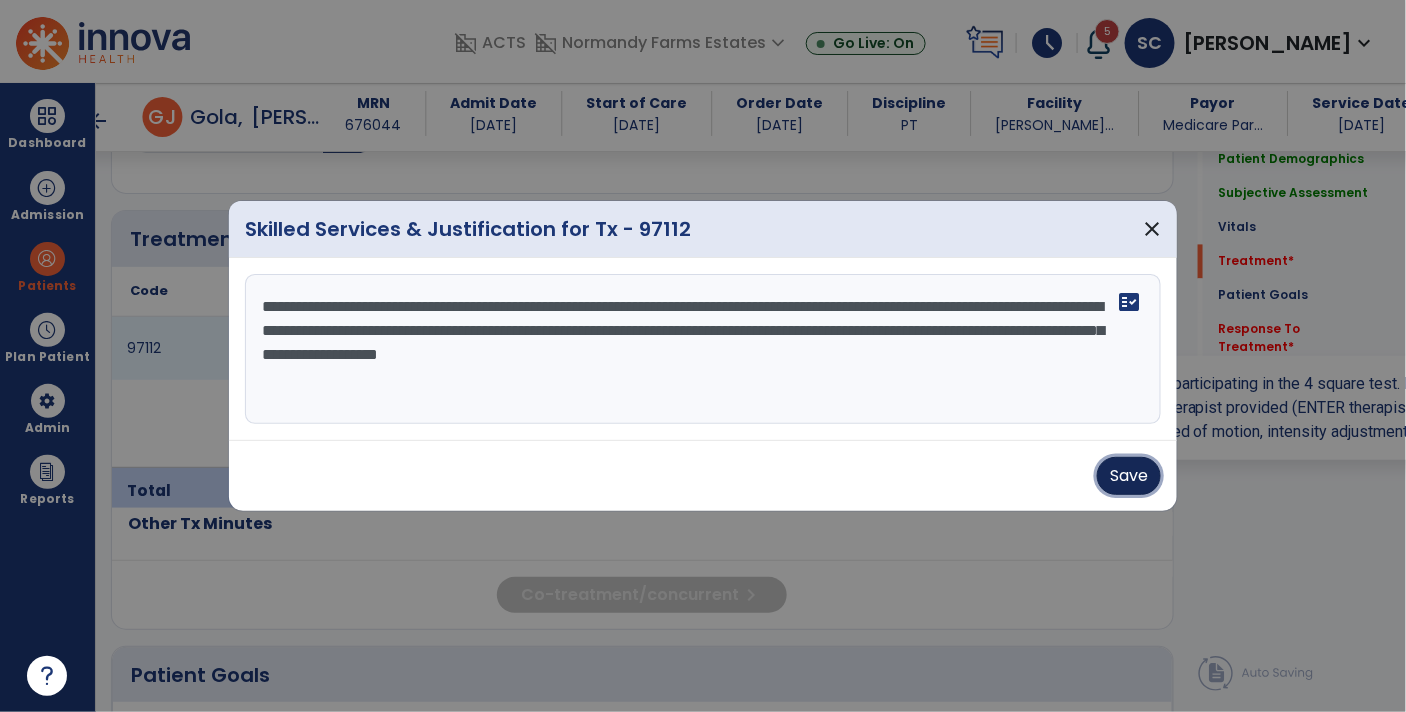 click on "Save" at bounding box center (1129, 476) 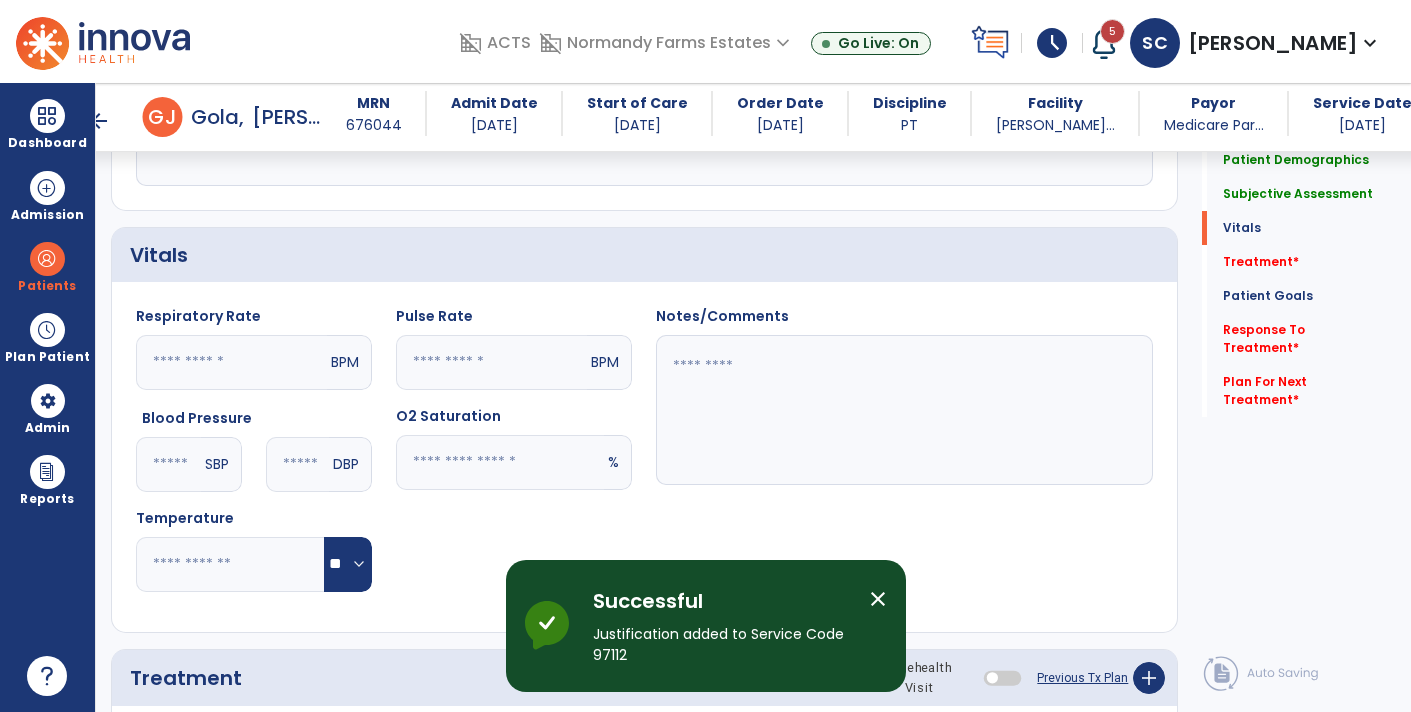scroll, scrollTop: 798, scrollLeft: 0, axis: vertical 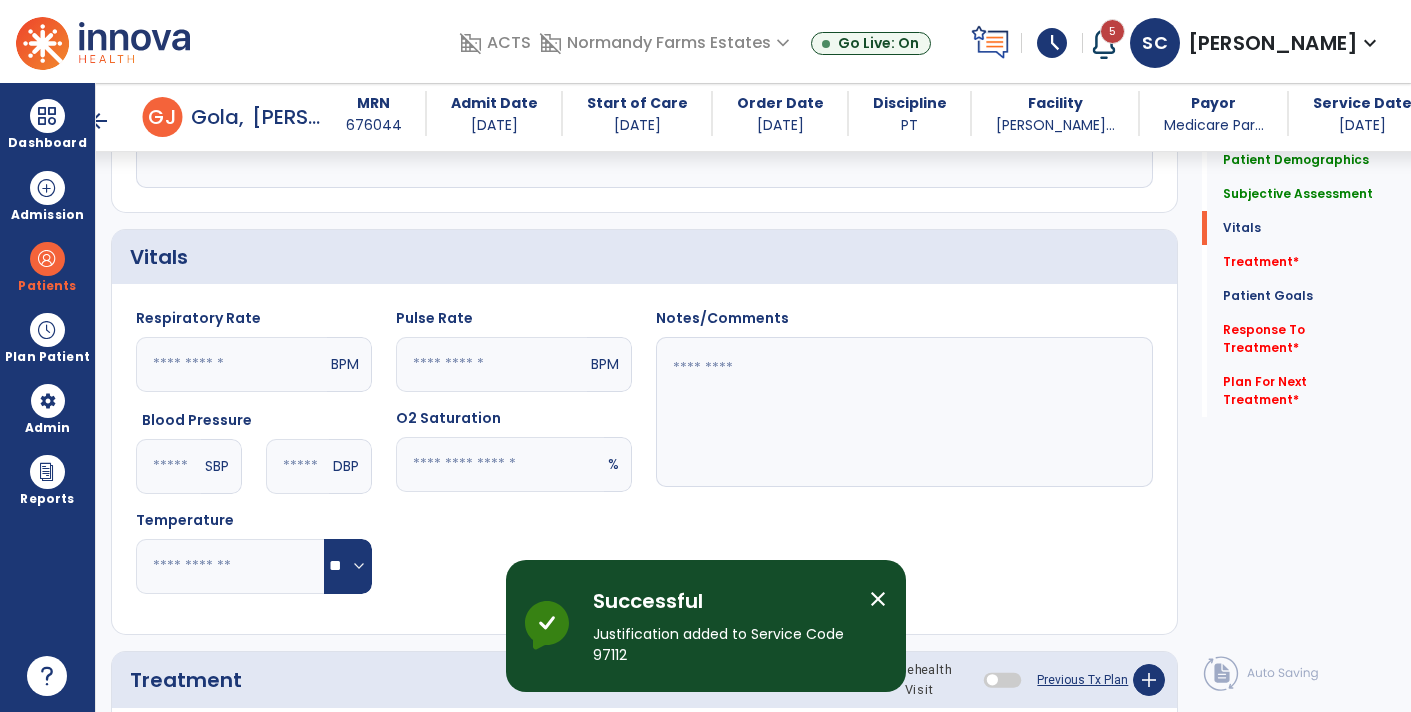 click 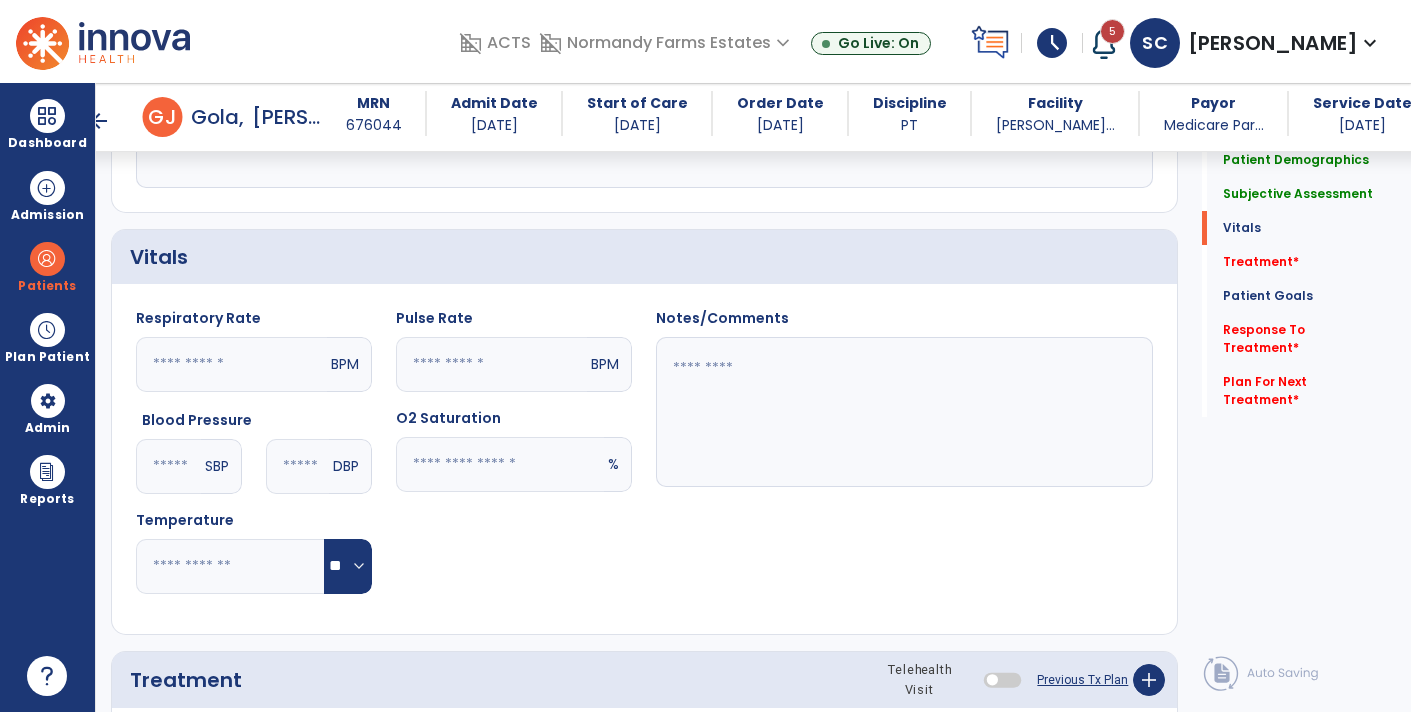 type on "**" 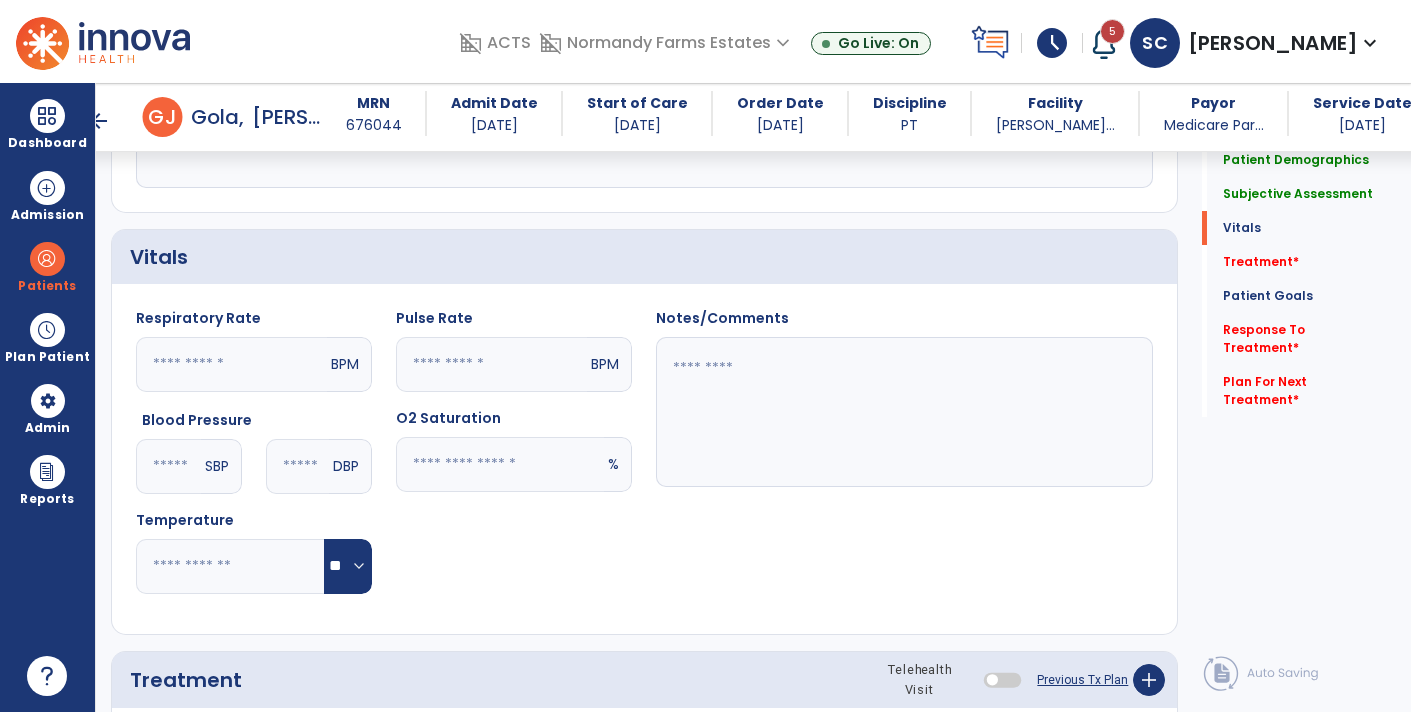 click 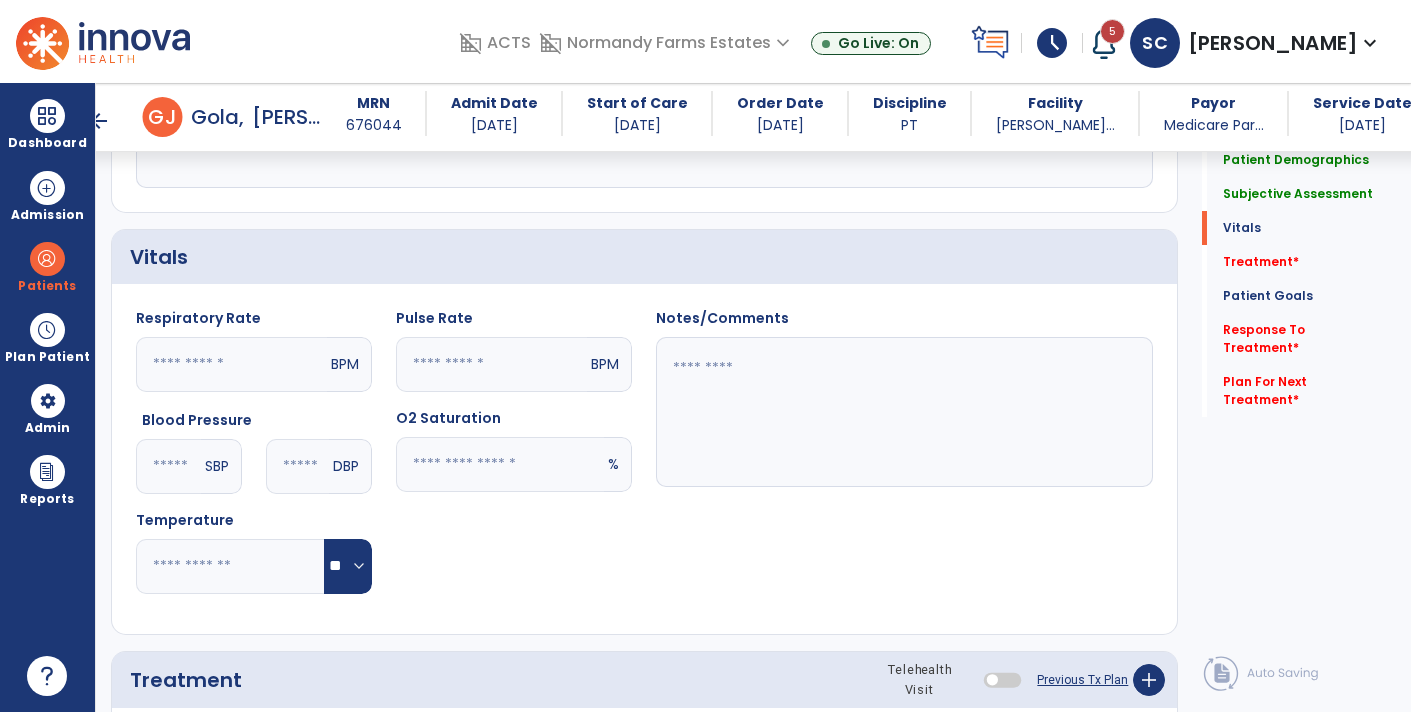 type on "**" 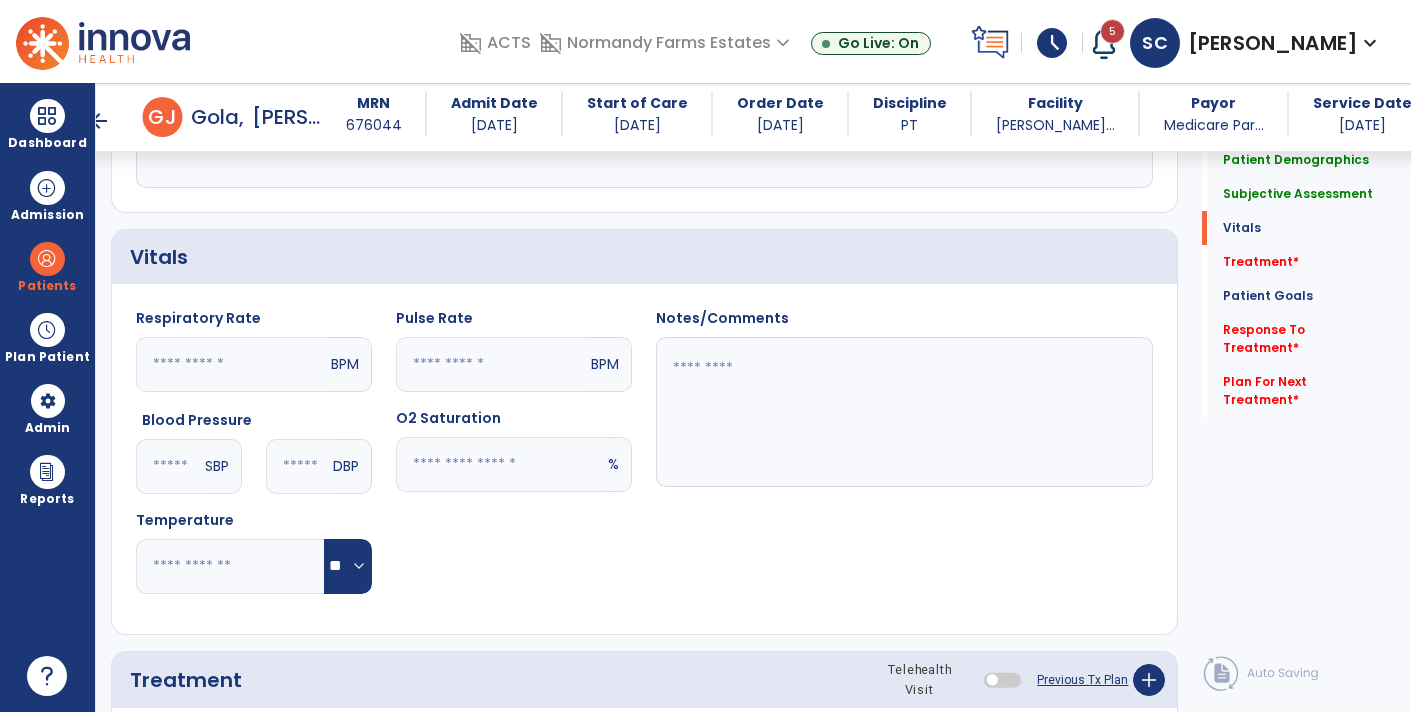 click 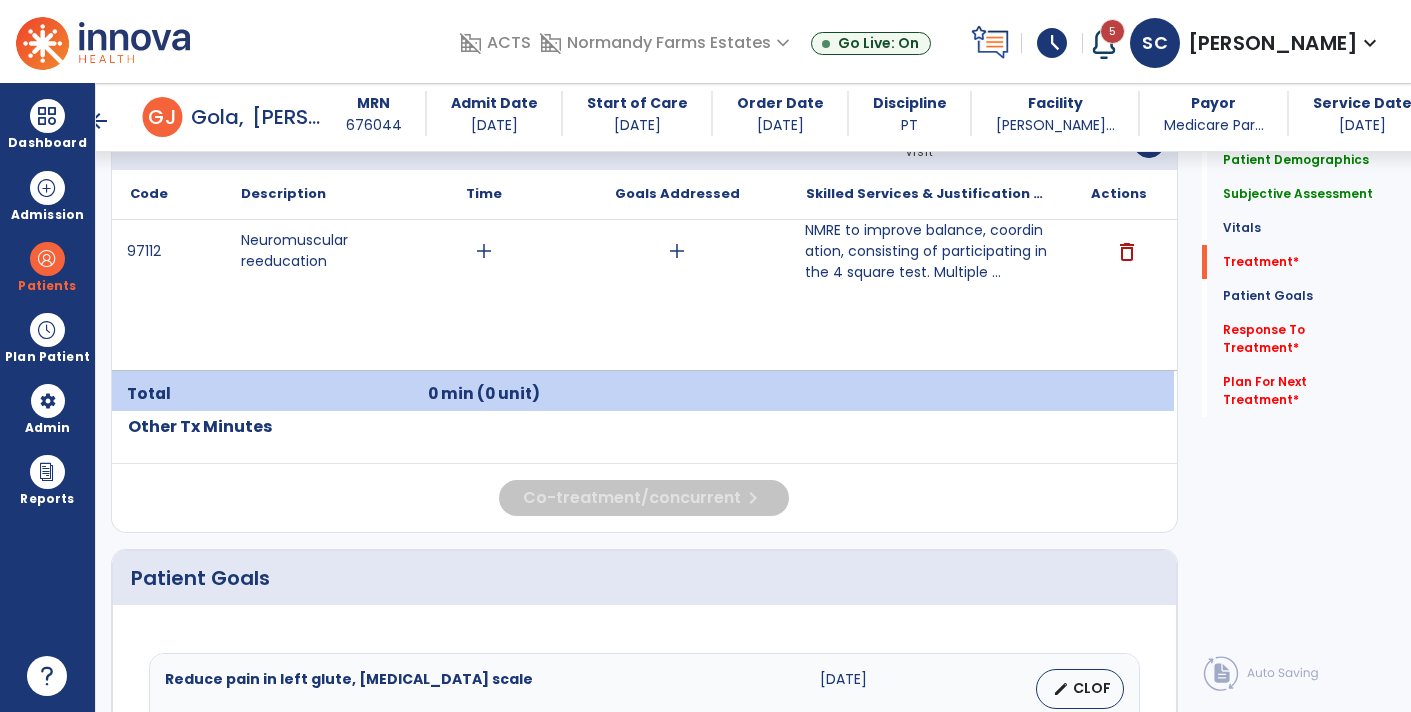 scroll, scrollTop: 1339, scrollLeft: 0, axis: vertical 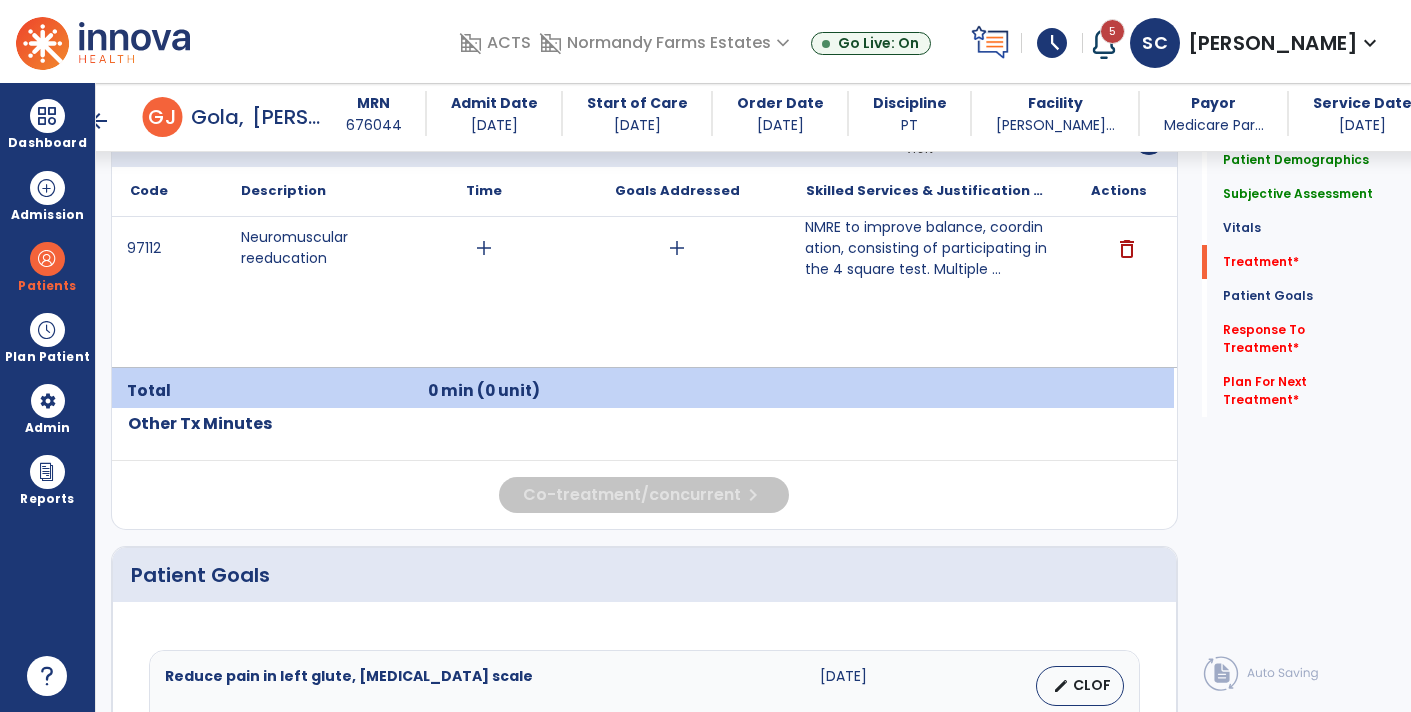 type on "**********" 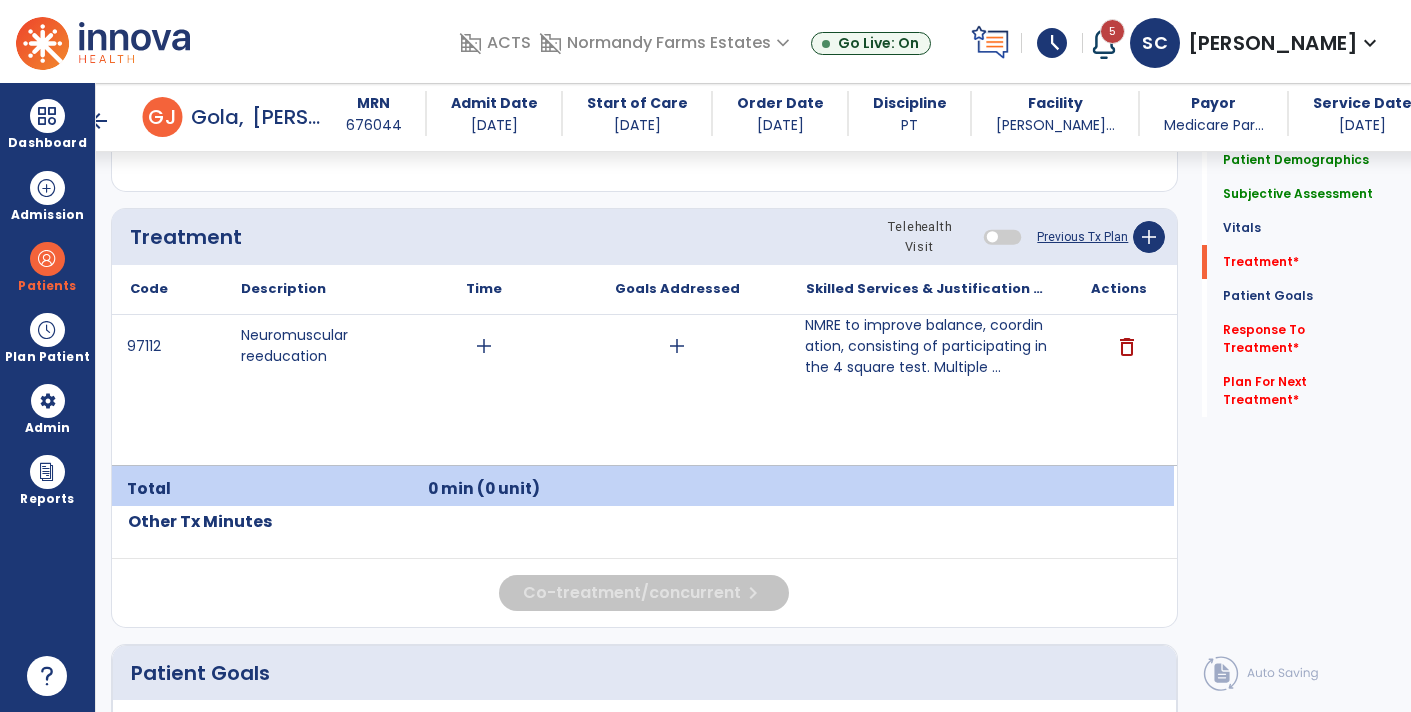 click on "NMRE to improve  balance, coordination, consisting of participating in the 4 square test.  Multiple ..." at bounding box center [926, 346] 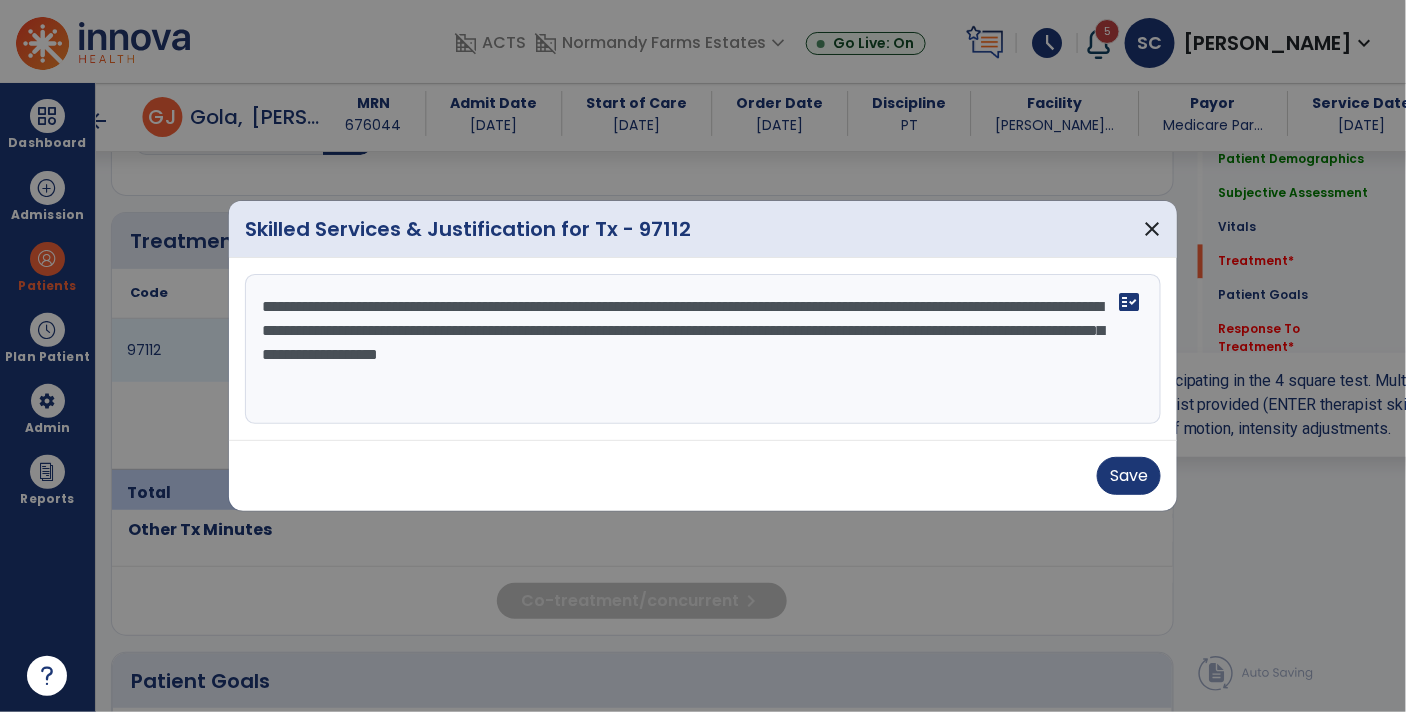 scroll, scrollTop: 1241, scrollLeft: 0, axis: vertical 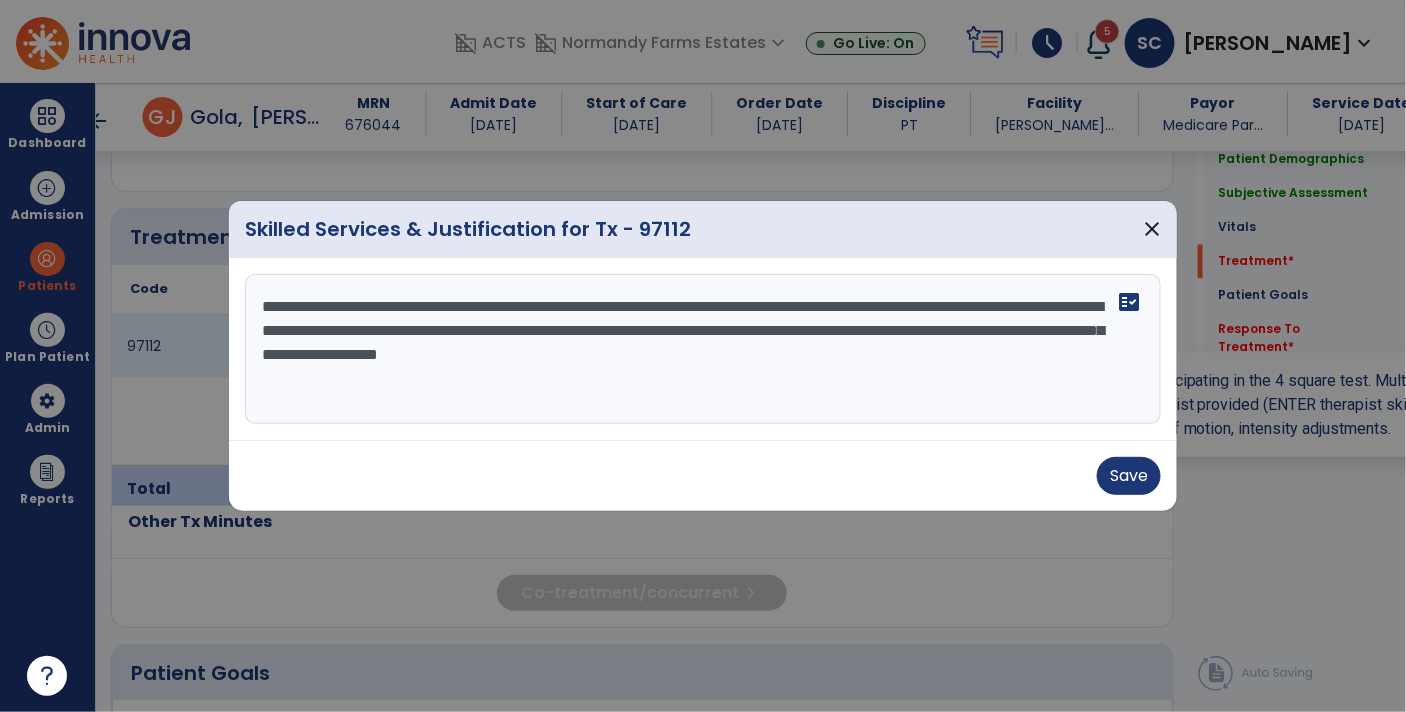 click on "**********" at bounding box center [703, 349] 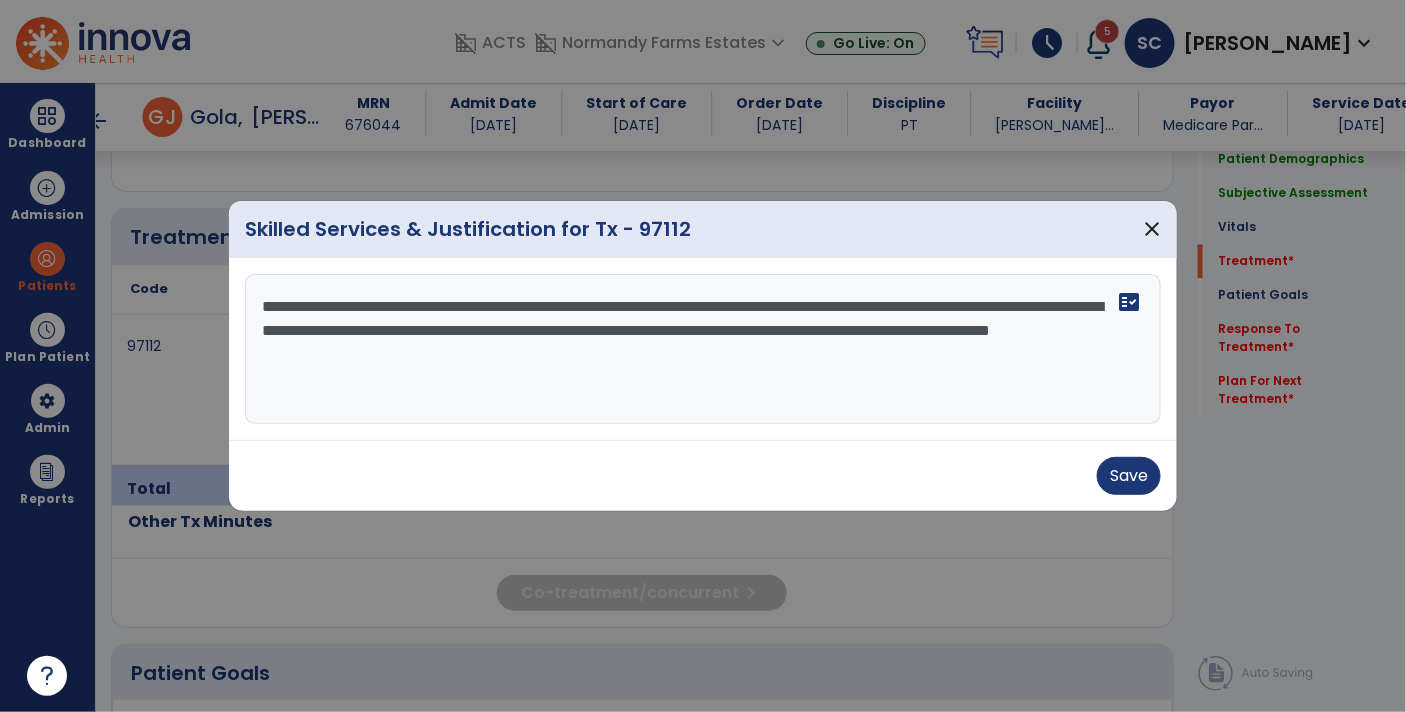 click on "**********" at bounding box center (703, 349) 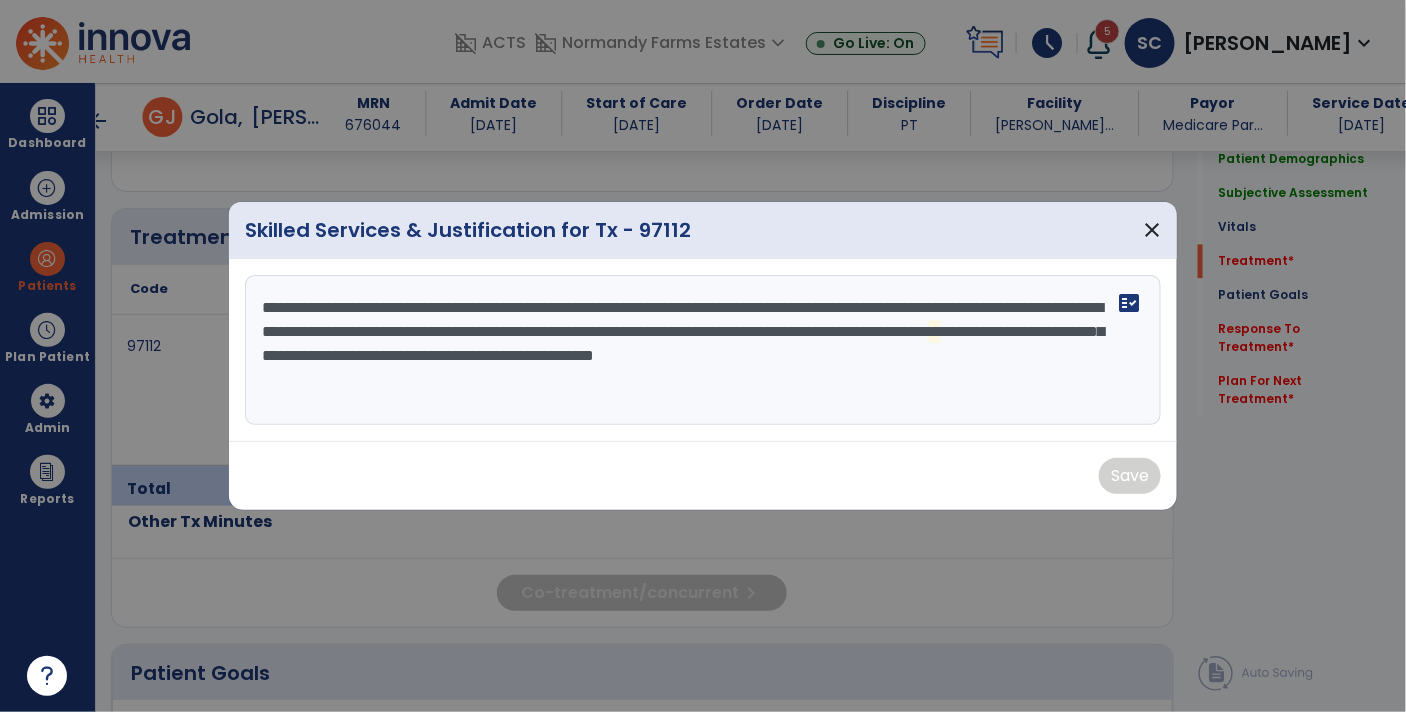 click on "**********" at bounding box center [703, 350] 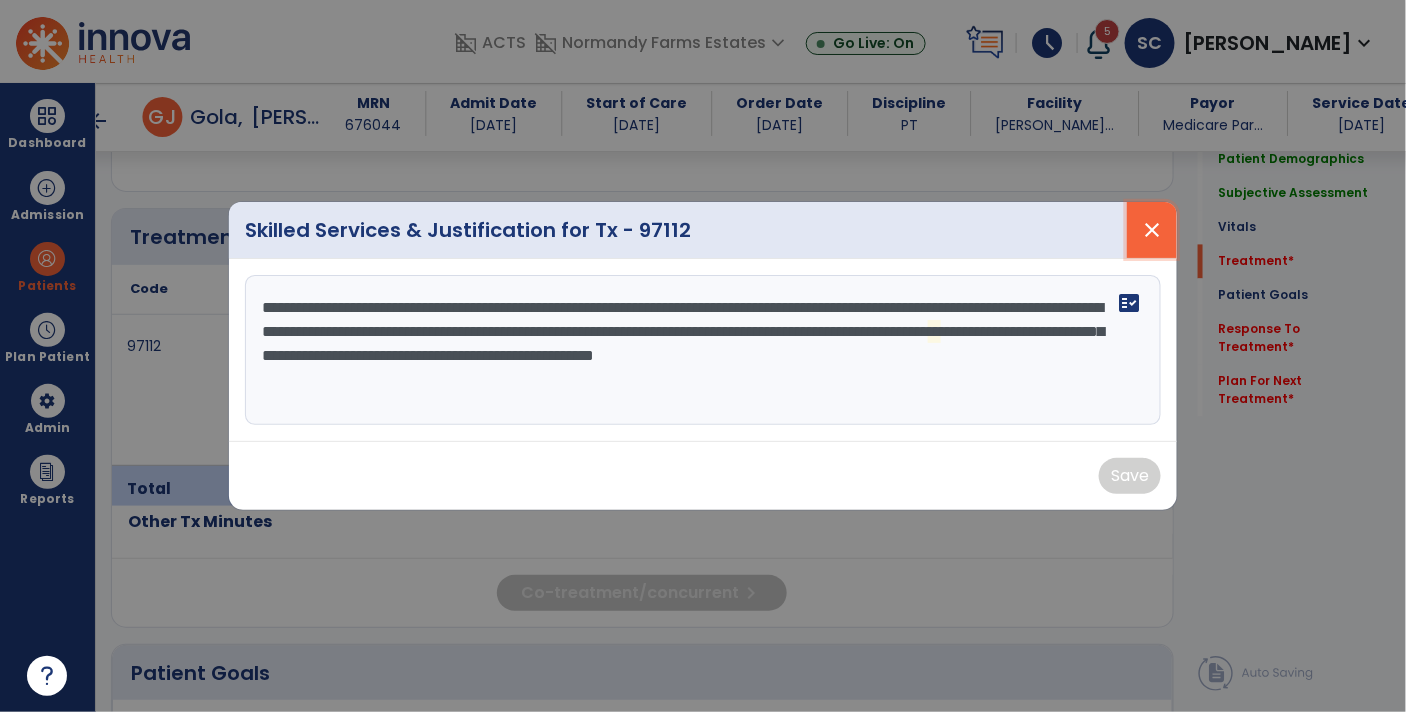click on "close" at bounding box center [1152, 230] 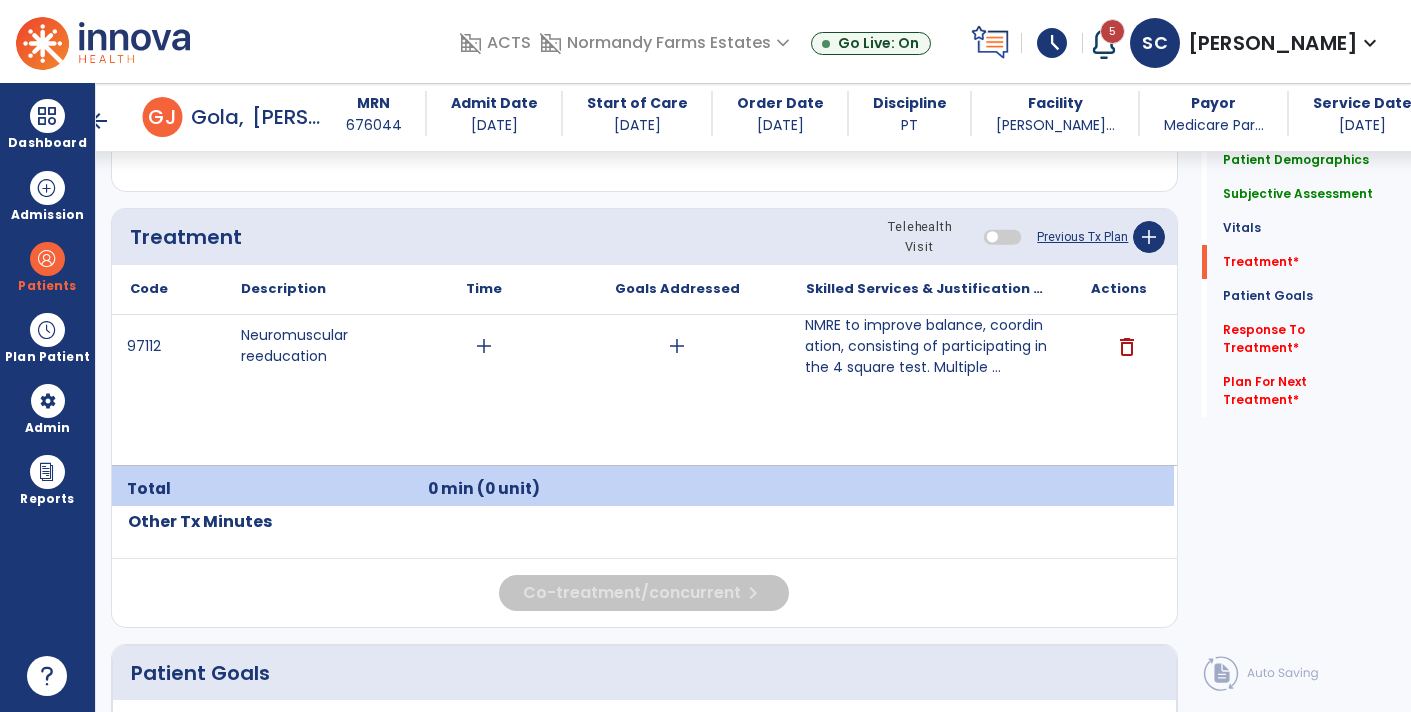 click on "NMRE to improve  balance, coordination, consisting of participating in the 4 square test.  Multiple ..." at bounding box center (926, 346) 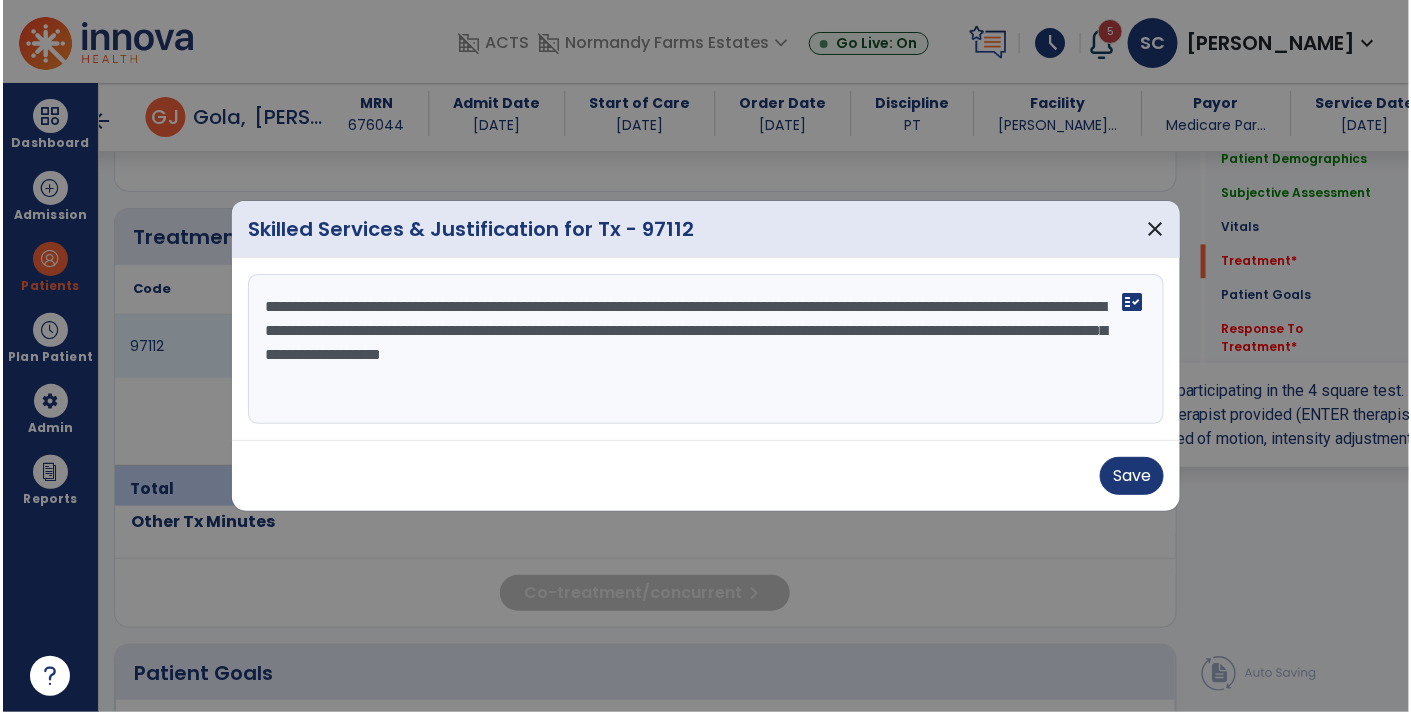 scroll, scrollTop: 1241, scrollLeft: 0, axis: vertical 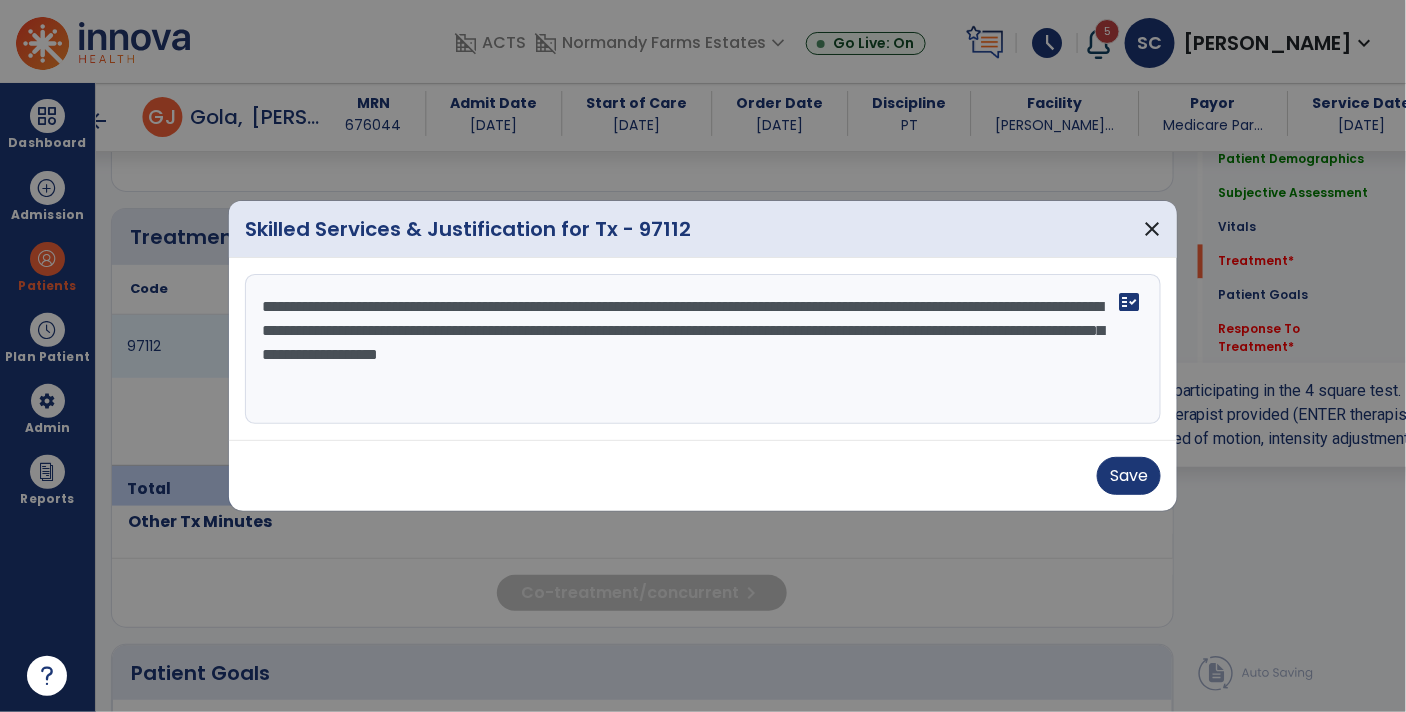 click on "**********" at bounding box center (703, 349) 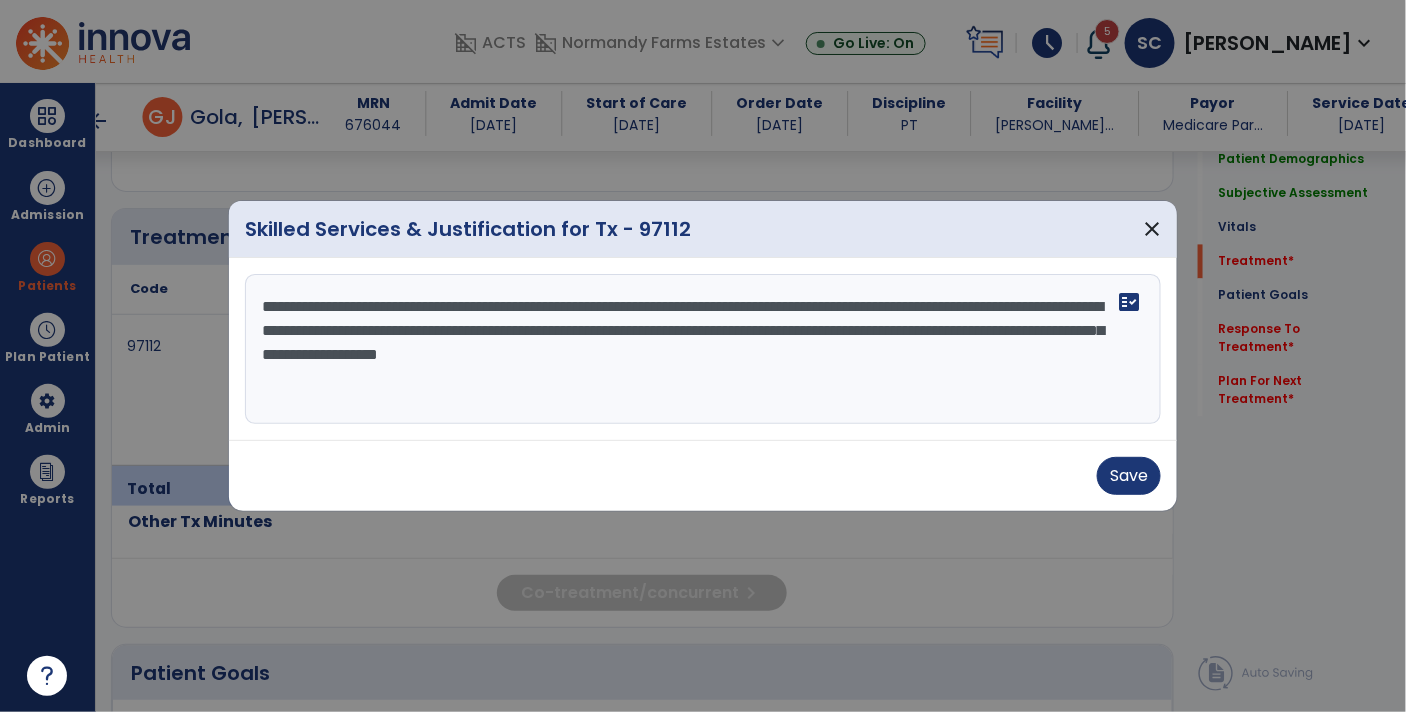 click on "**********" at bounding box center [703, 349] 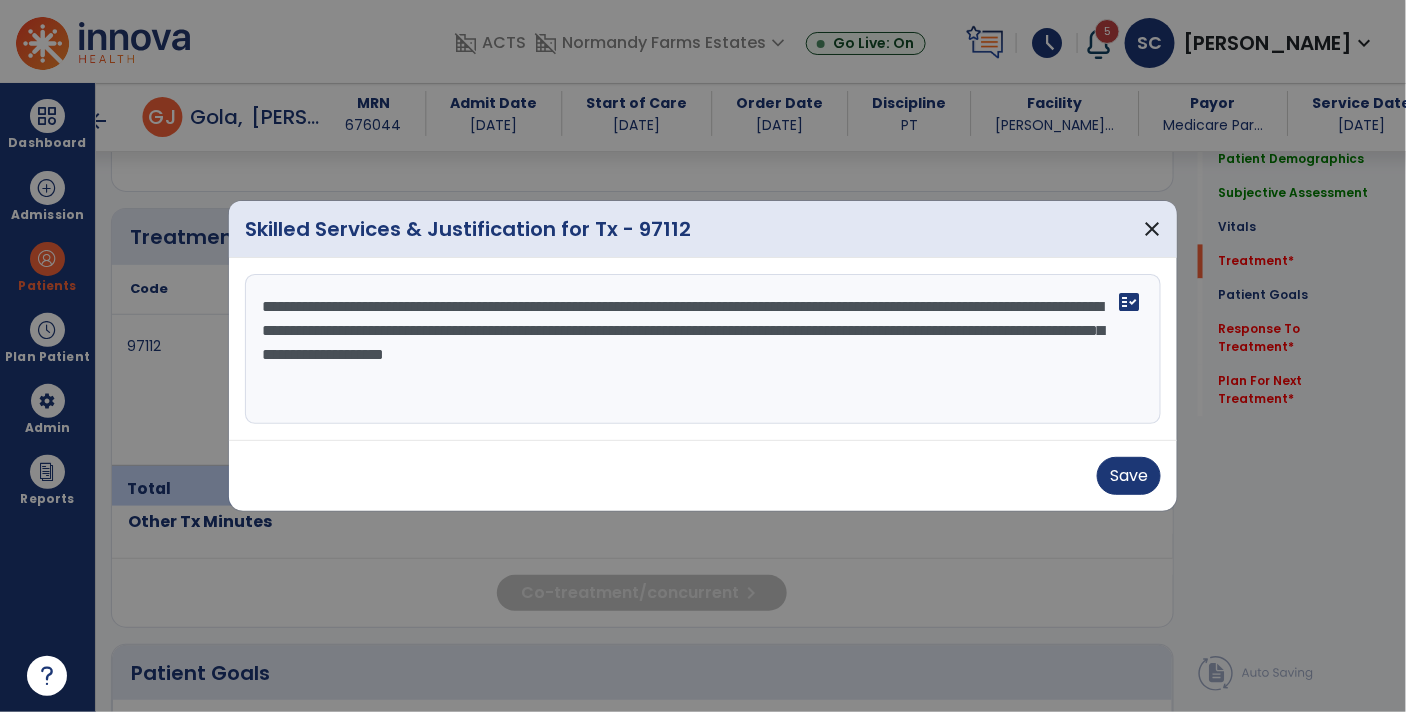 click on "**********" at bounding box center (703, 349) 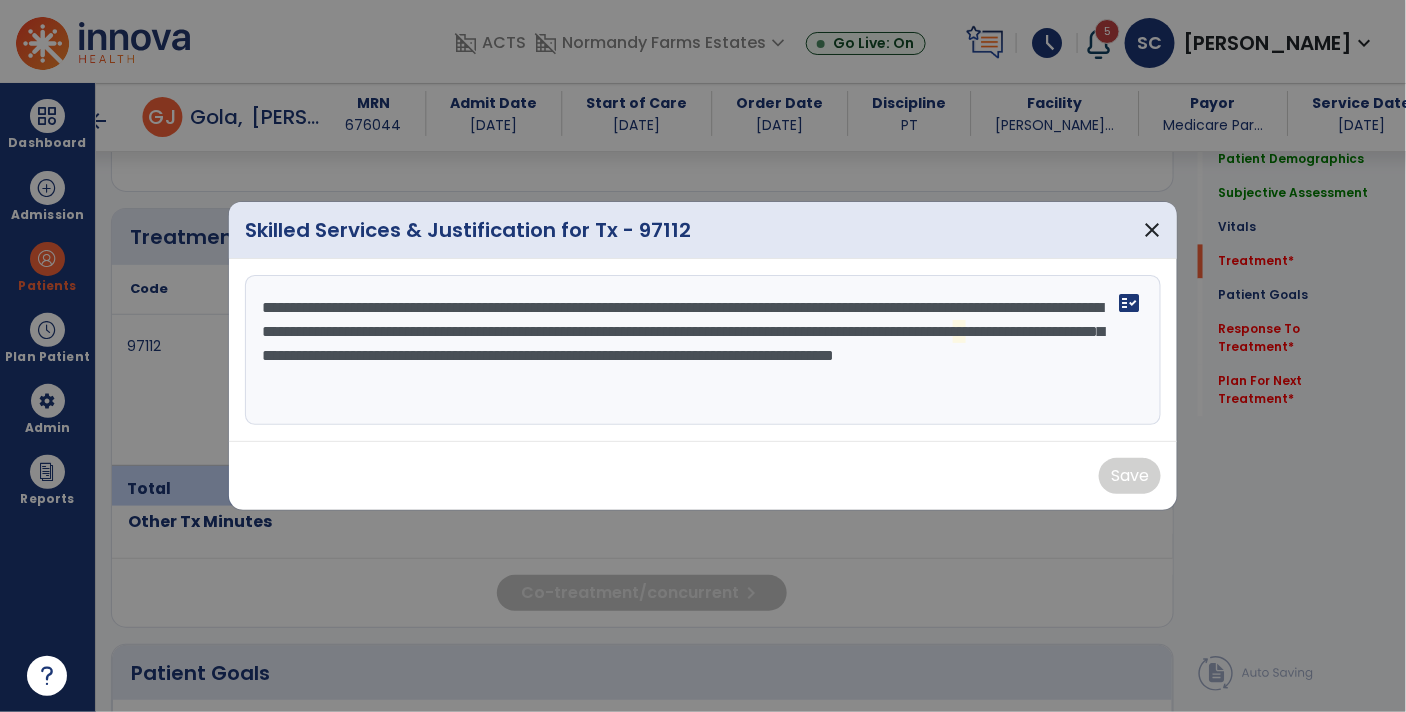type on "**********" 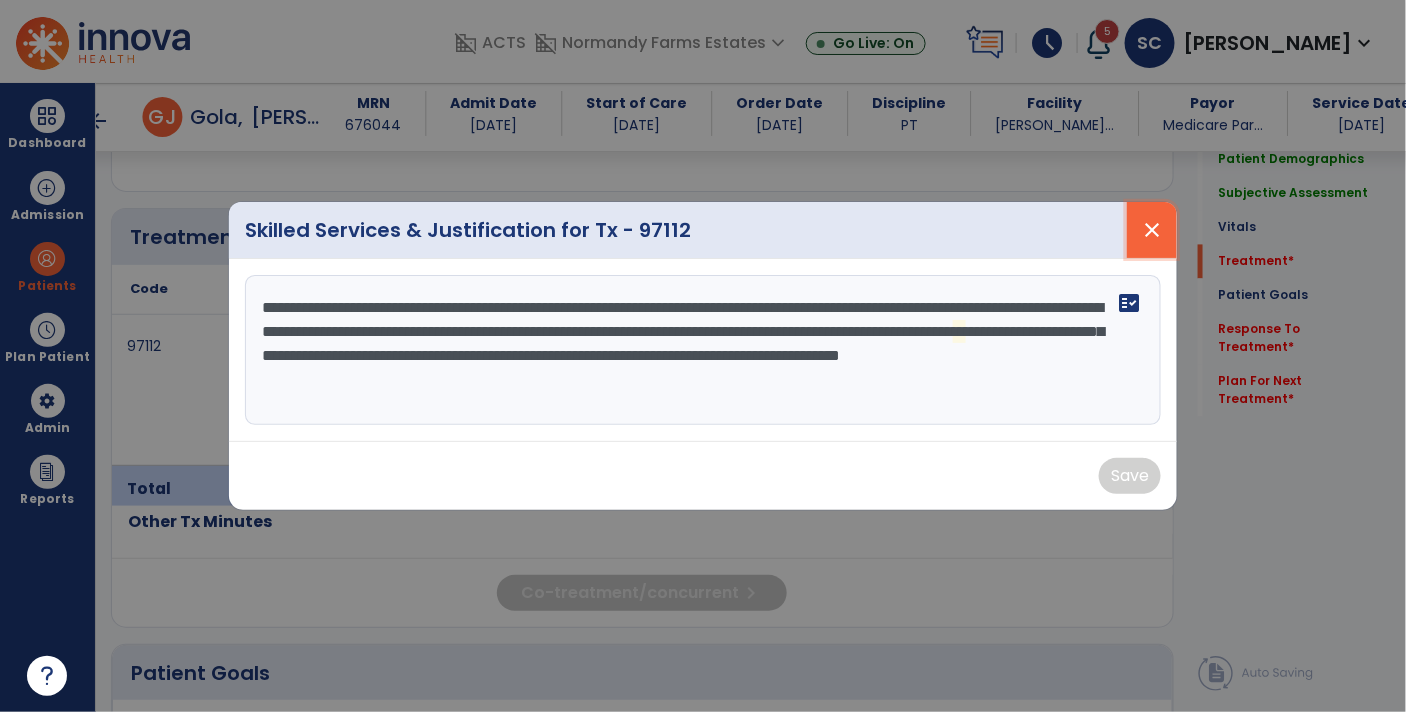 click on "close" at bounding box center (1152, 230) 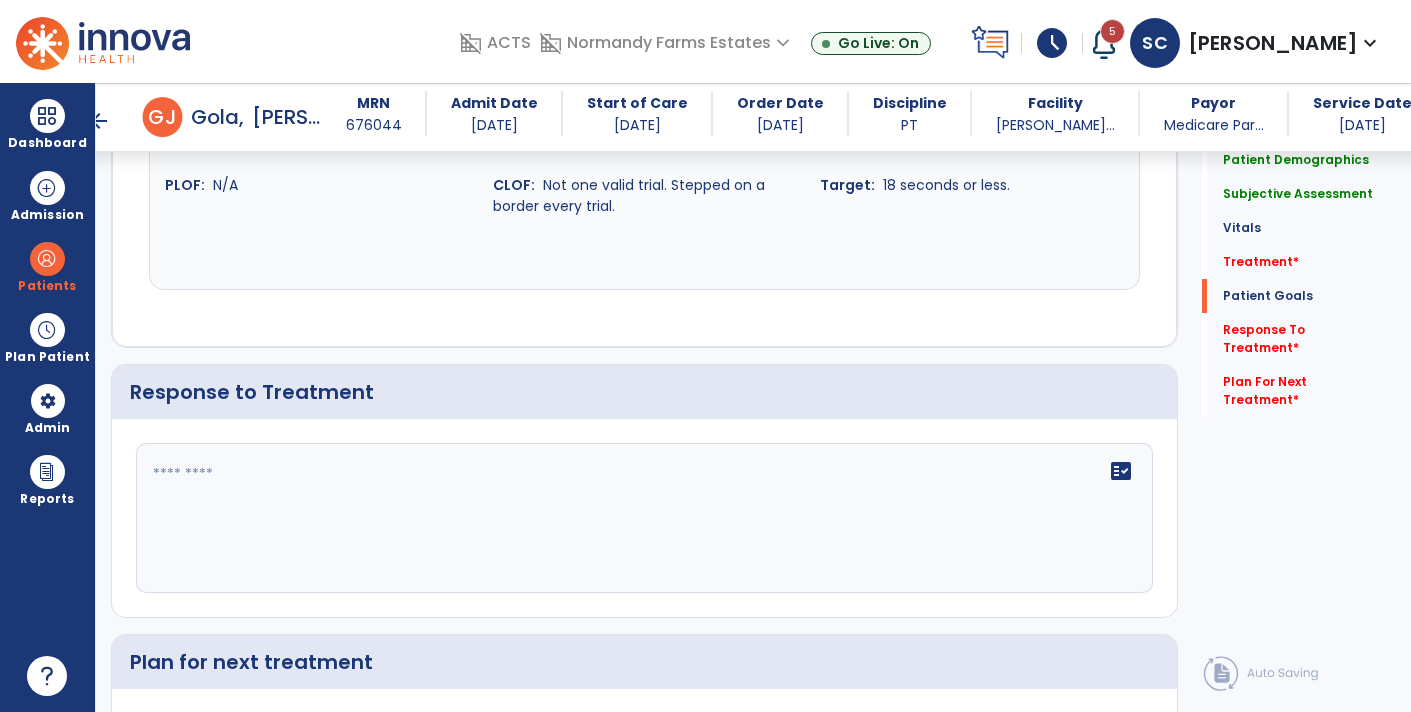 scroll, scrollTop: 3706, scrollLeft: 0, axis: vertical 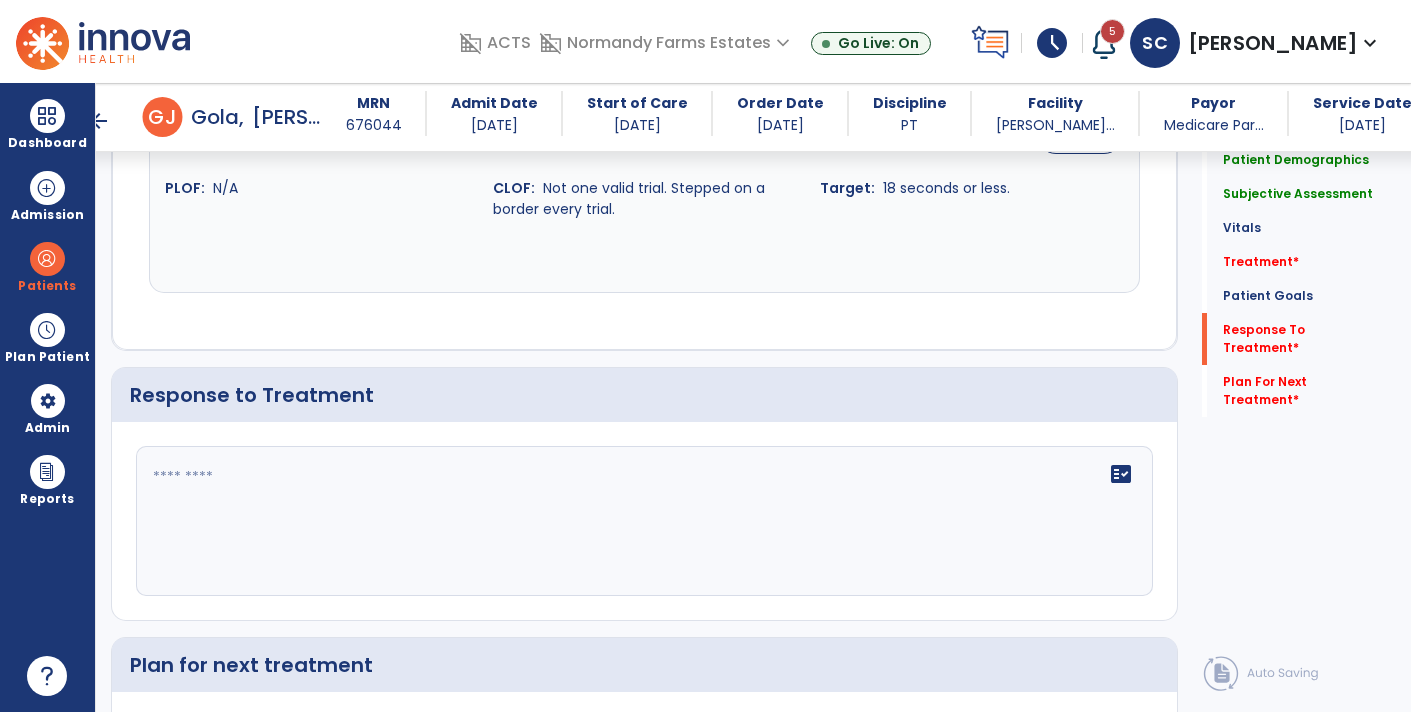 click 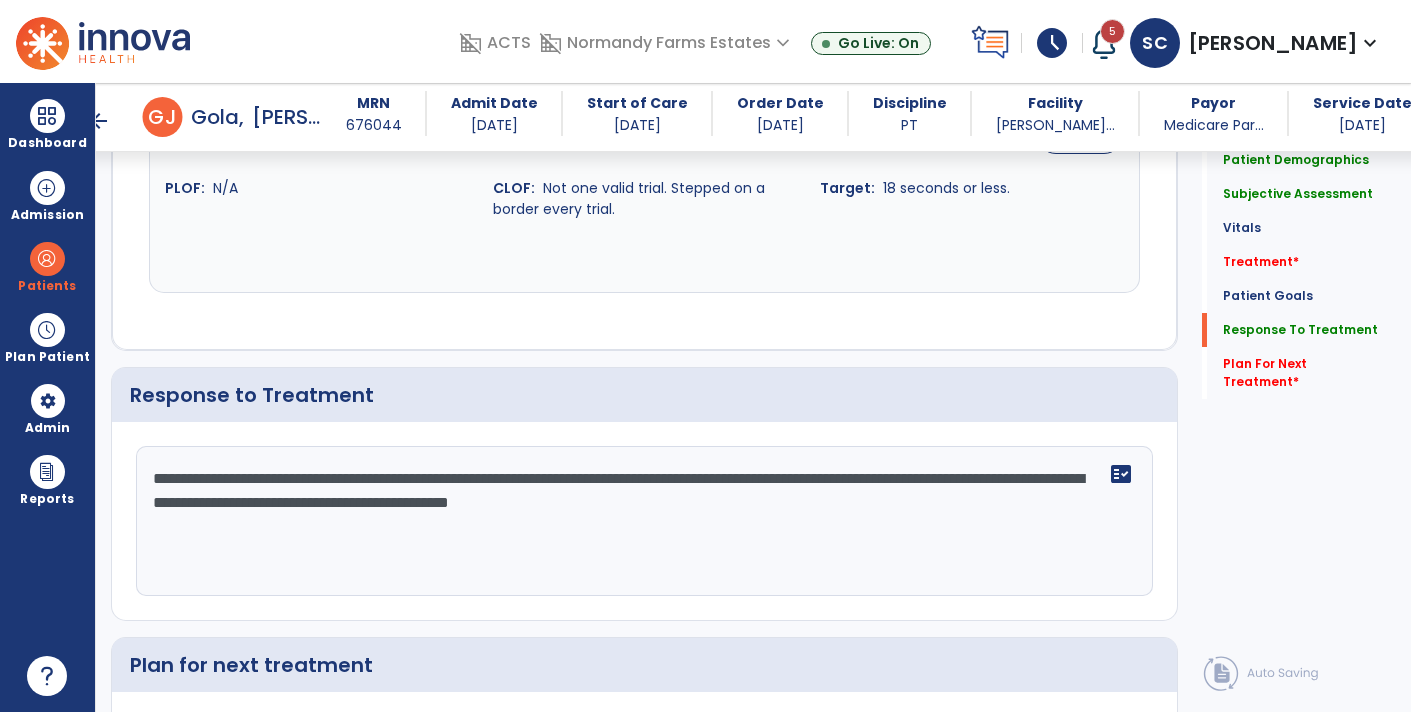 click on "**********" 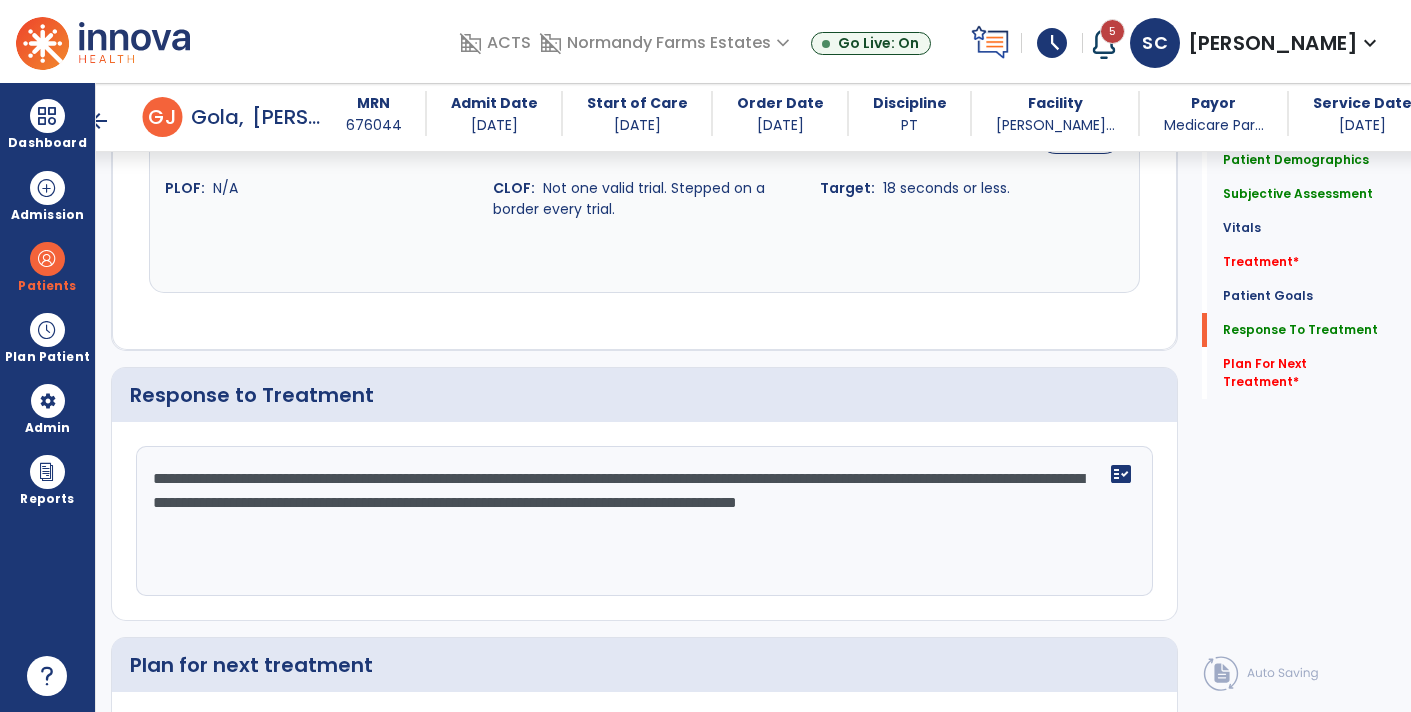 click on "**********" 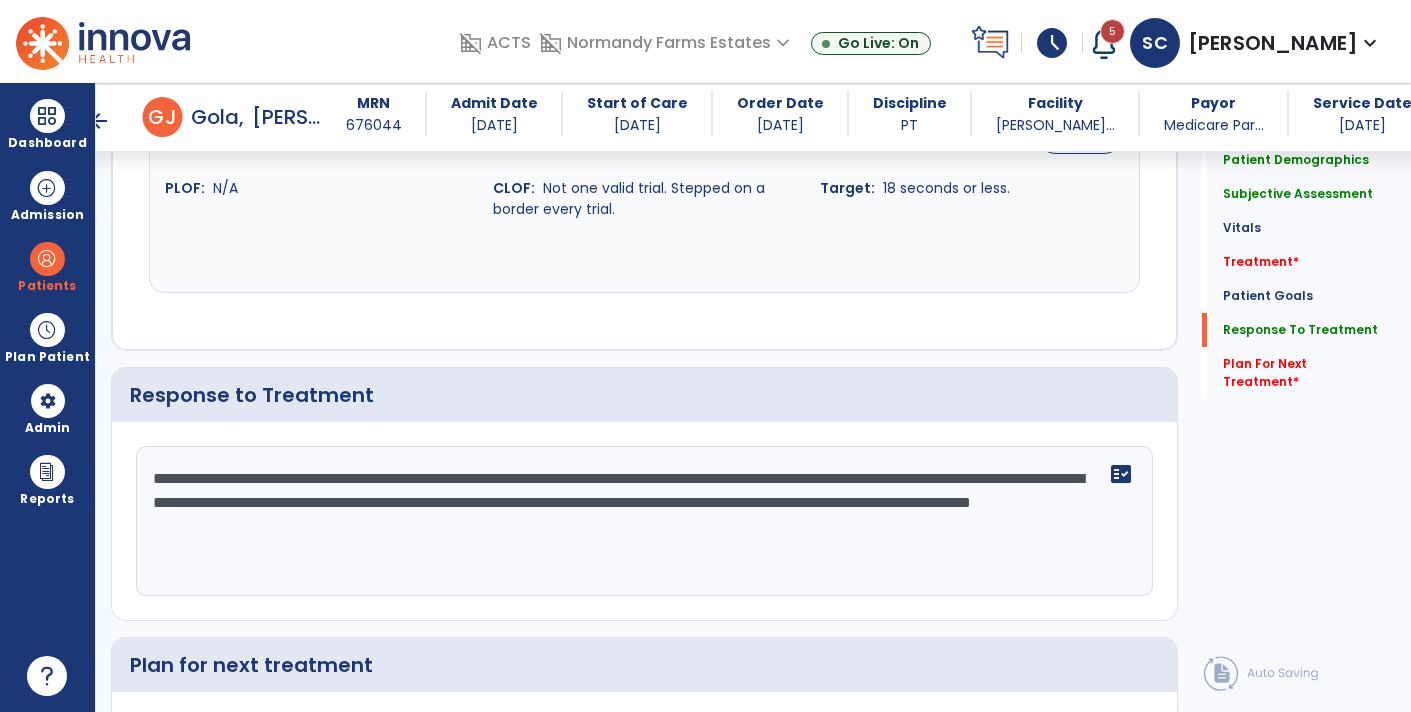click on "**********" 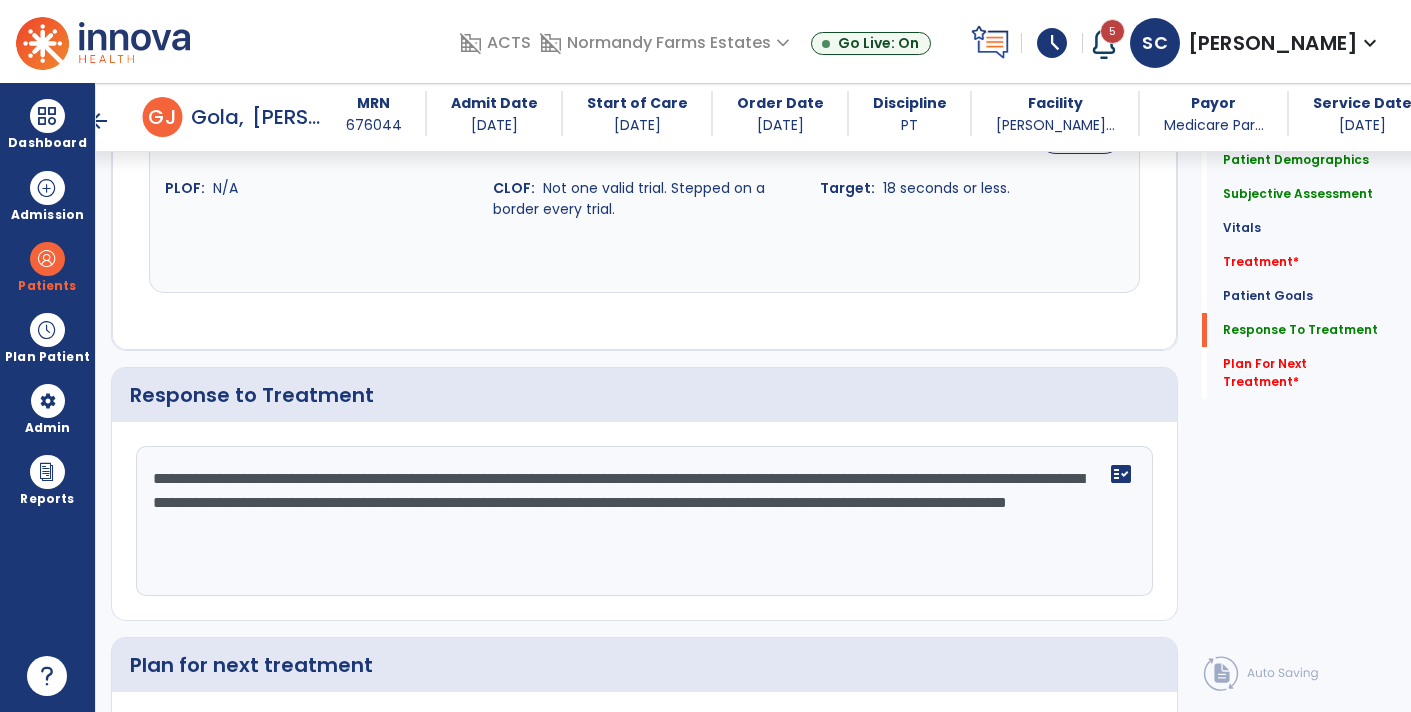 click on "**********" 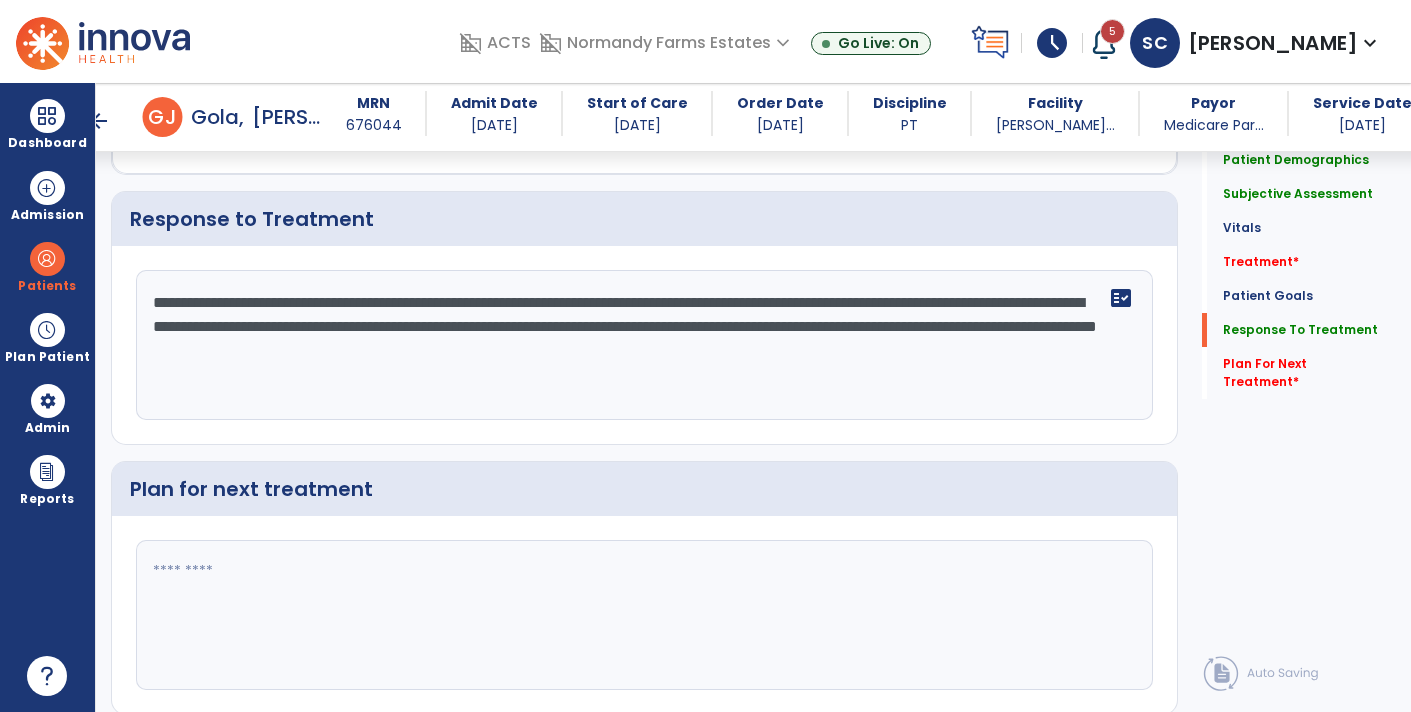 scroll, scrollTop: 3917, scrollLeft: 0, axis: vertical 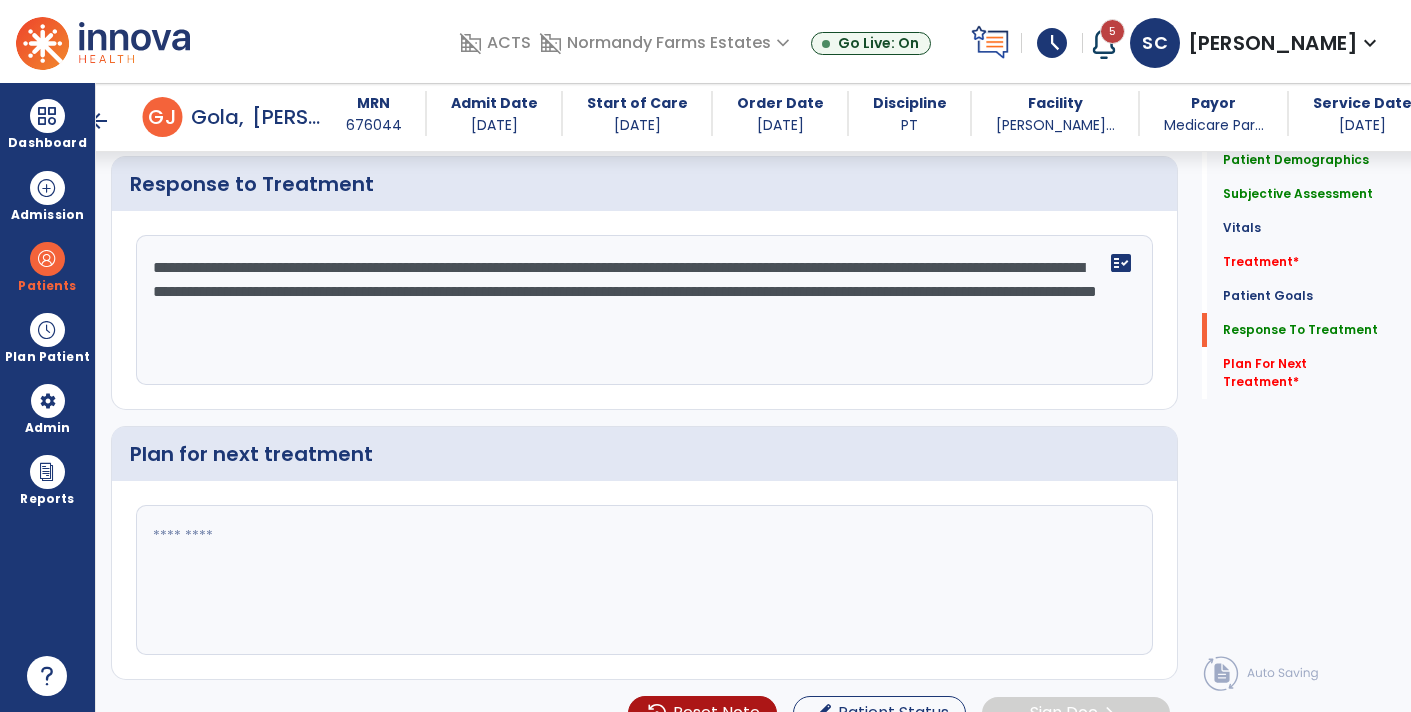 type on "**********" 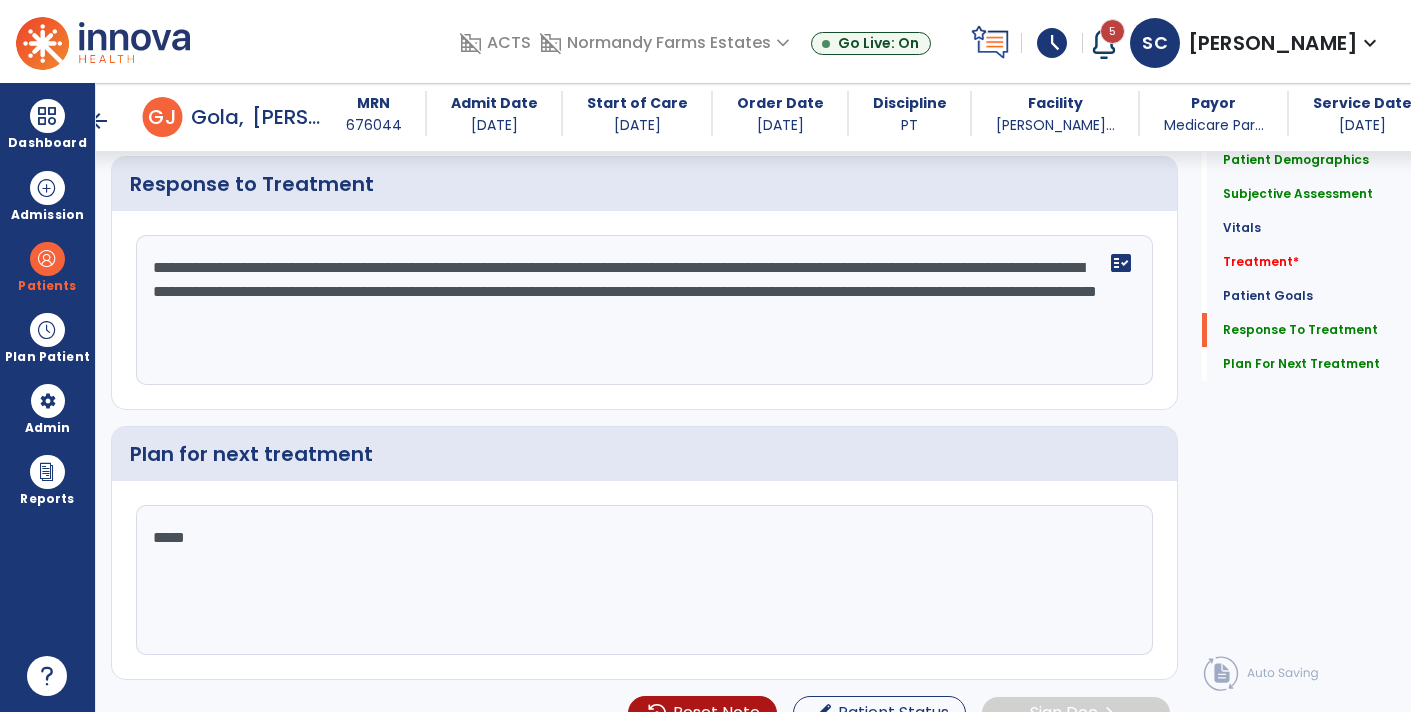 type on "*****" 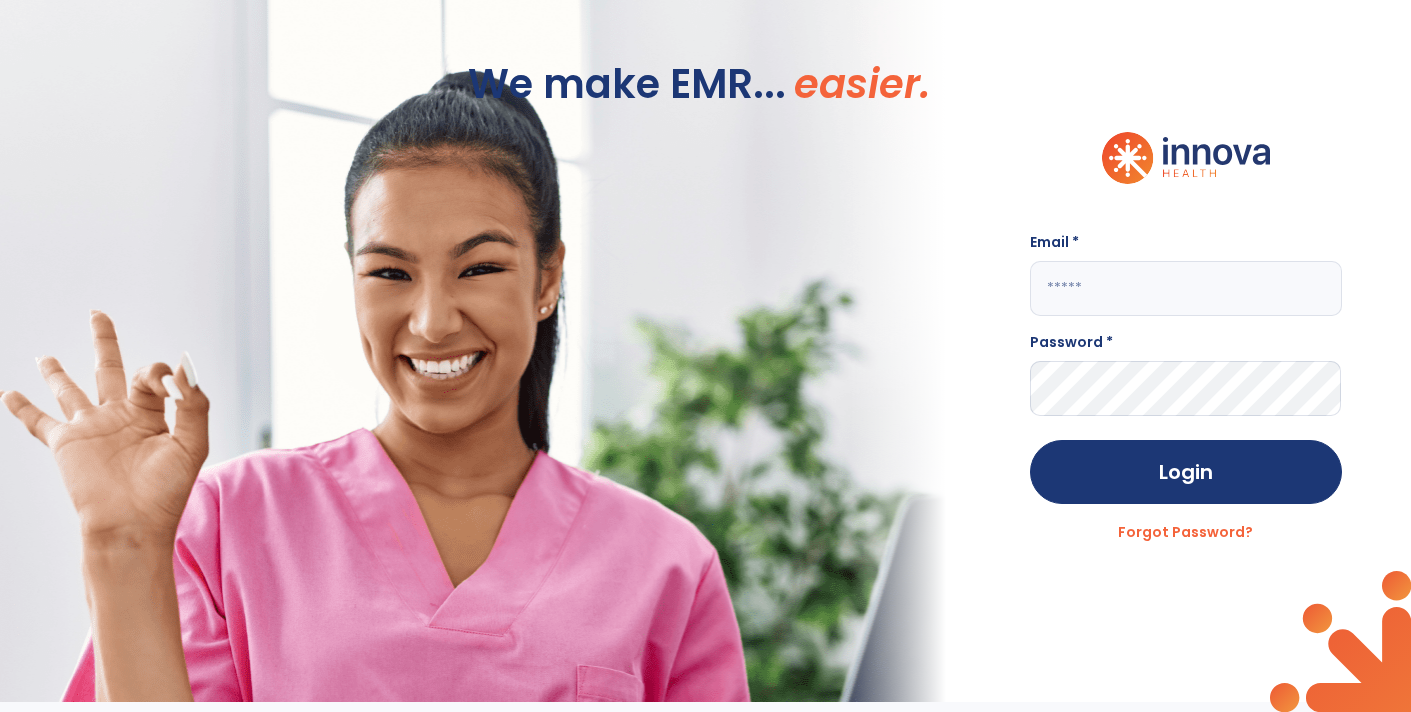 scroll, scrollTop: 0, scrollLeft: 0, axis: both 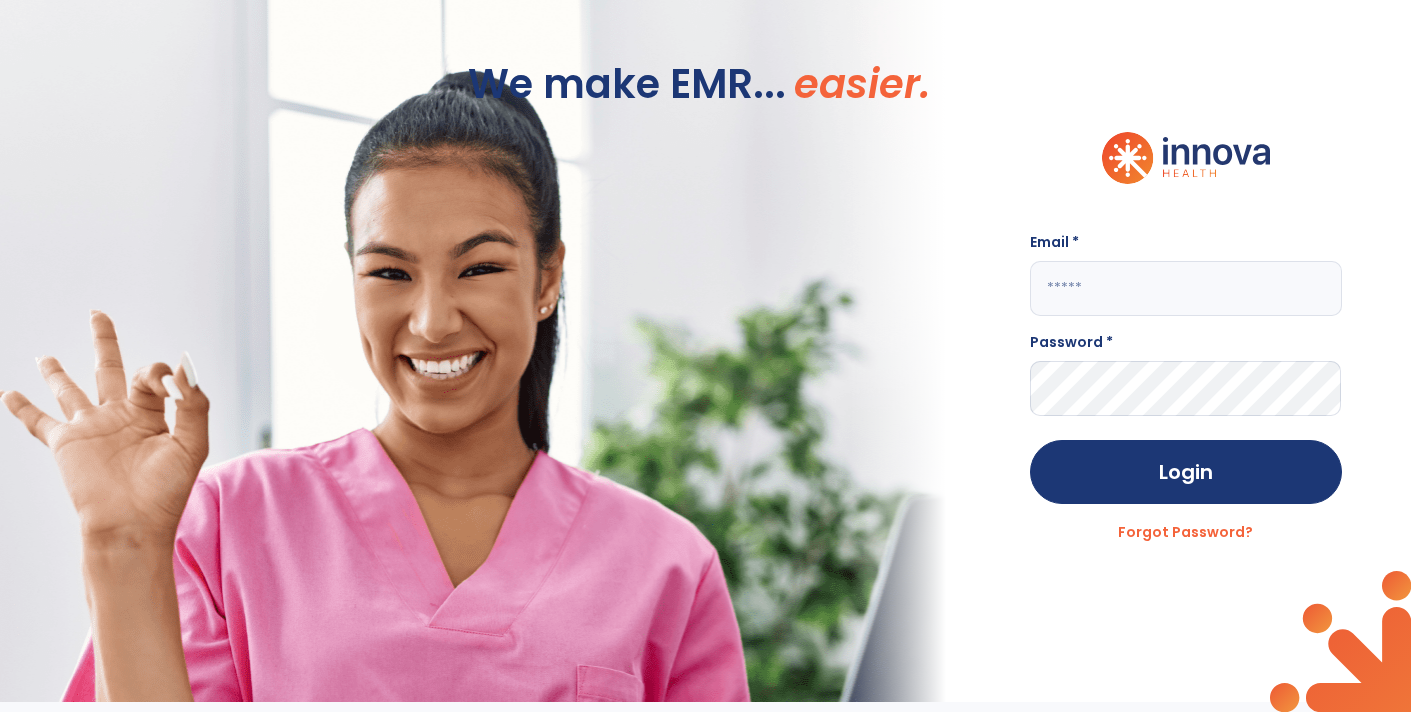 click 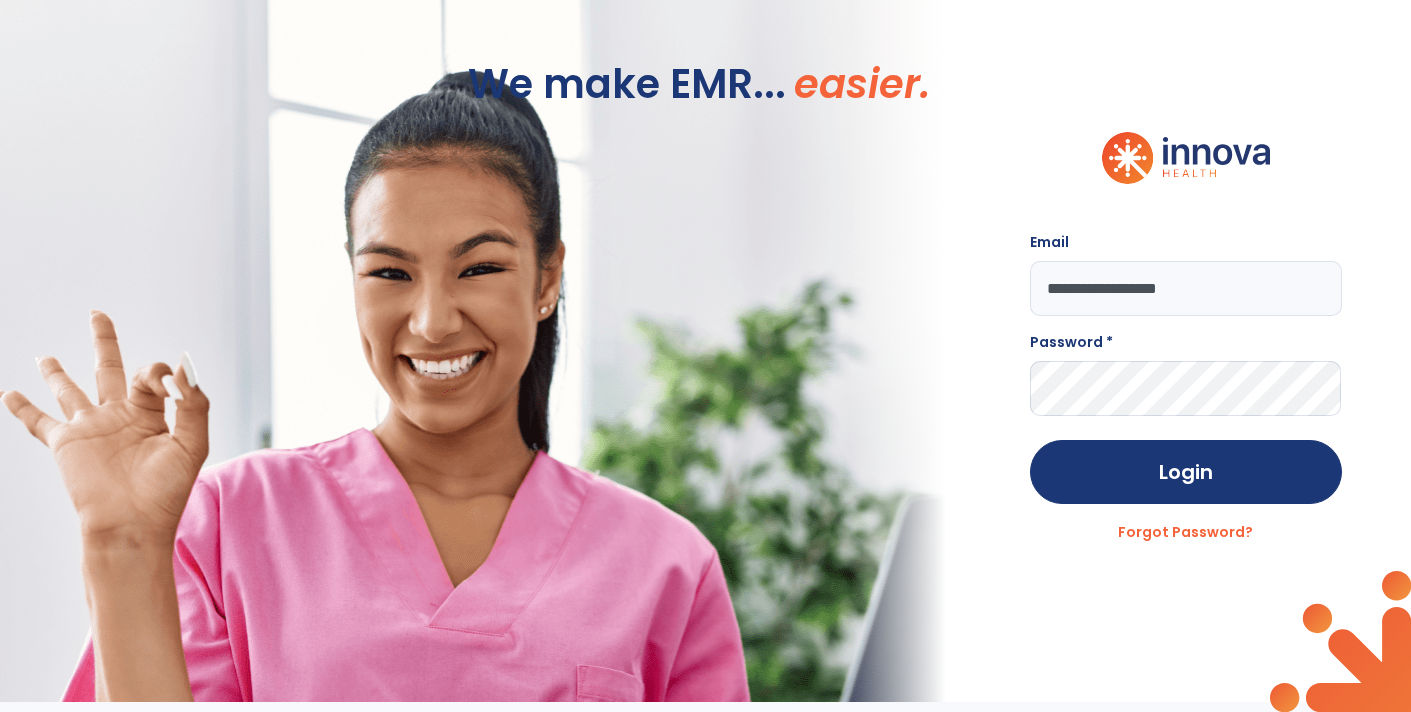 type on "**********" 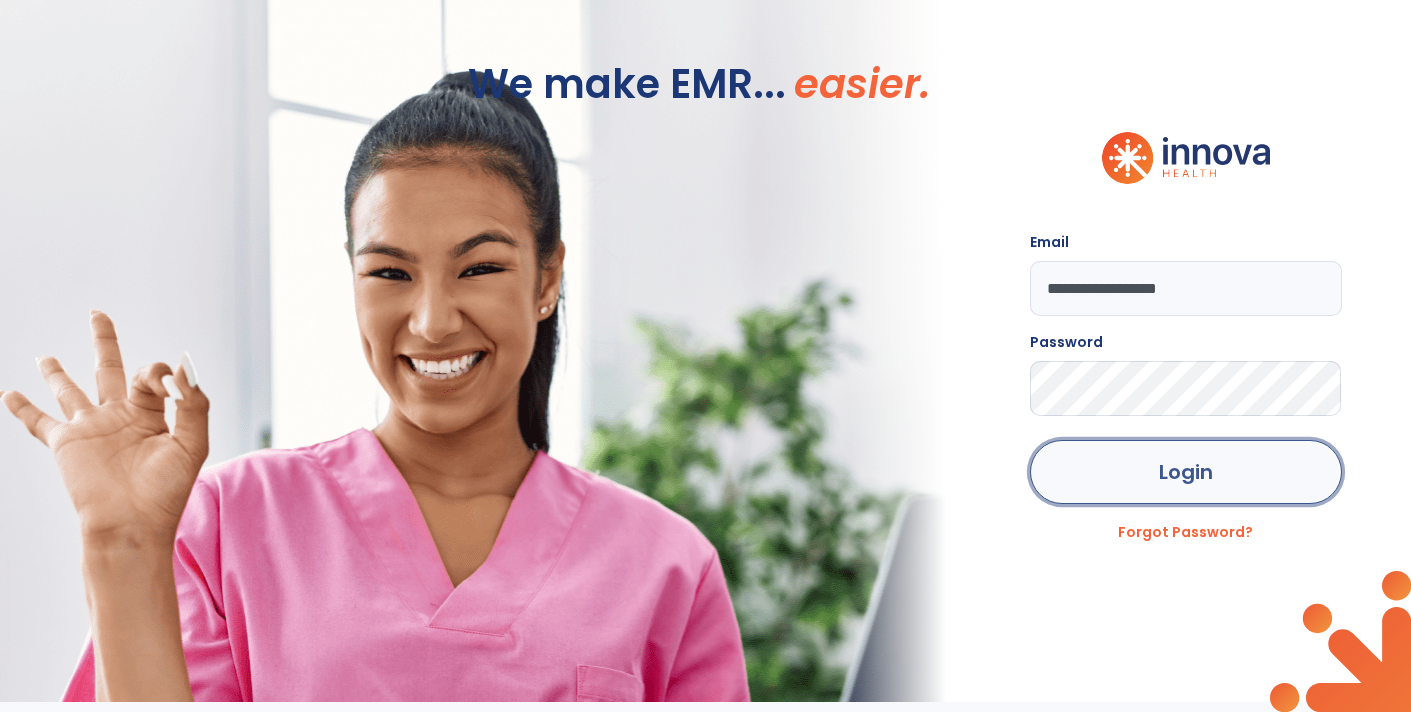 click on "Login" 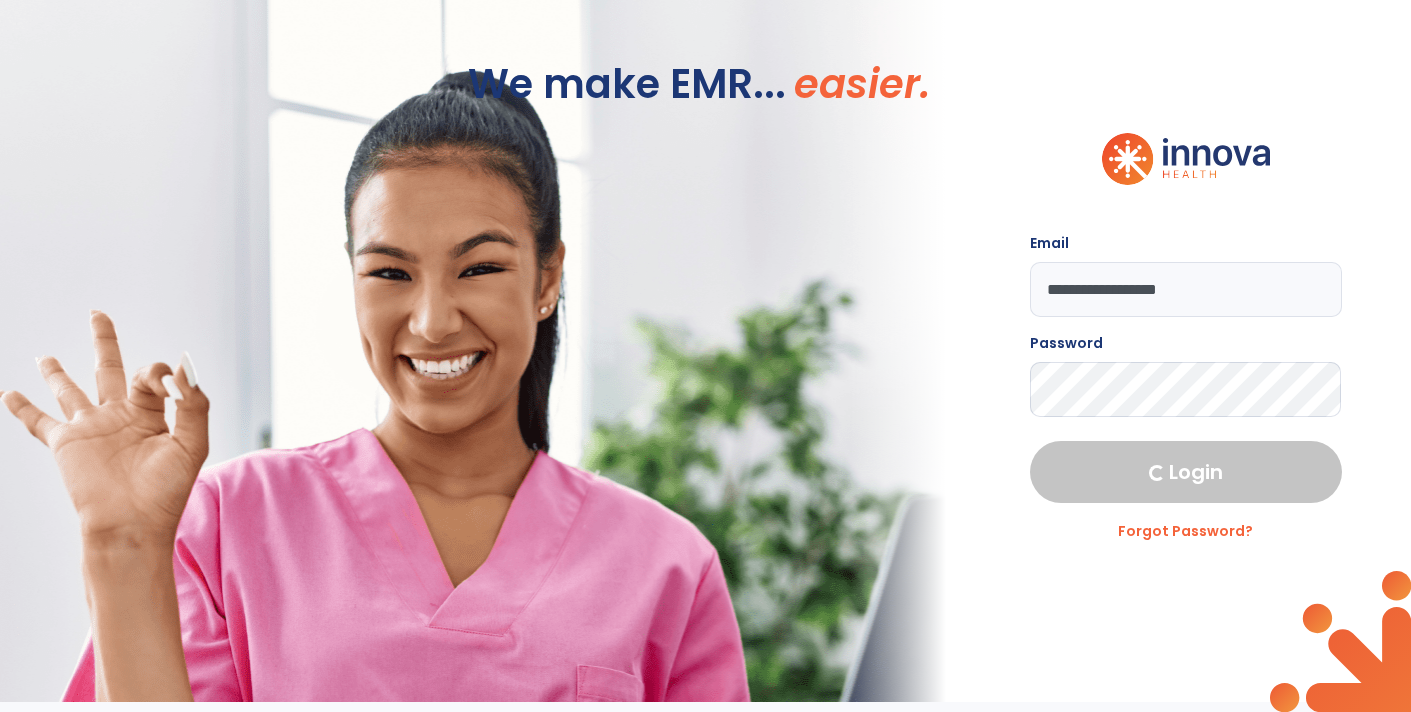 select on "****" 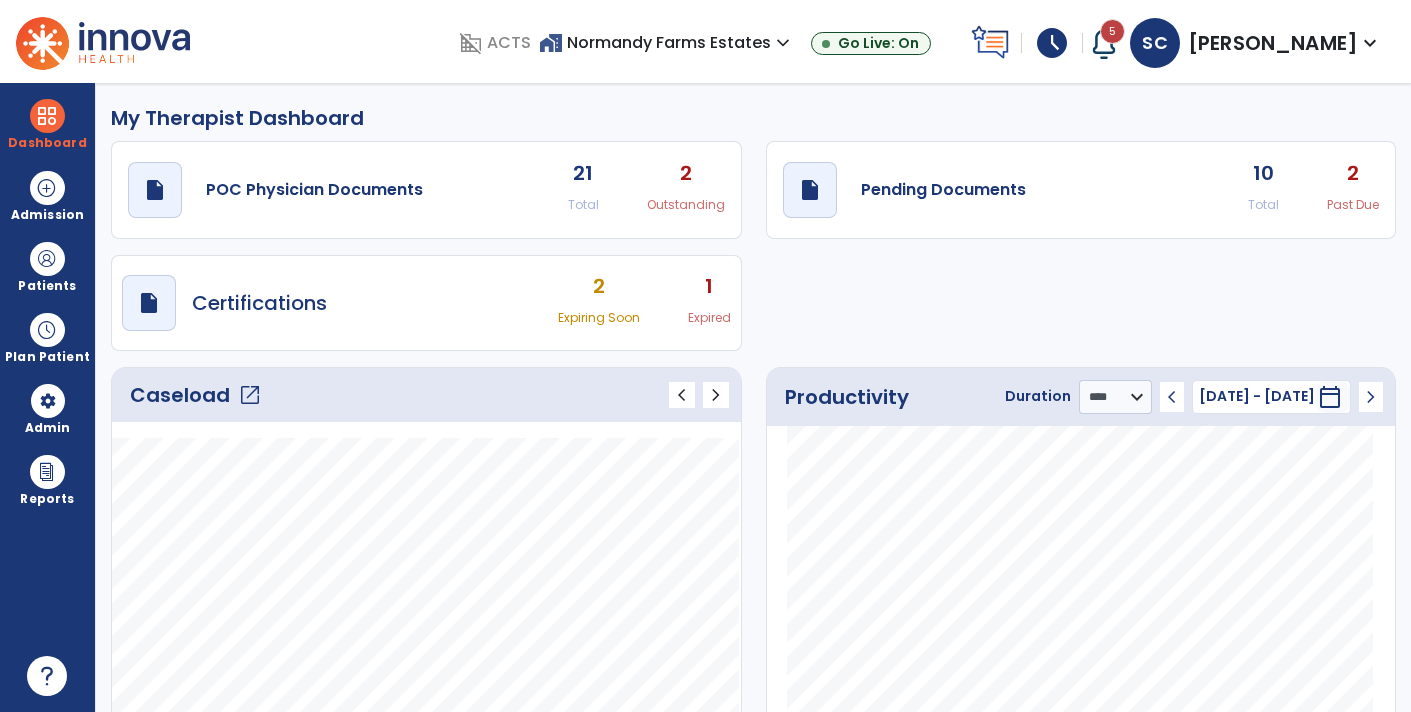 click on "open_in_new" 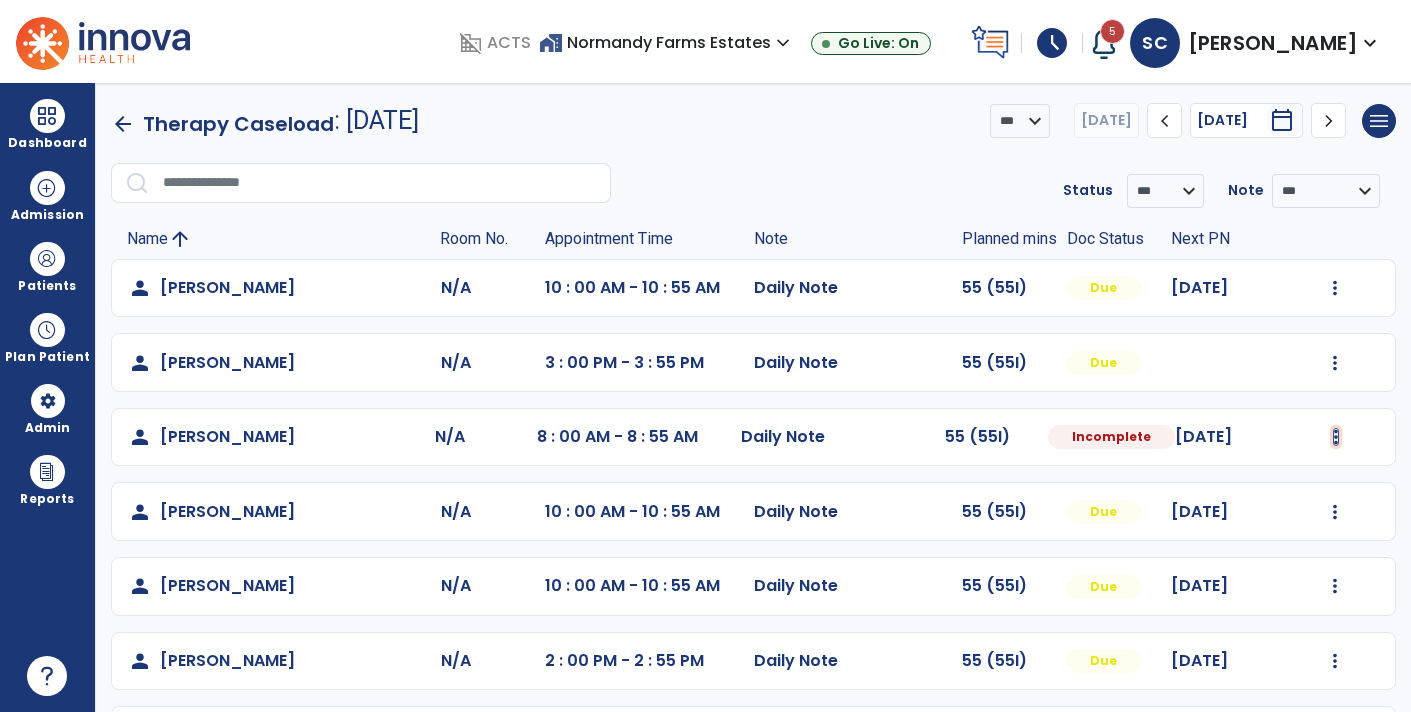 click at bounding box center (1335, 288) 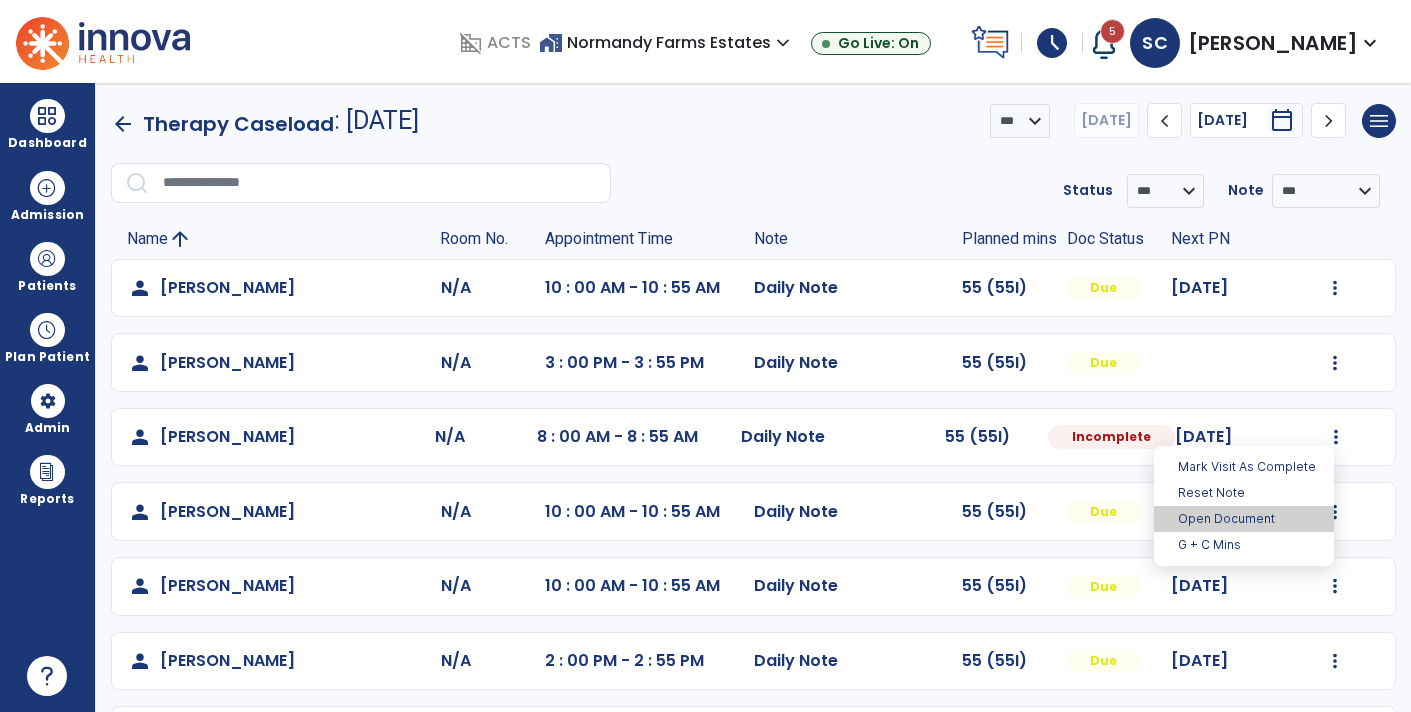 click on "Open Document" at bounding box center (1244, 519) 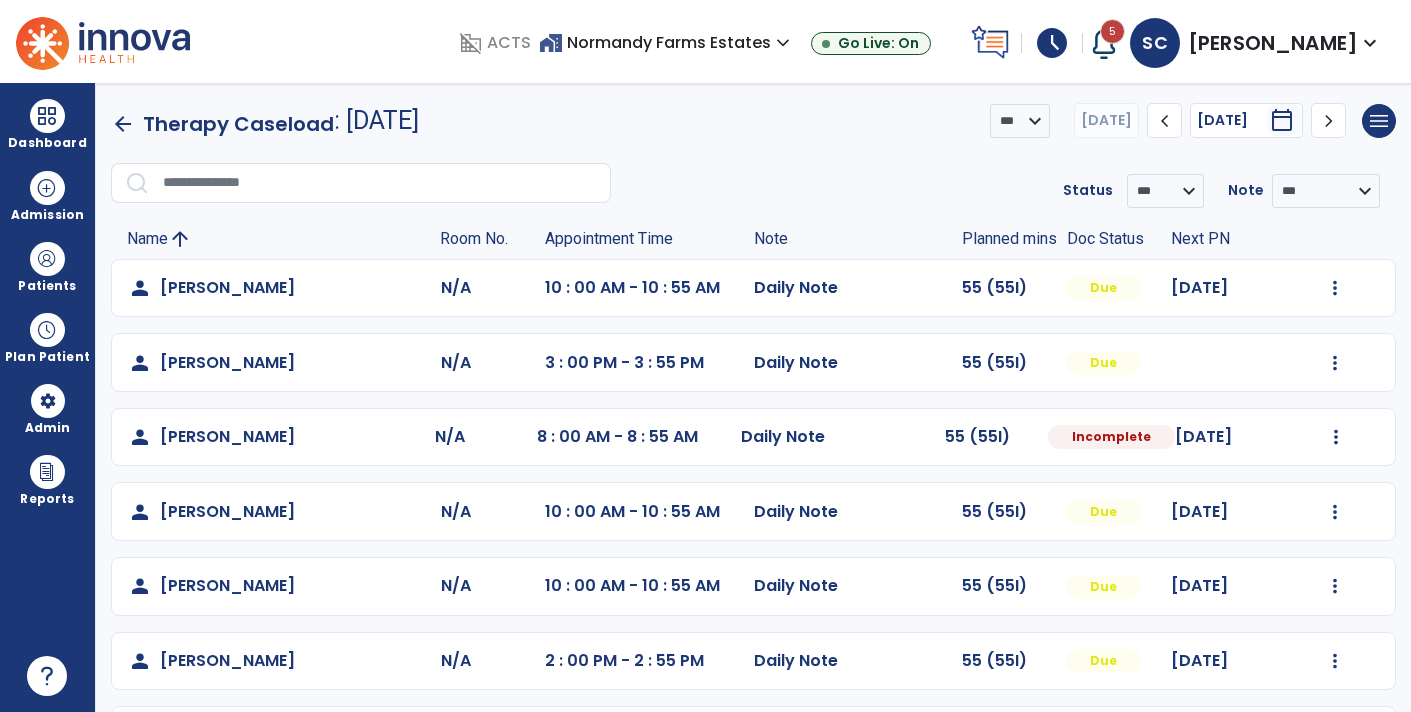 select on "*" 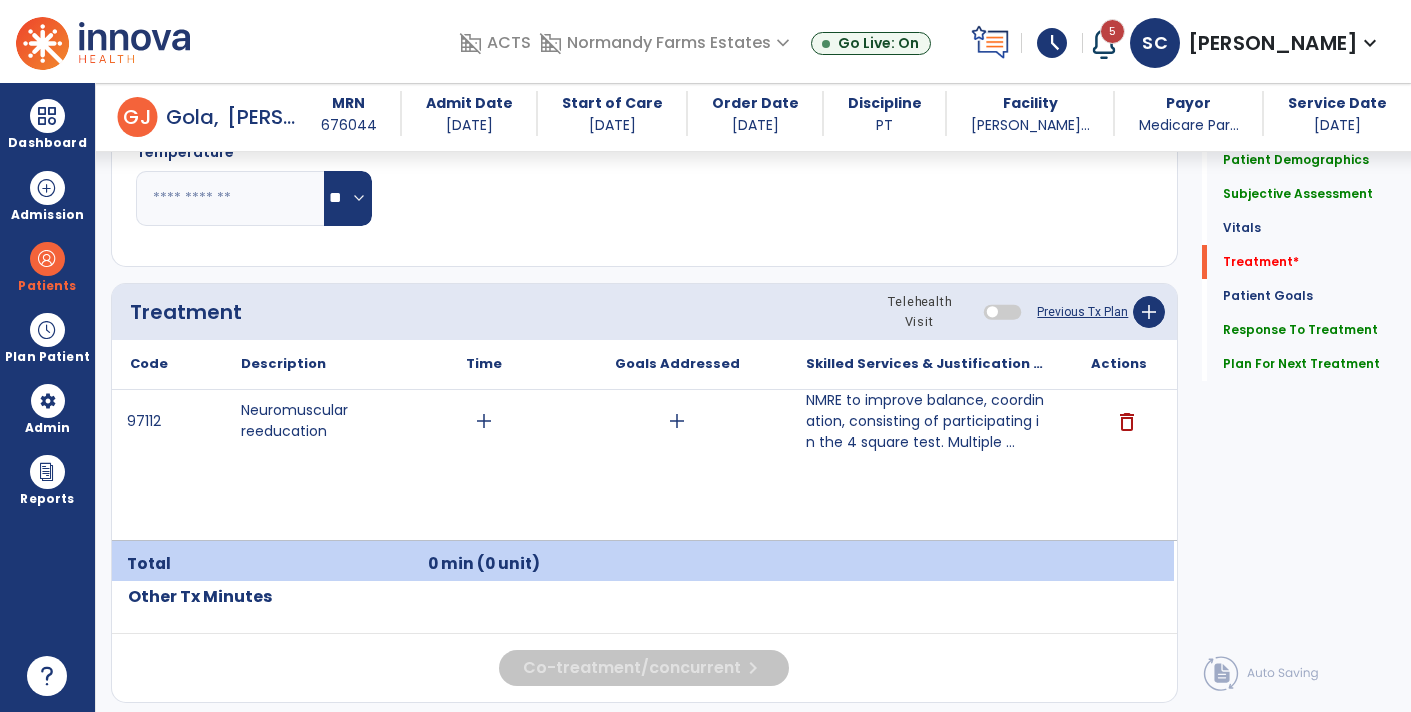 scroll, scrollTop: 1164, scrollLeft: 0, axis: vertical 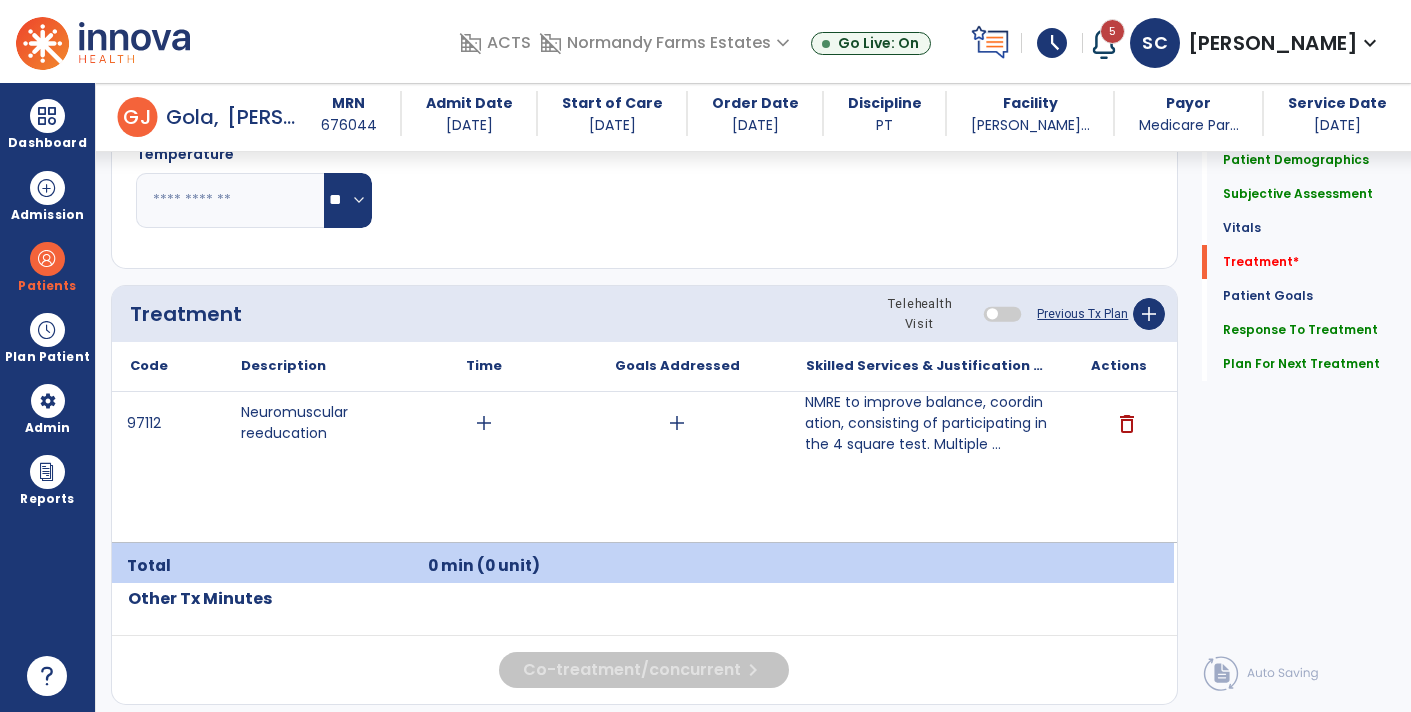 click on "NMRE to improve  balance, coordination, consisting of participating in the 4 square test.  Multiple ..." at bounding box center (926, 423) 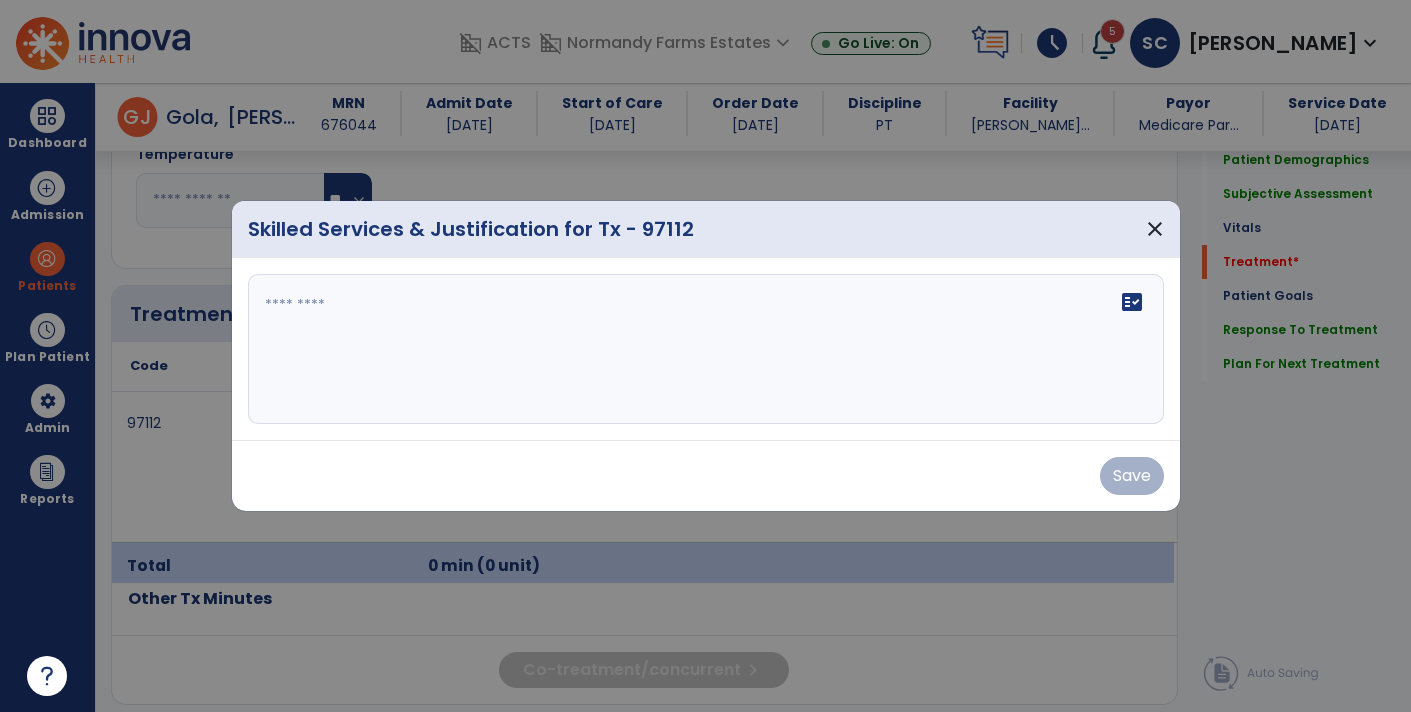 paste on "**********" 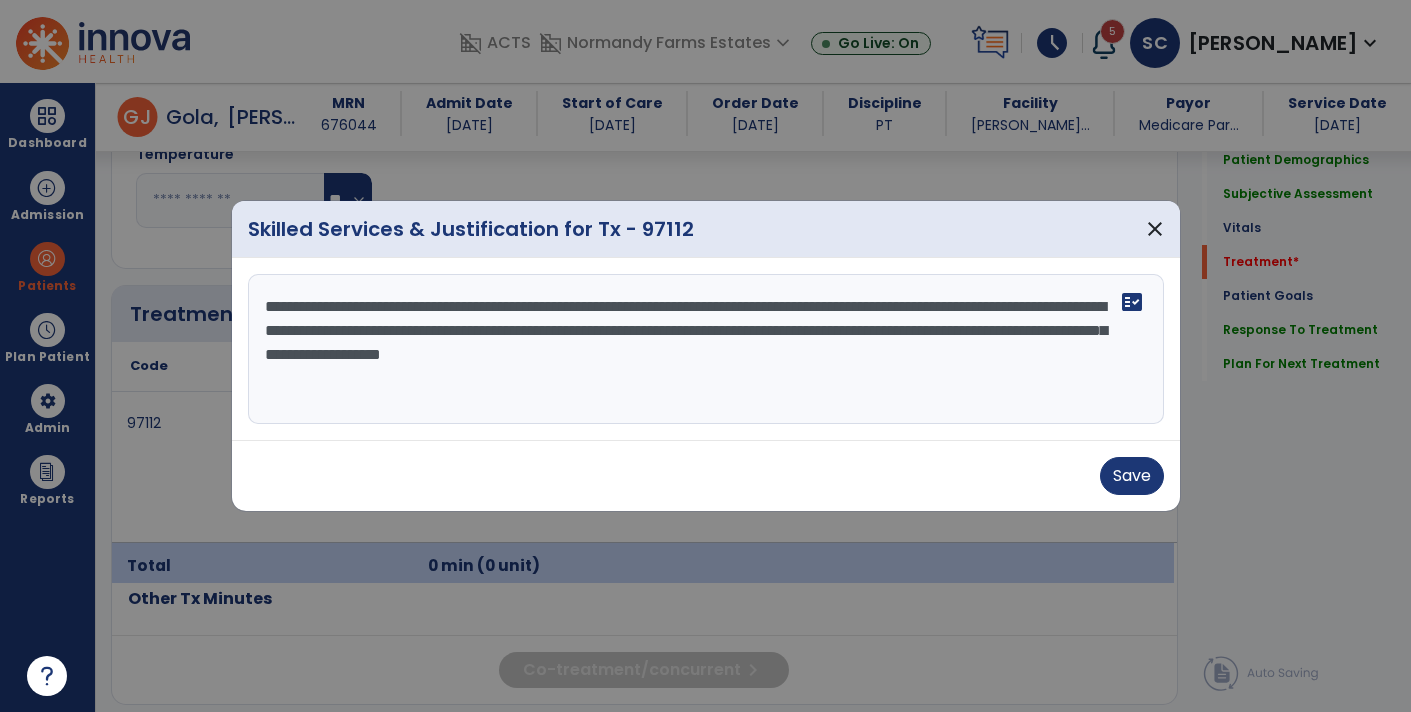 click on "**********" at bounding box center (706, 349) 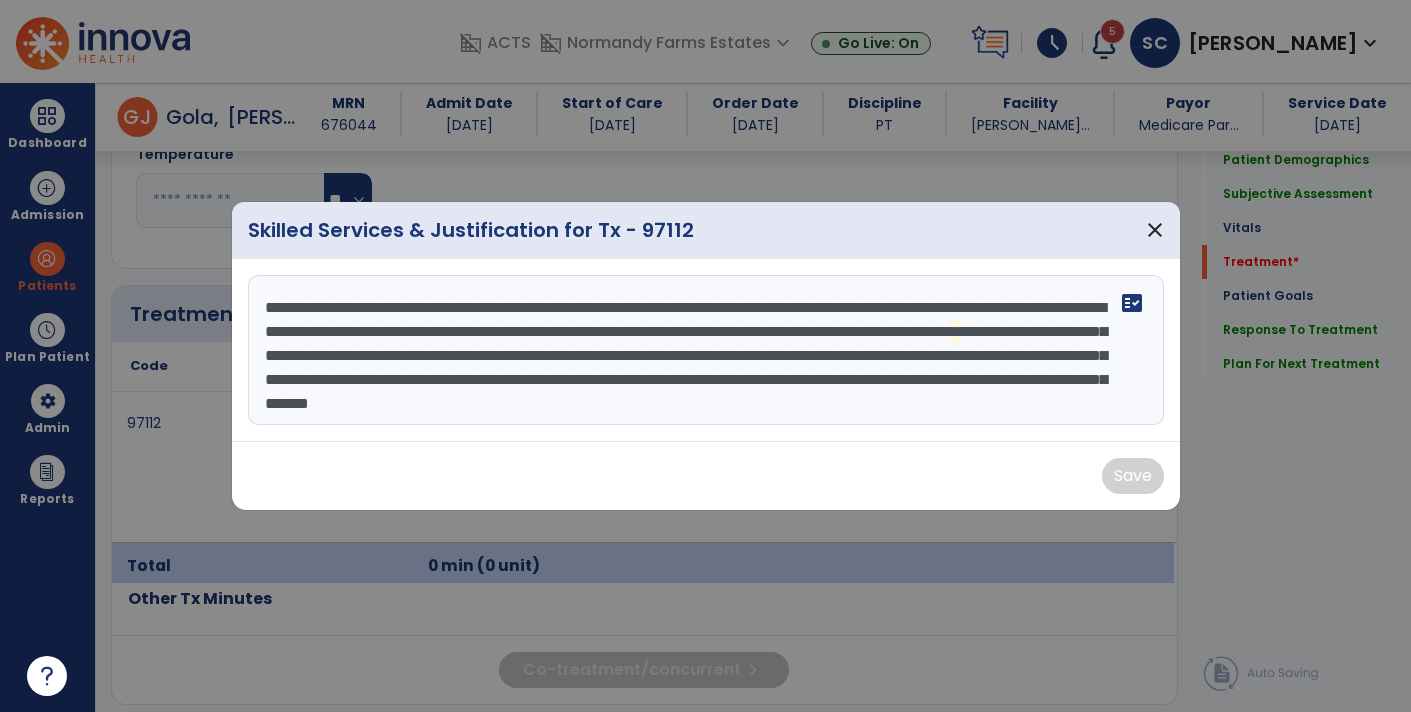 type on "**********" 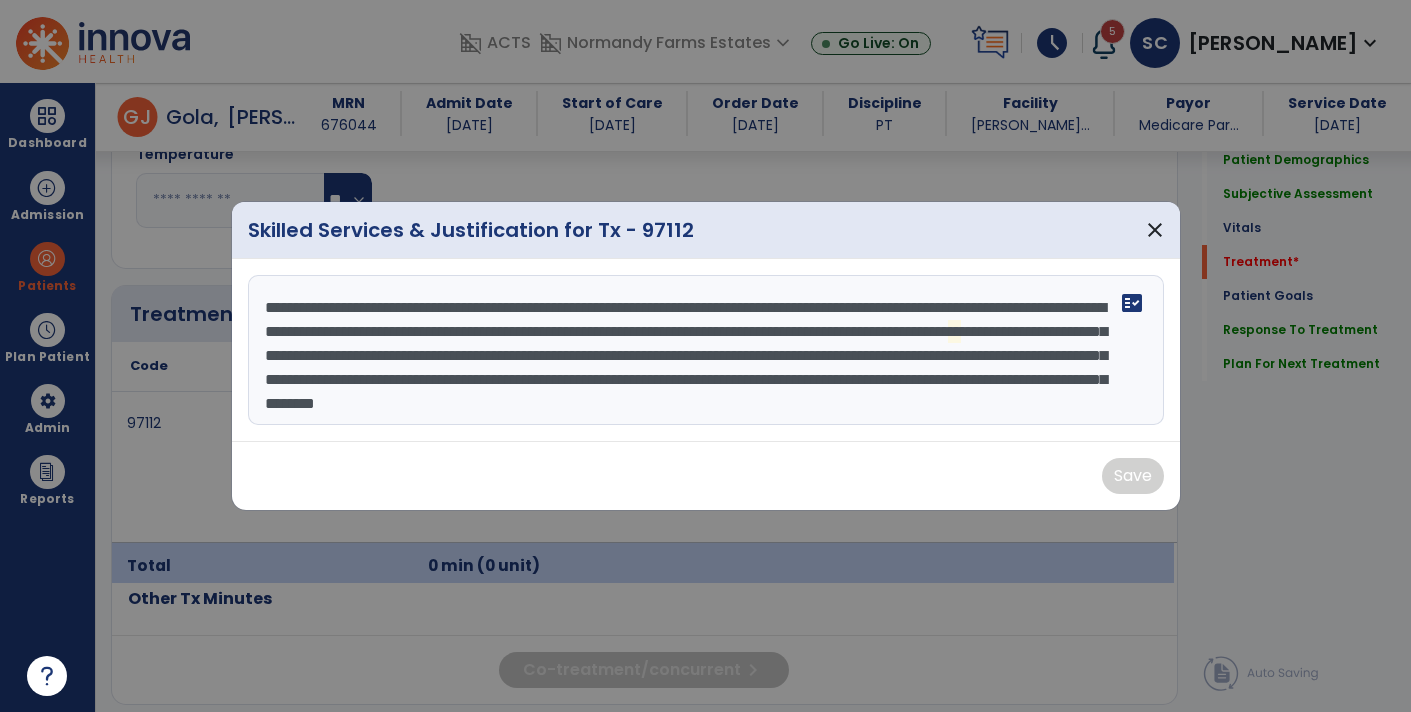 scroll, scrollTop: 24, scrollLeft: 0, axis: vertical 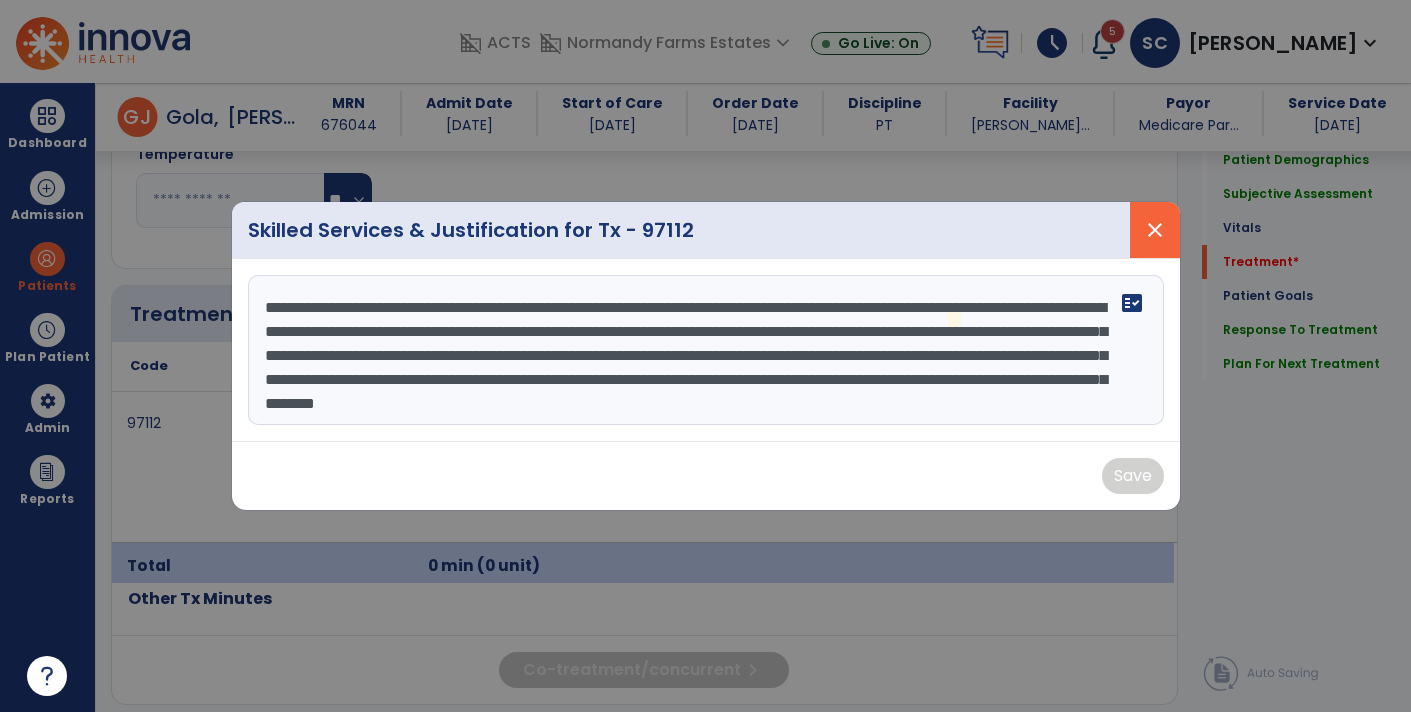 click on "close" at bounding box center (1155, 230) 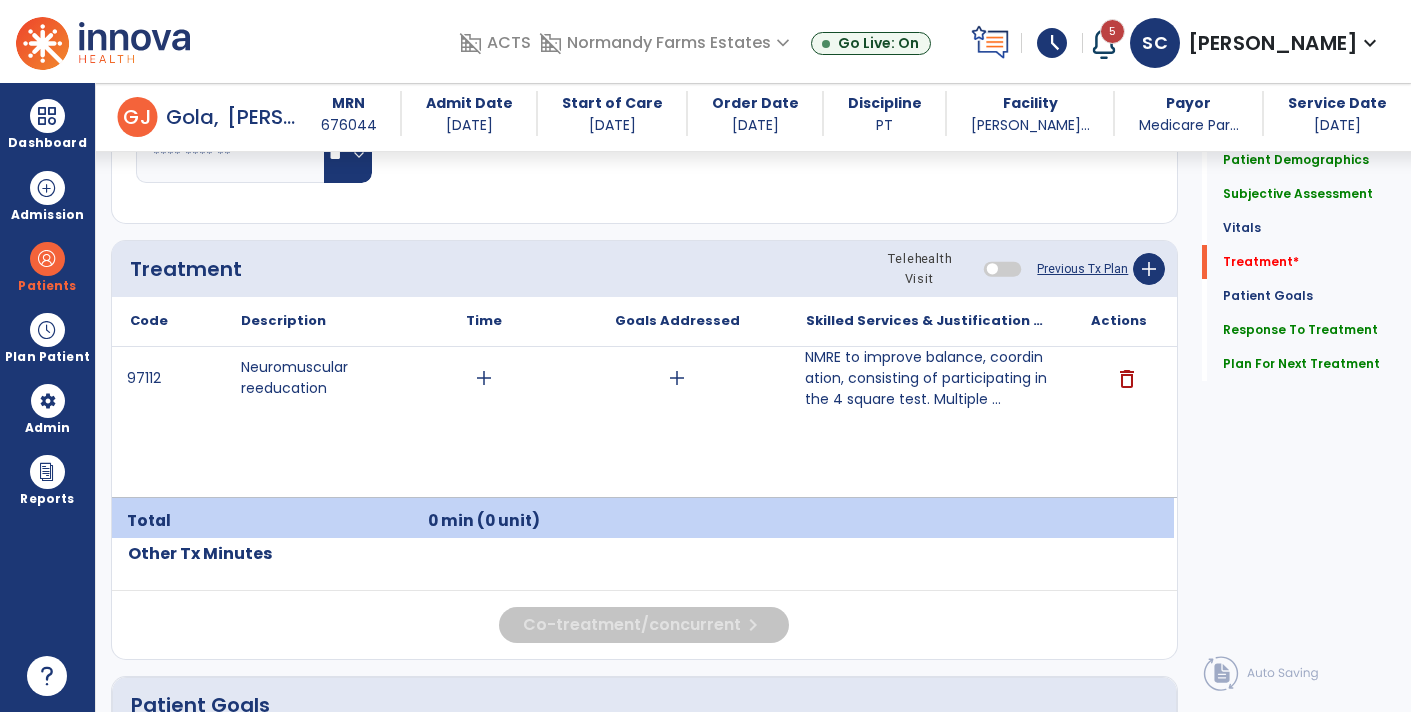 scroll, scrollTop: 1217, scrollLeft: 0, axis: vertical 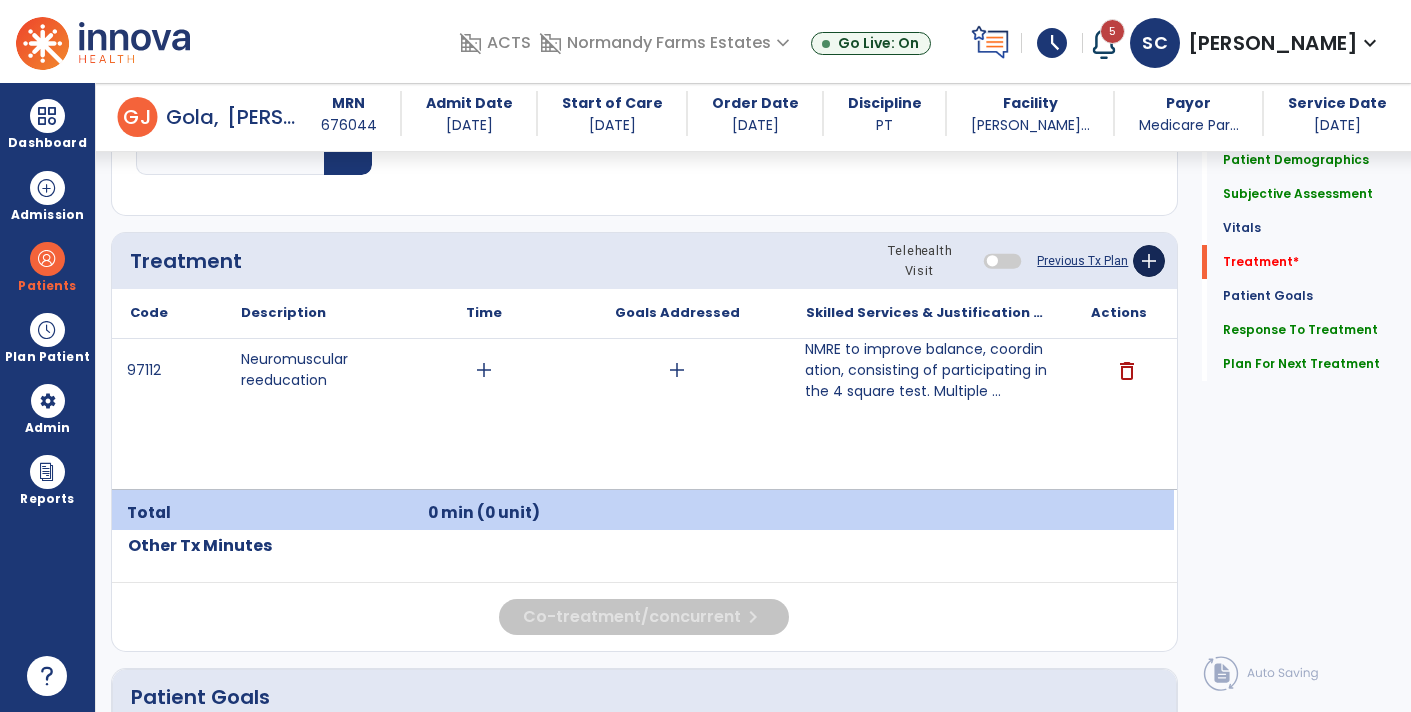 click on "add" 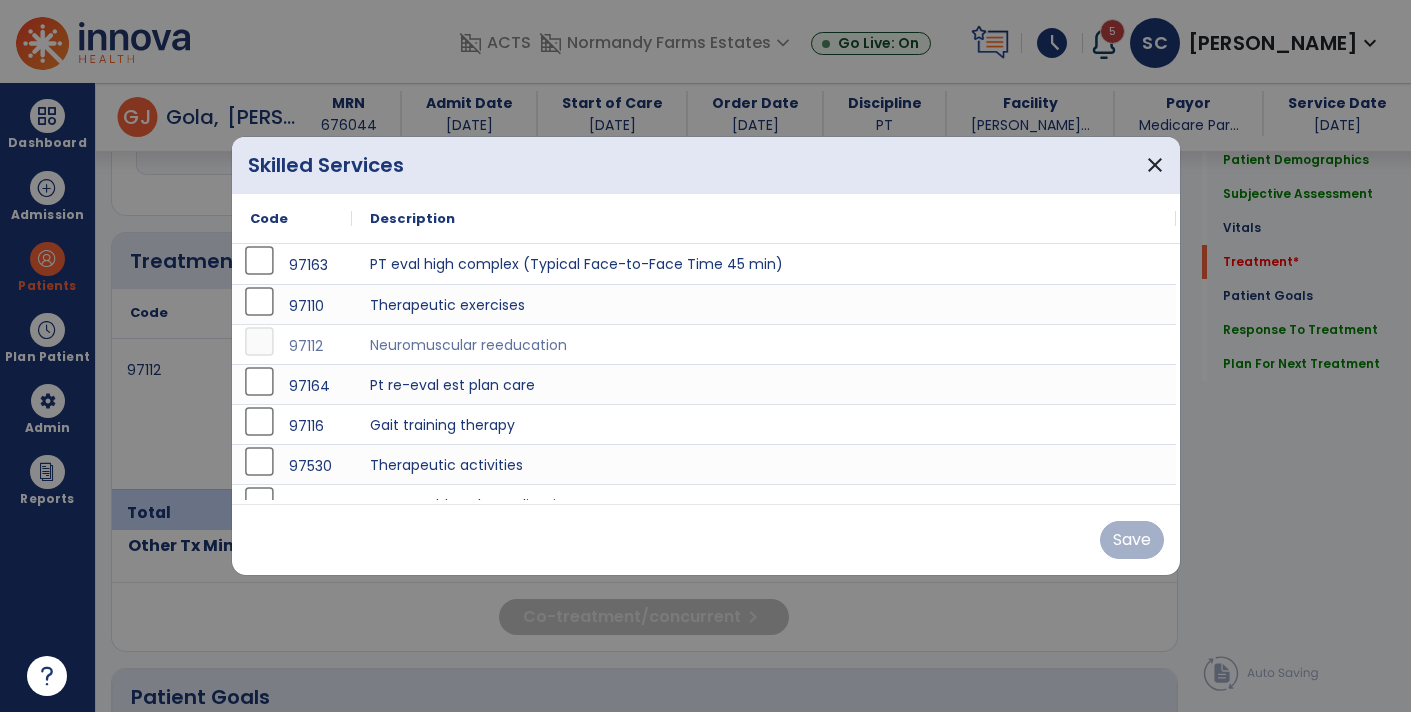 click on "97116" at bounding box center (292, 426) 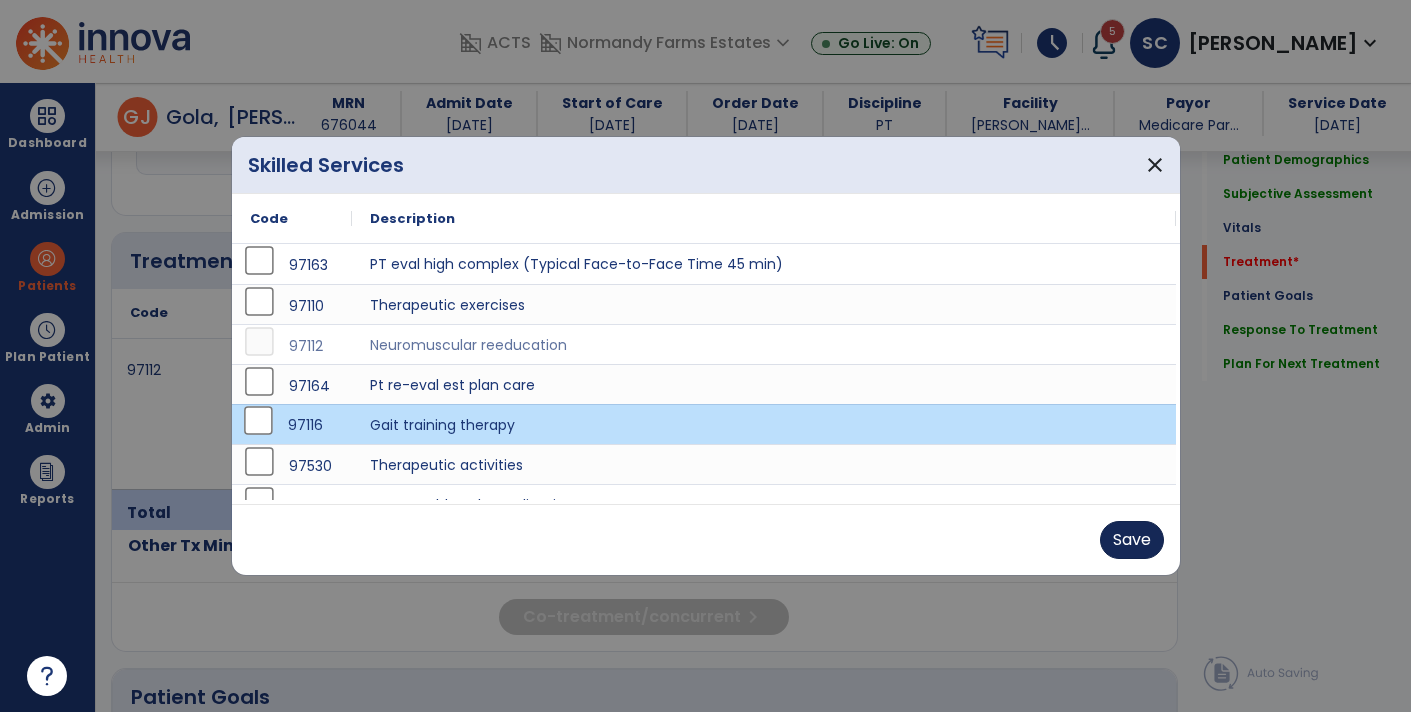 click on "Save" at bounding box center [1132, 540] 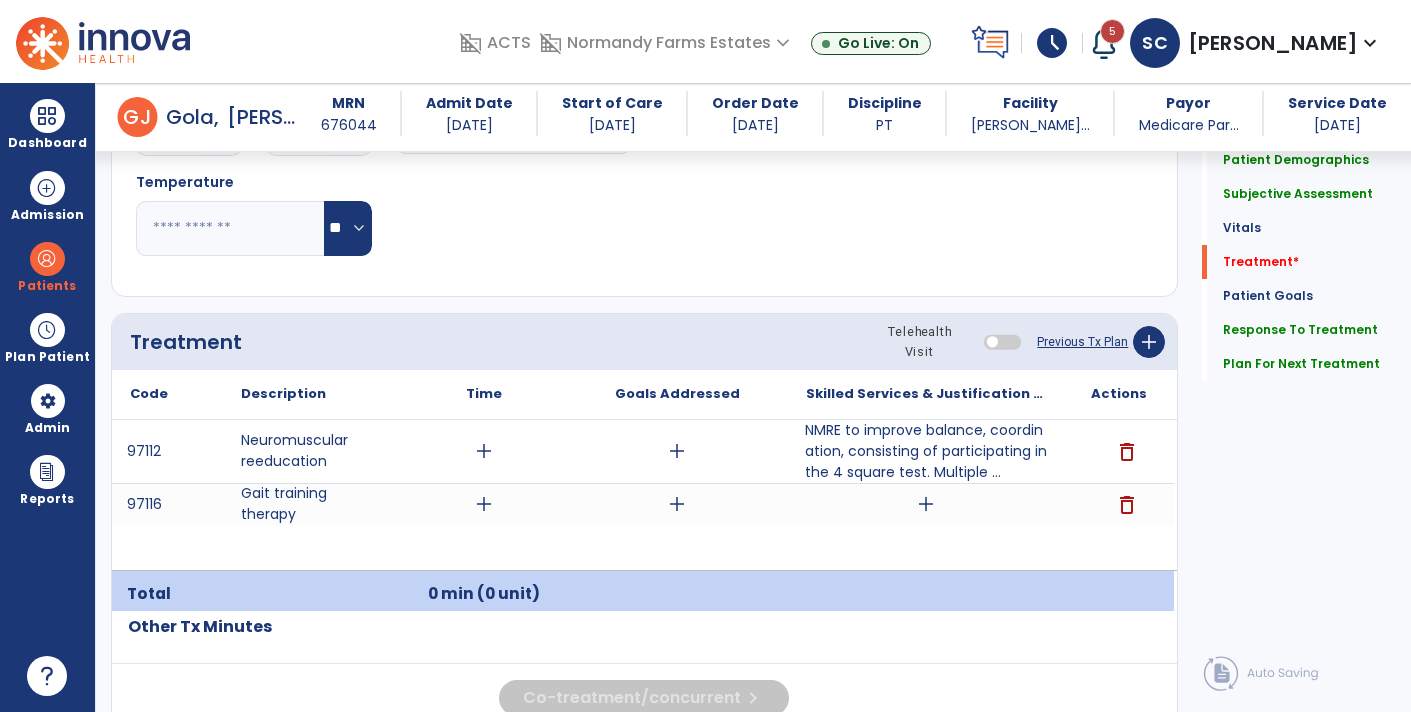 scroll, scrollTop: 1139, scrollLeft: 0, axis: vertical 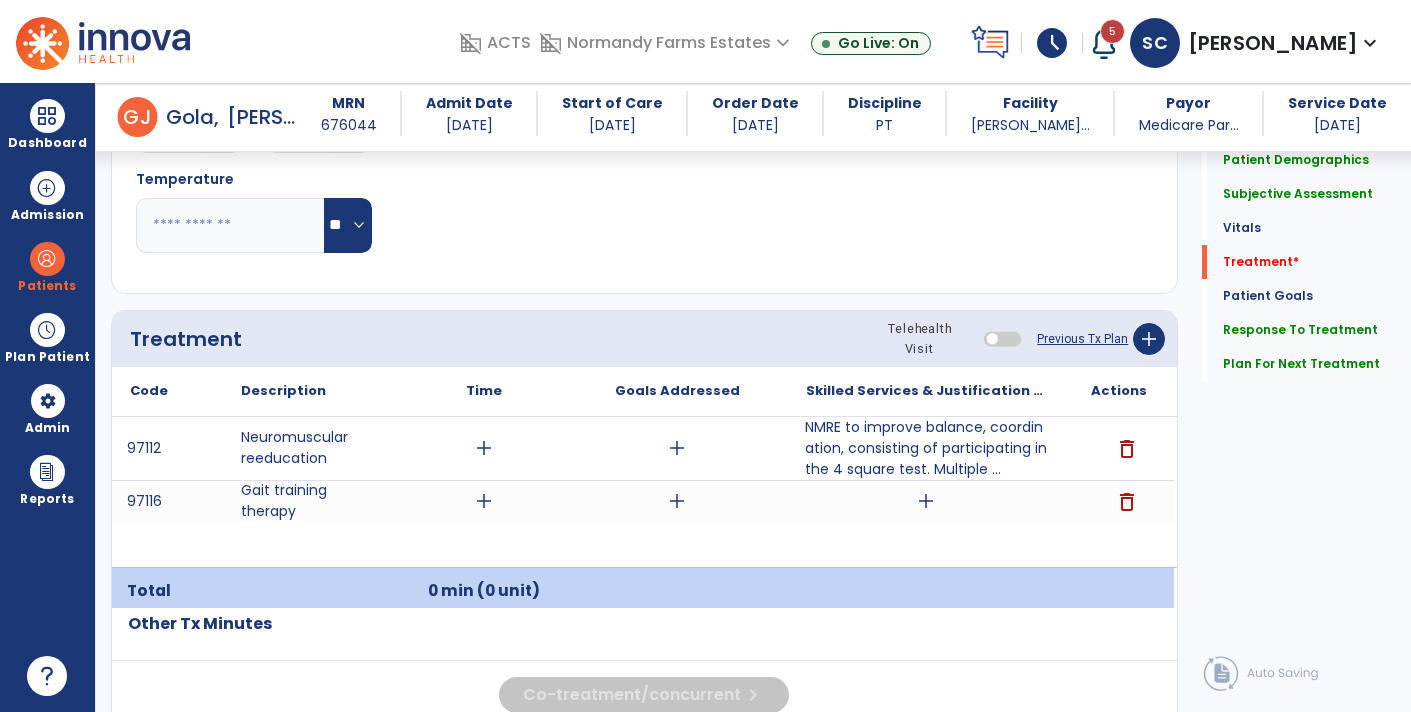 click on "add" at bounding box center (926, 501) 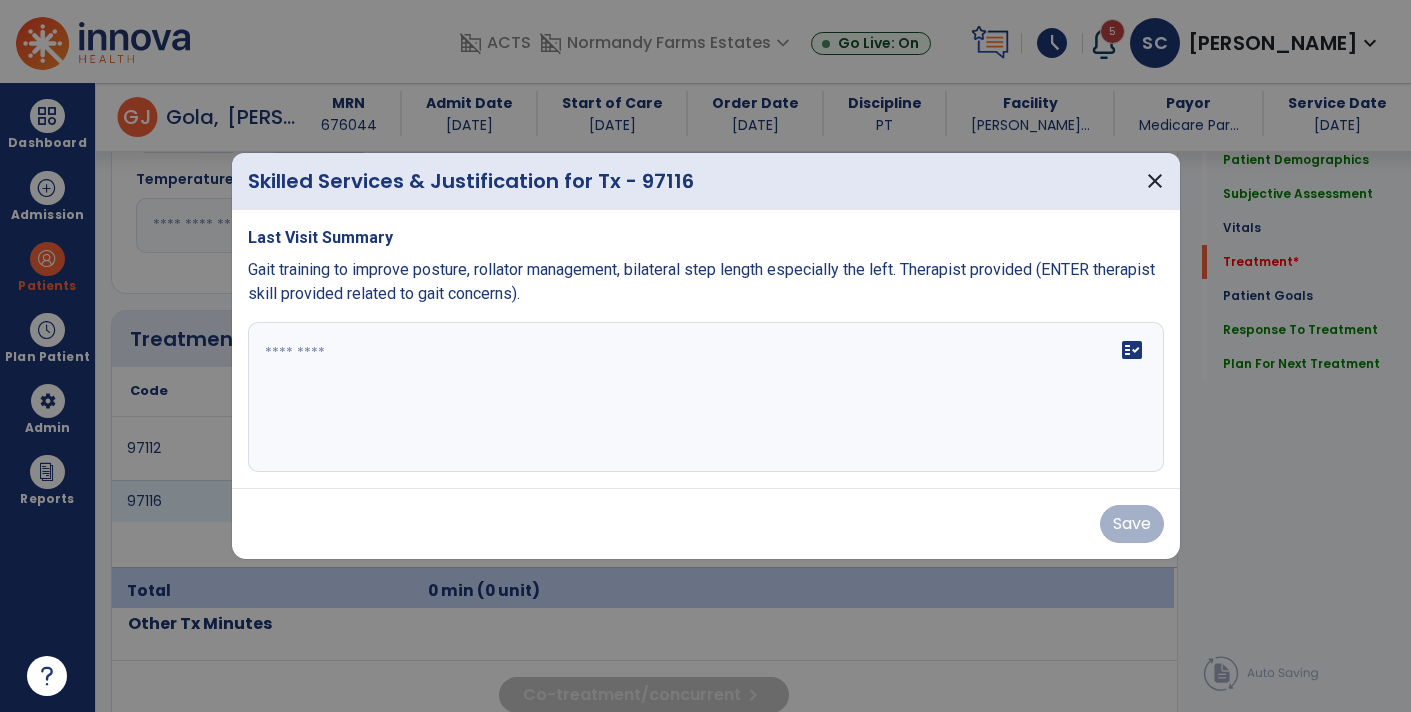 click at bounding box center [706, 397] 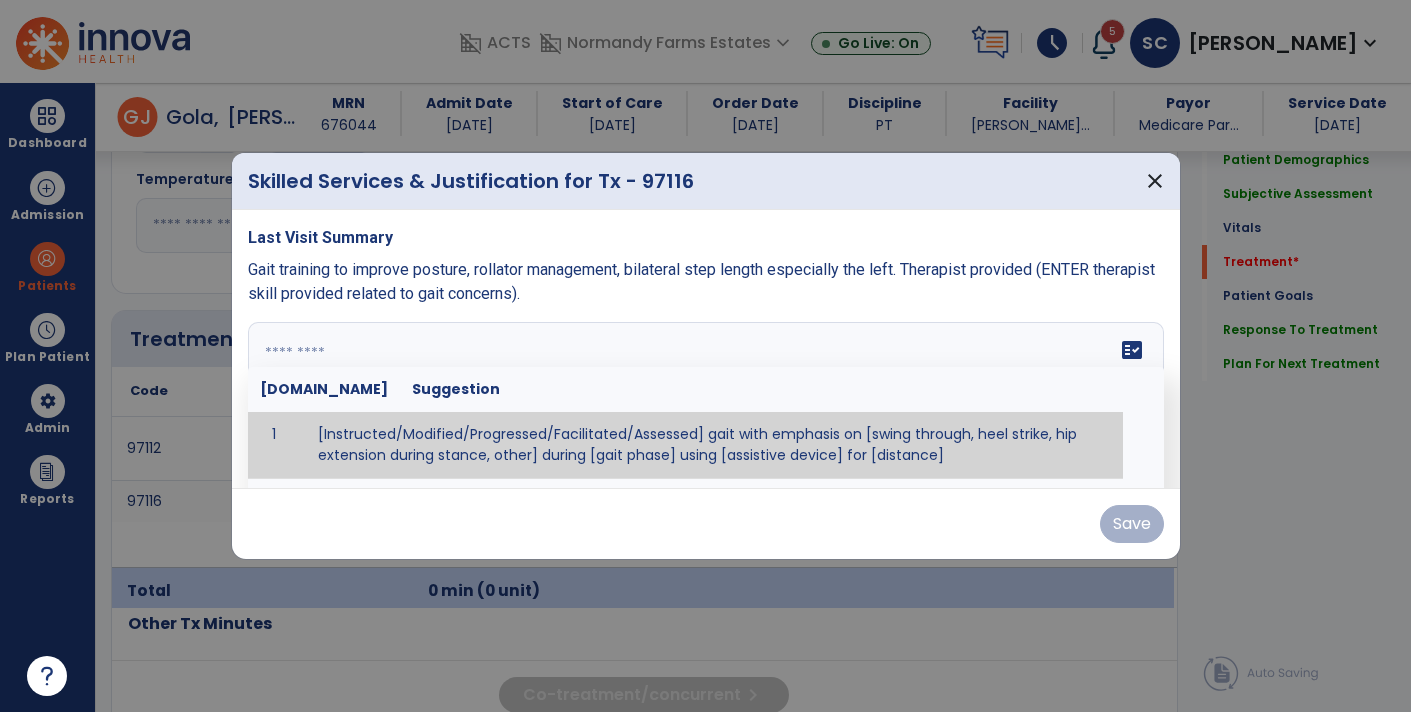 paste on "**********" 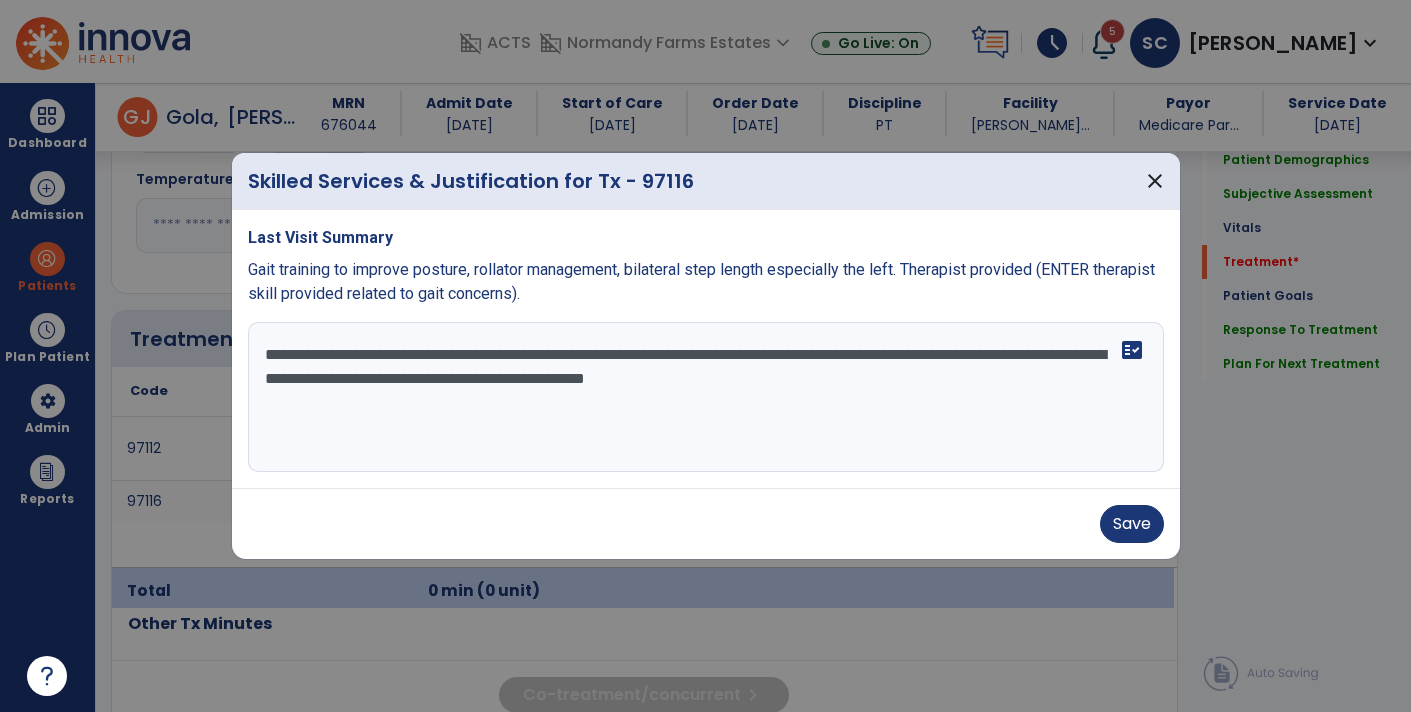 click on "**********" at bounding box center [706, 397] 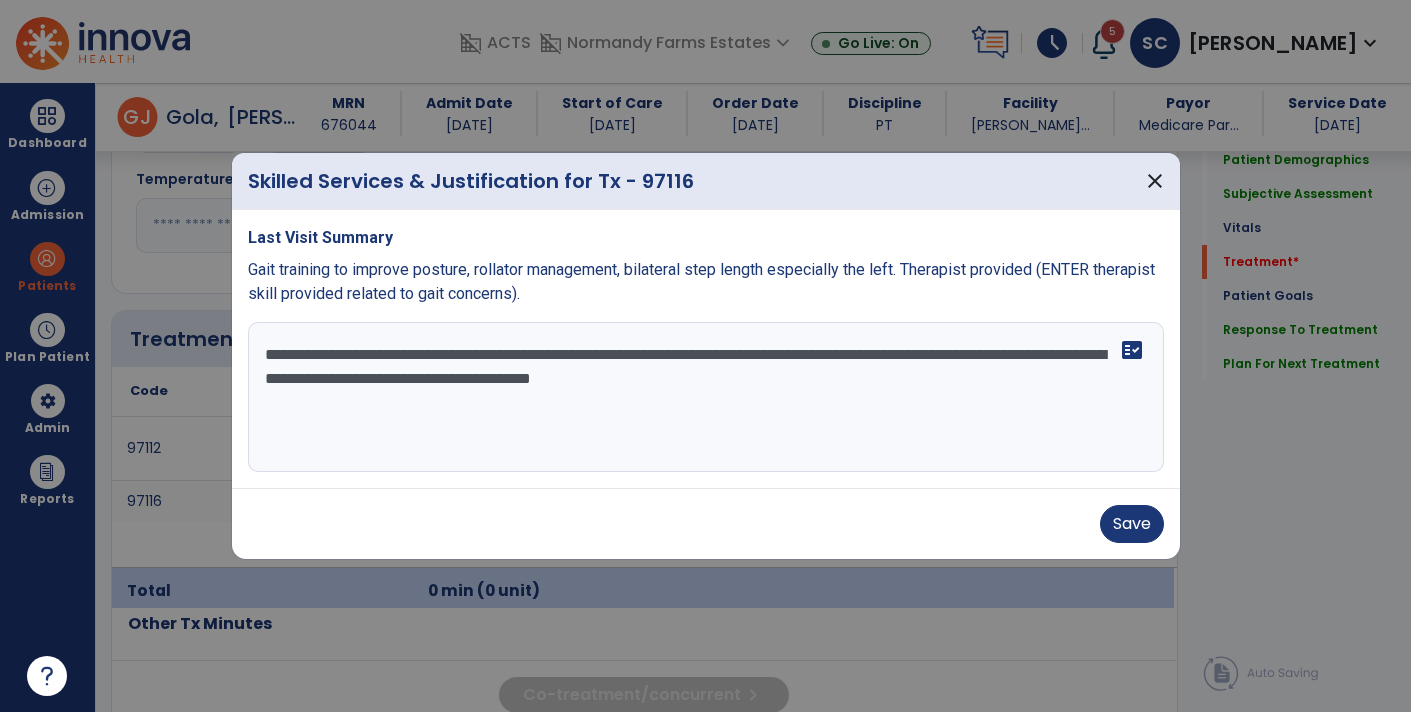 click on "**********" at bounding box center [706, 397] 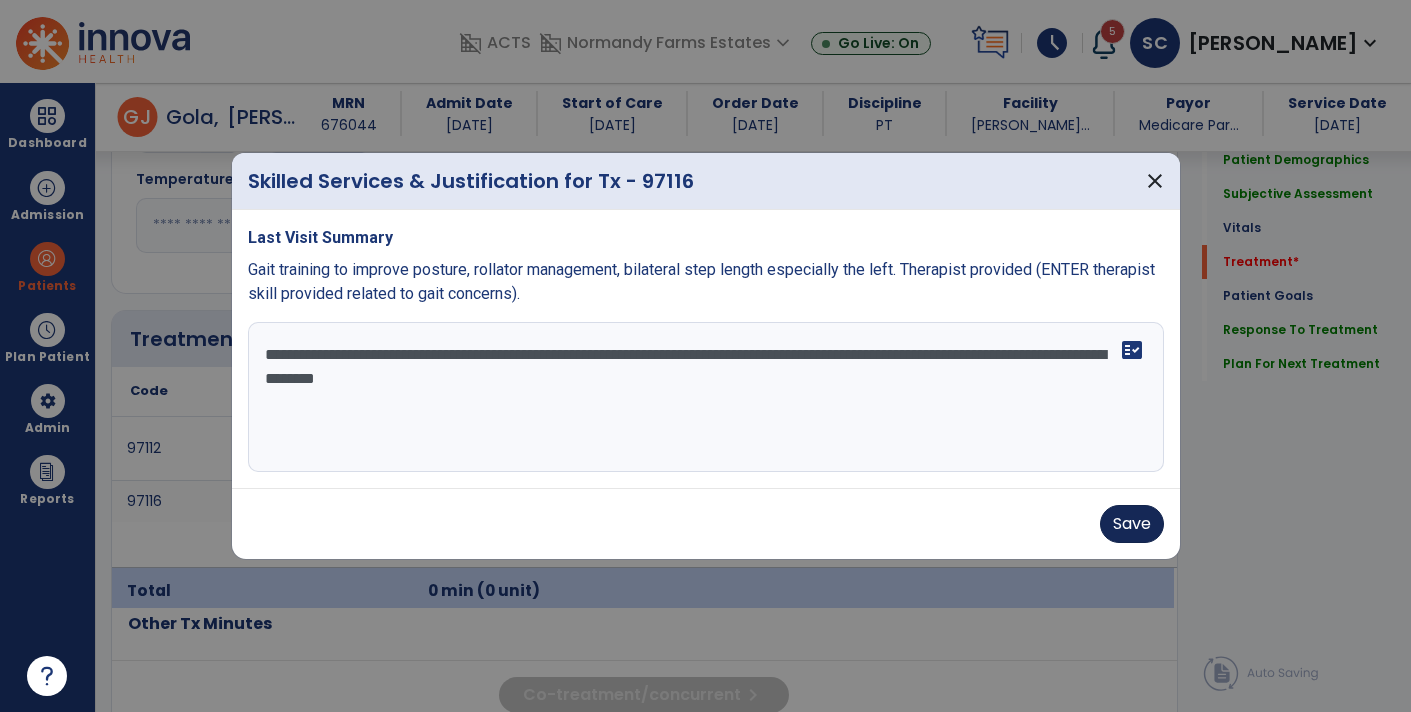 type on "**********" 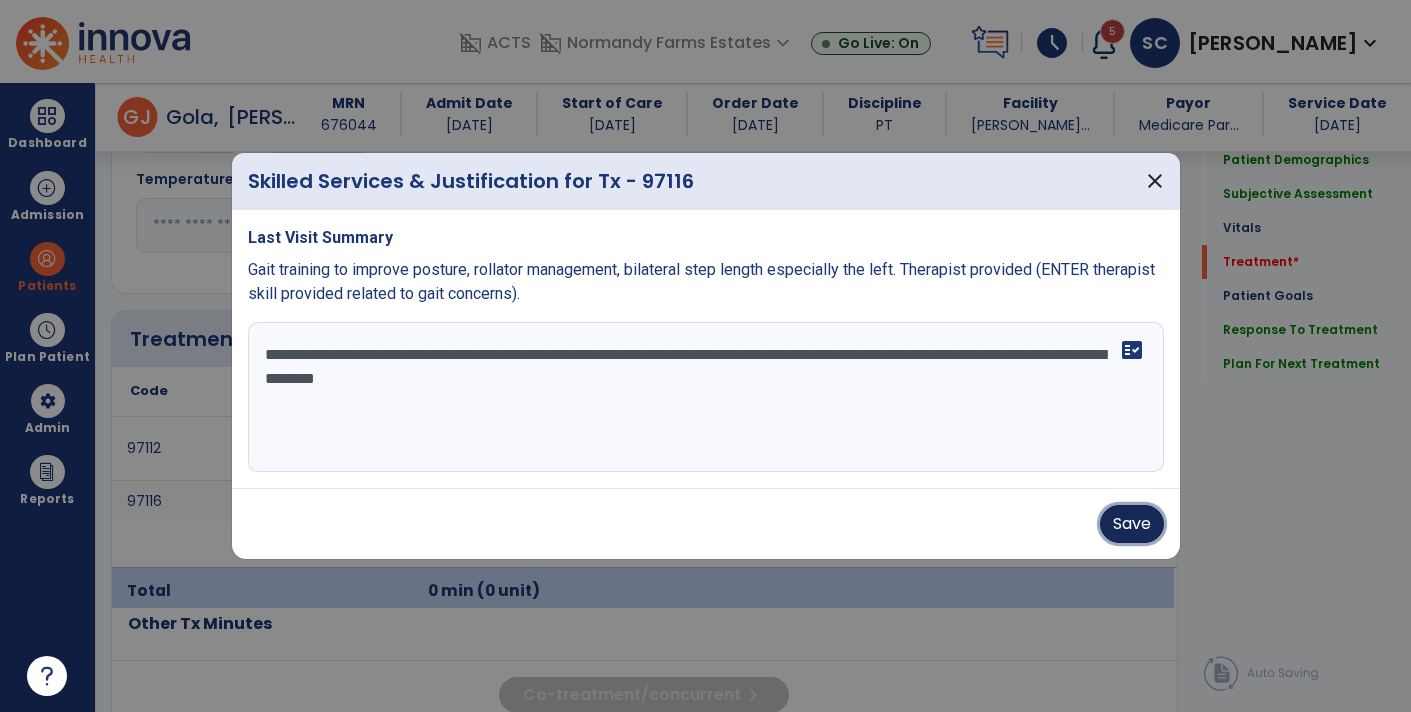 click on "Save" at bounding box center (1132, 524) 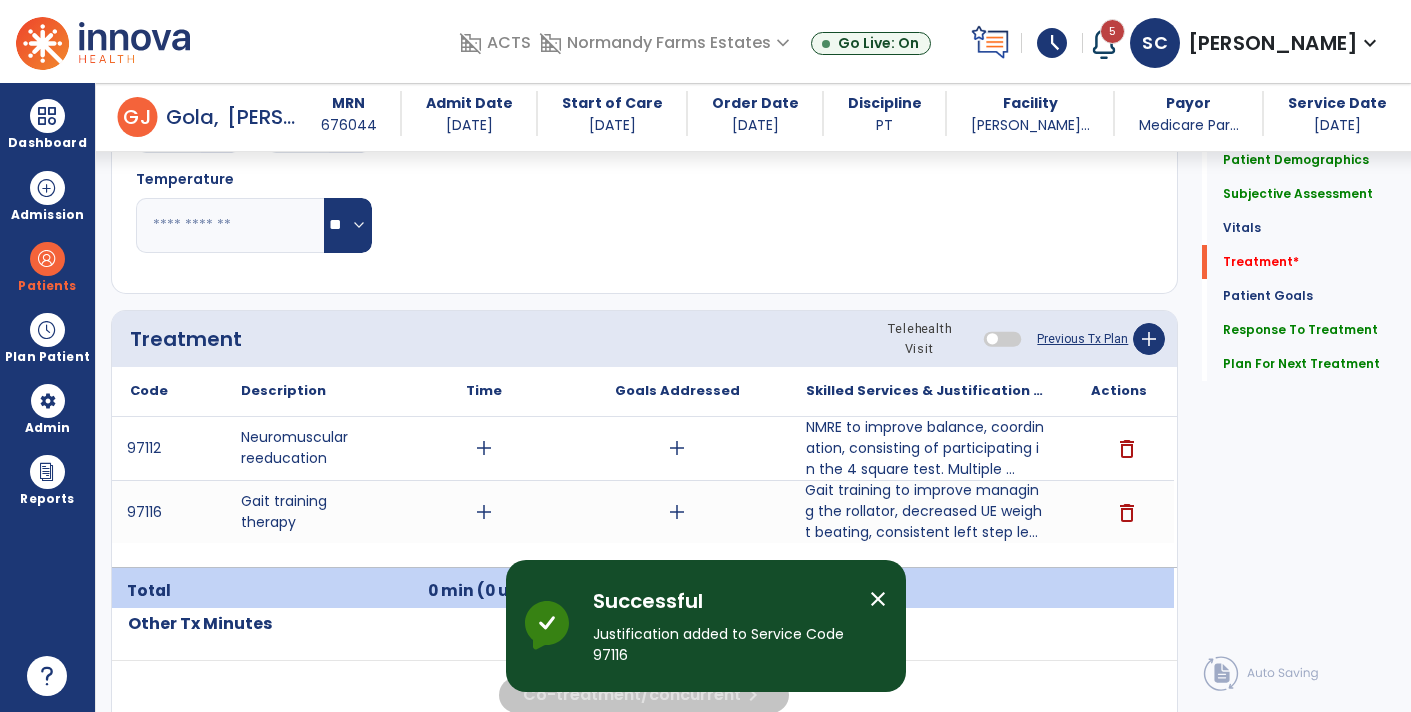 click on "add" at bounding box center [484, 512] 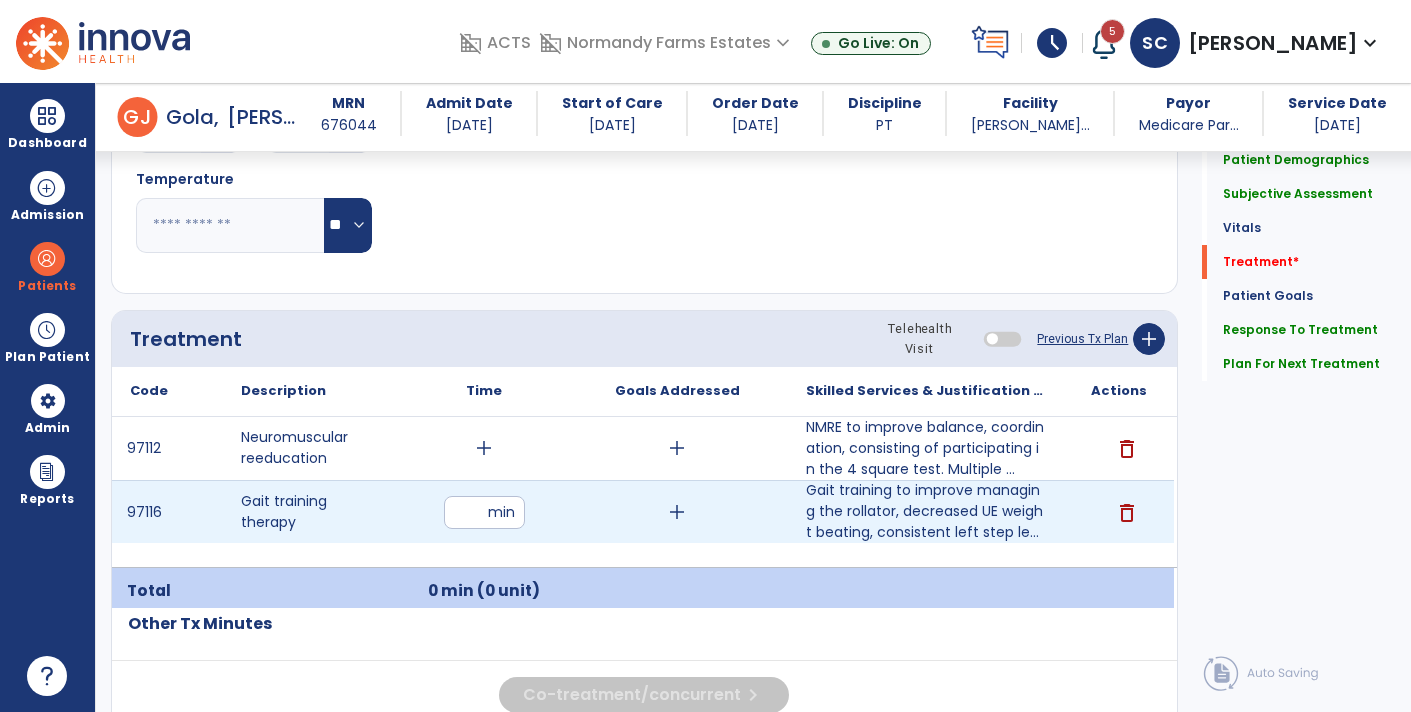 type on "**" 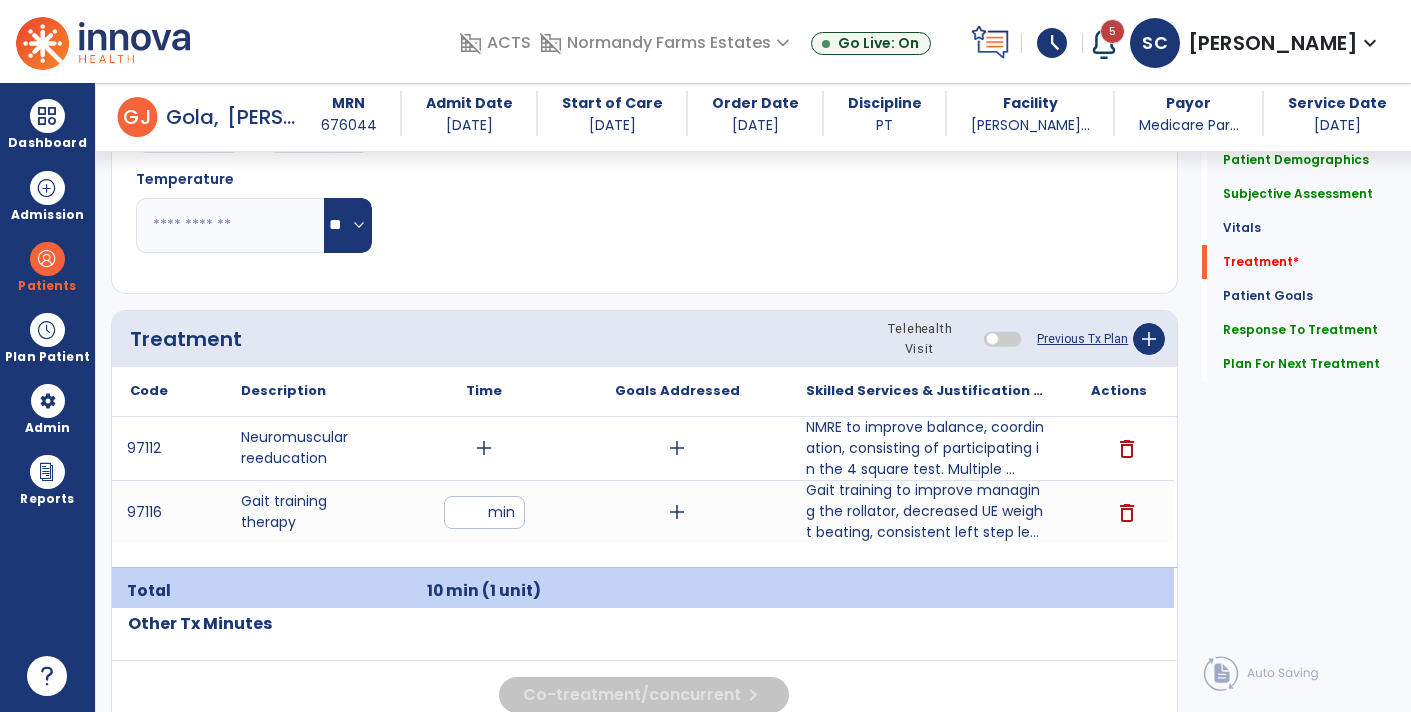 click on "add" at bounding box center [484, 448] 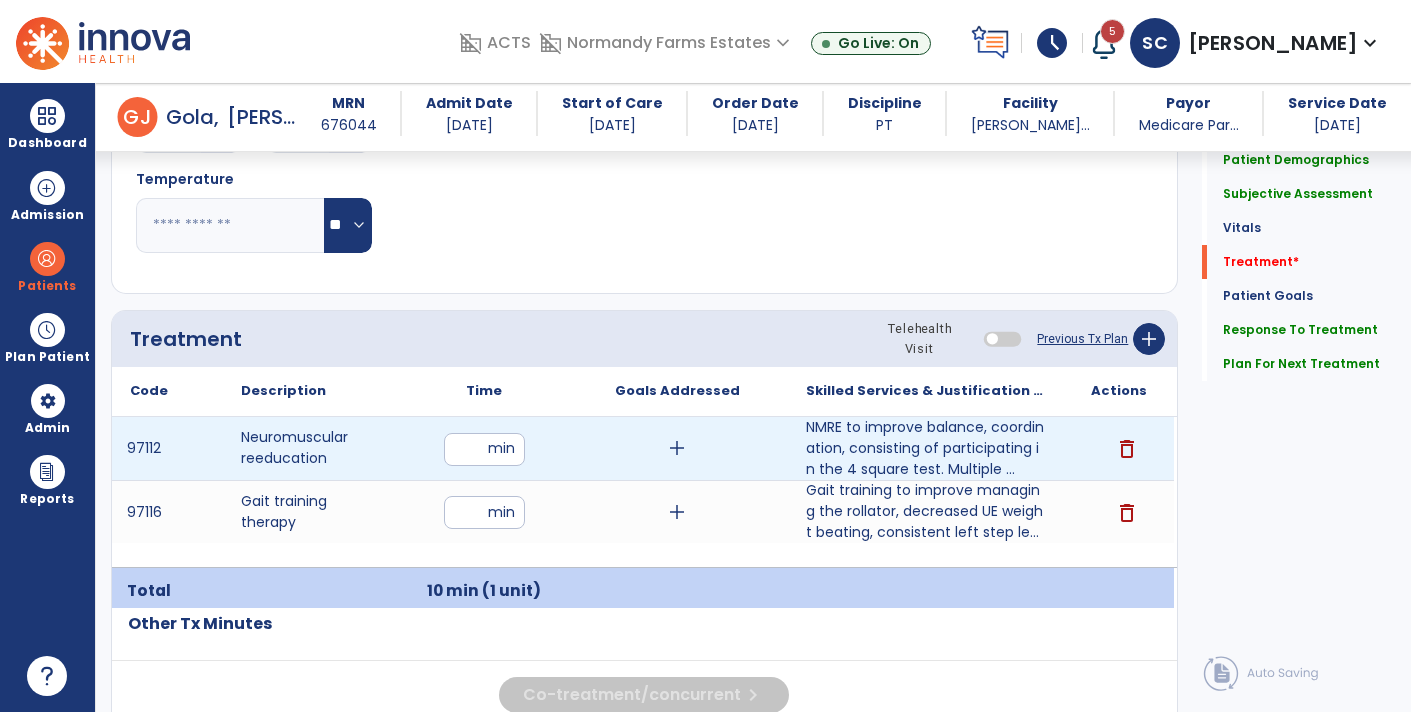 type on "**" 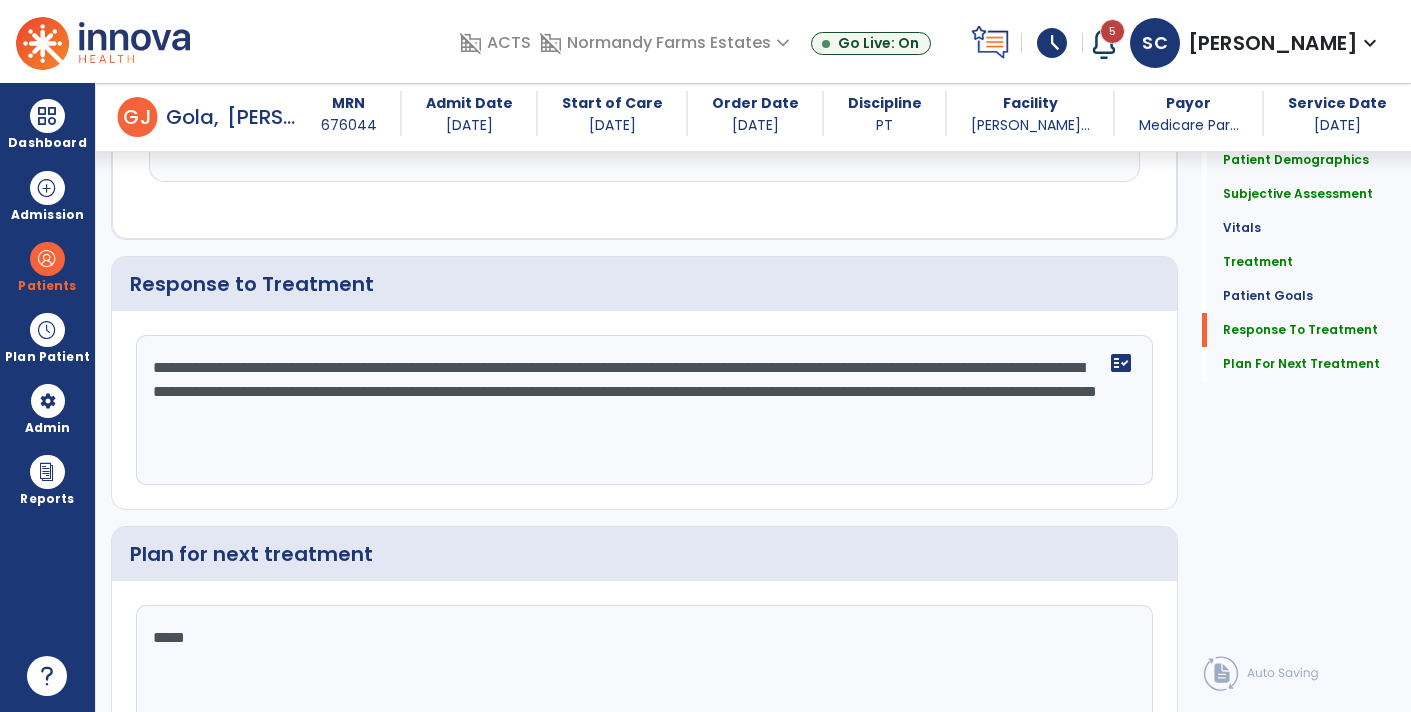 scroll, scrollTop: 3817, scrollLeft: 0, axis: vertical 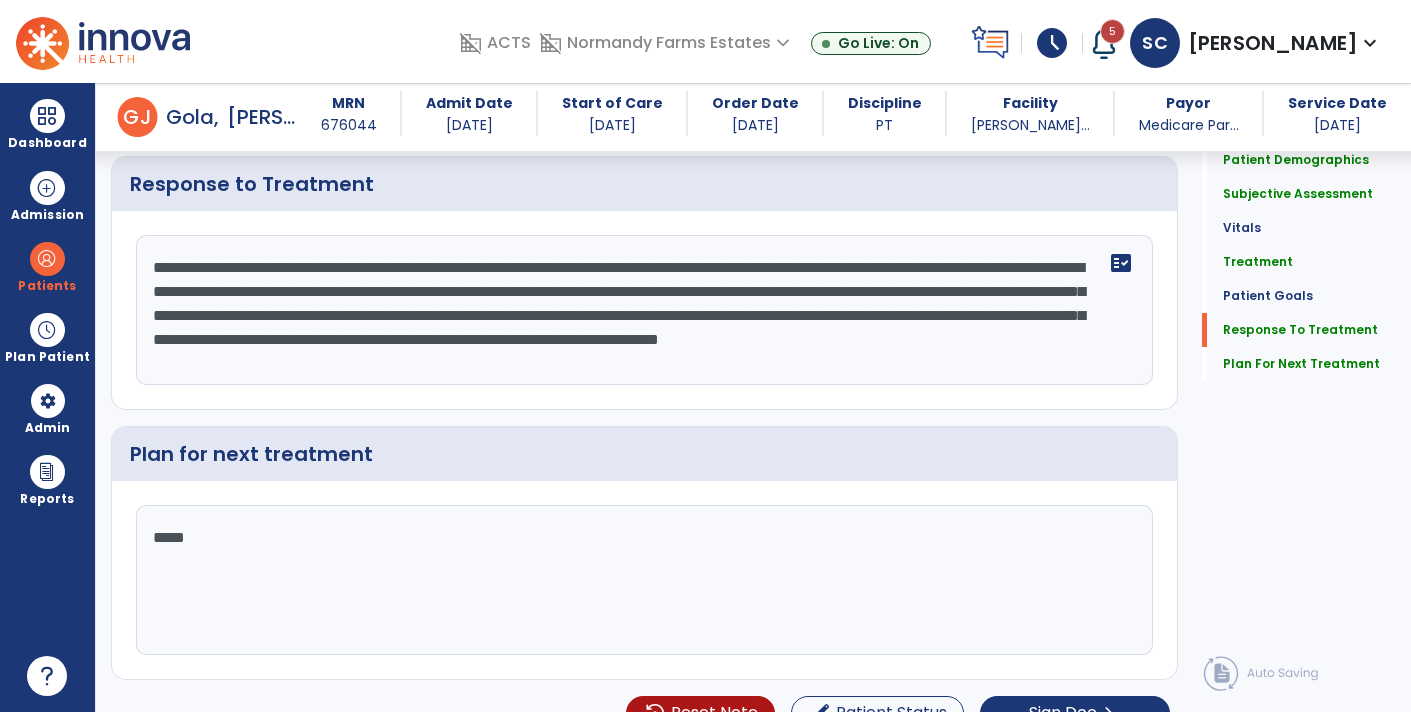 type on "**********" 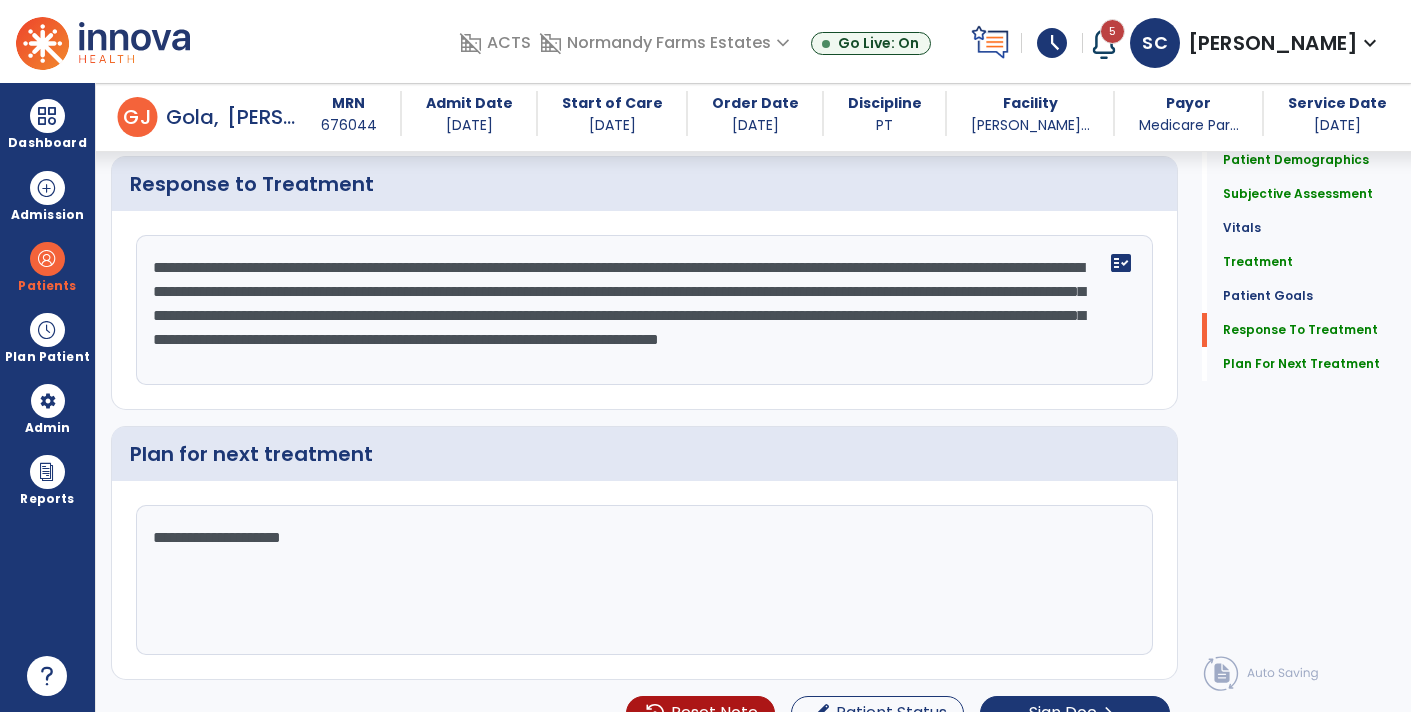 click on "**********" 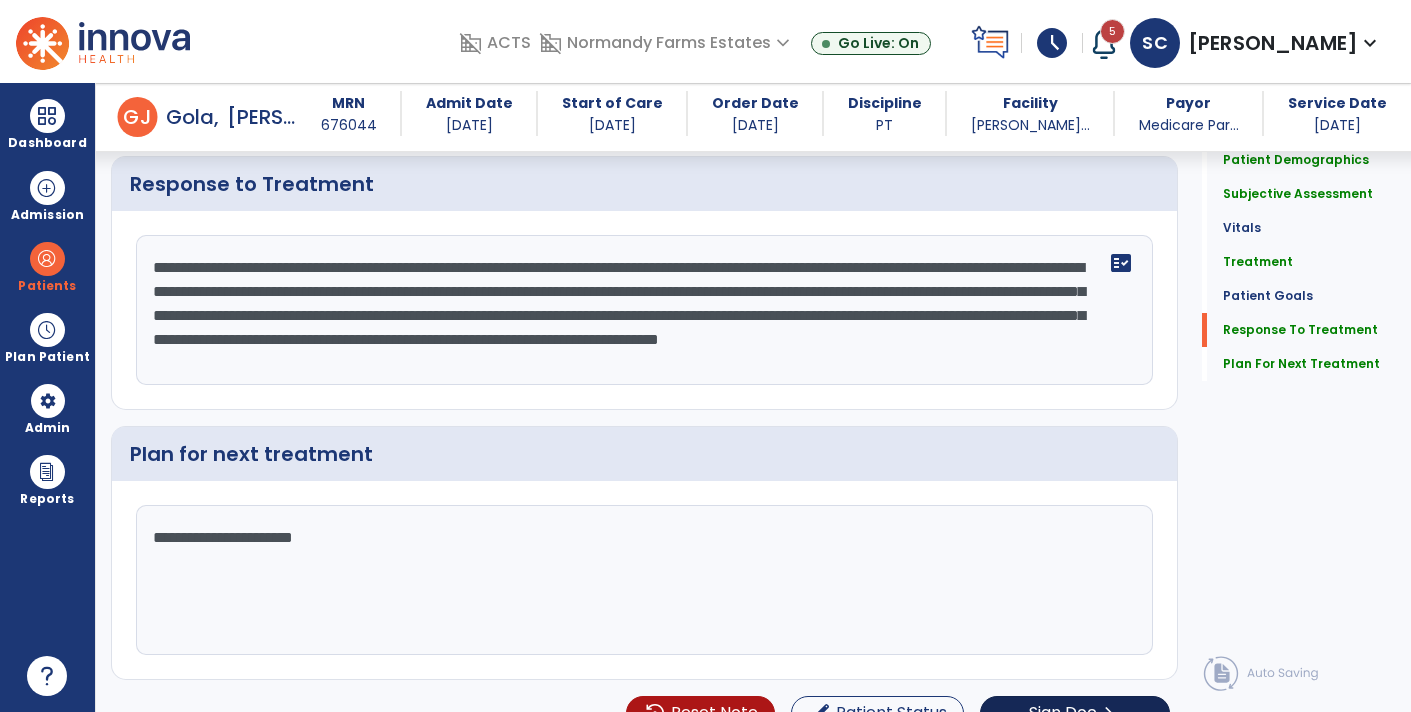 type on "**********" 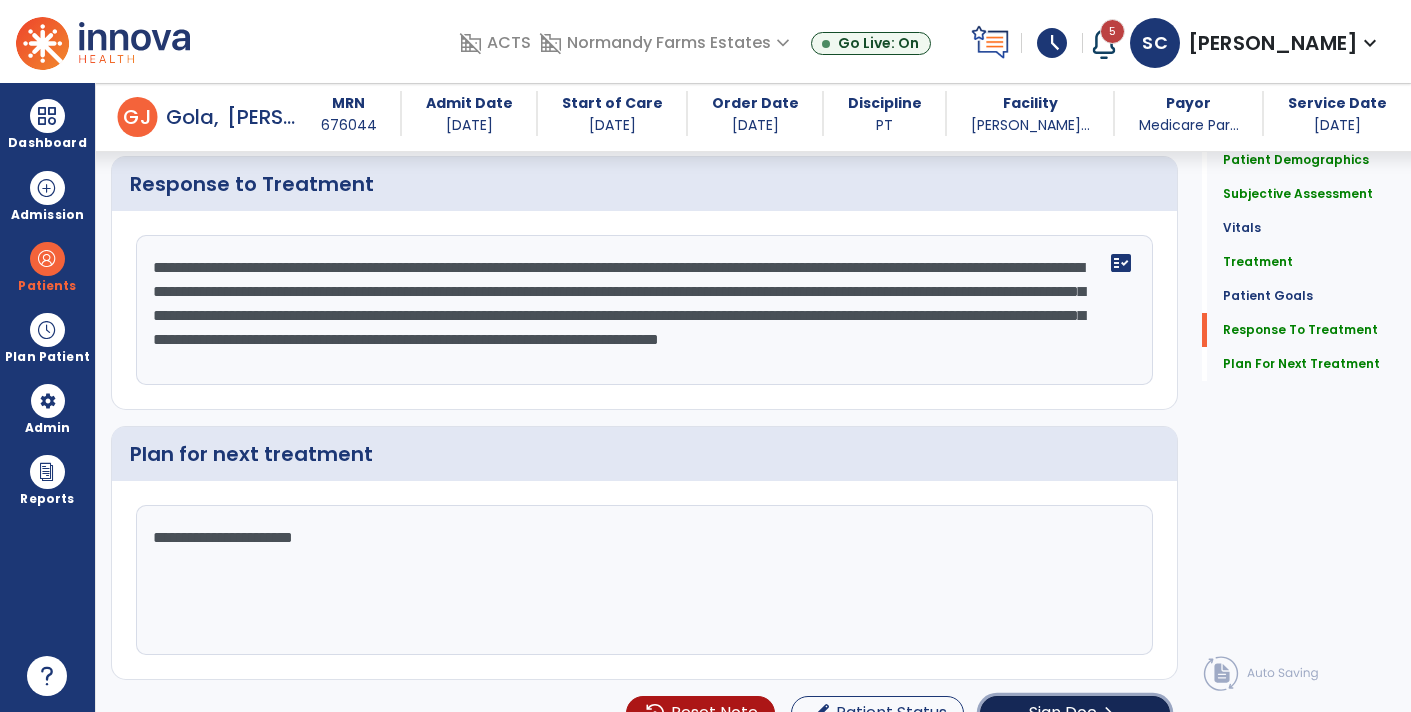 click on "Sign Doc" 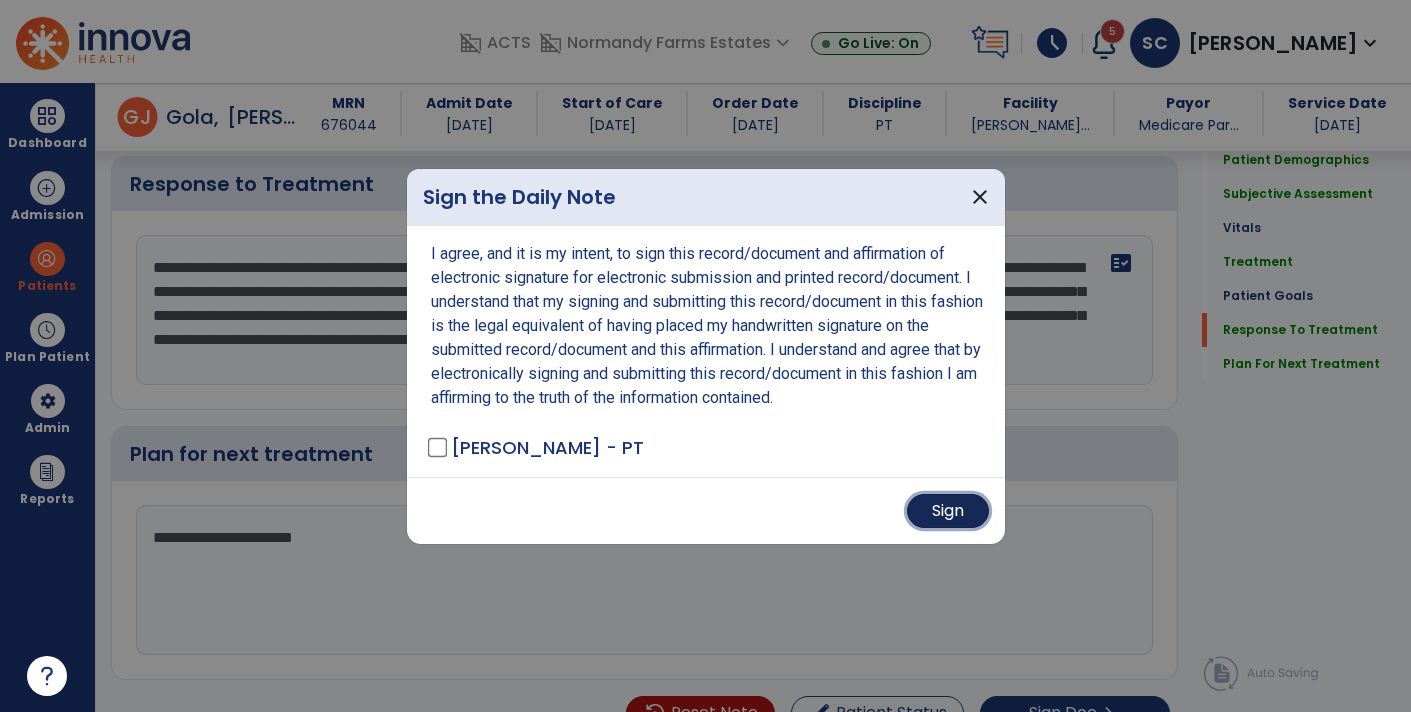 click on "Sign" at bounding box center (948, 511) 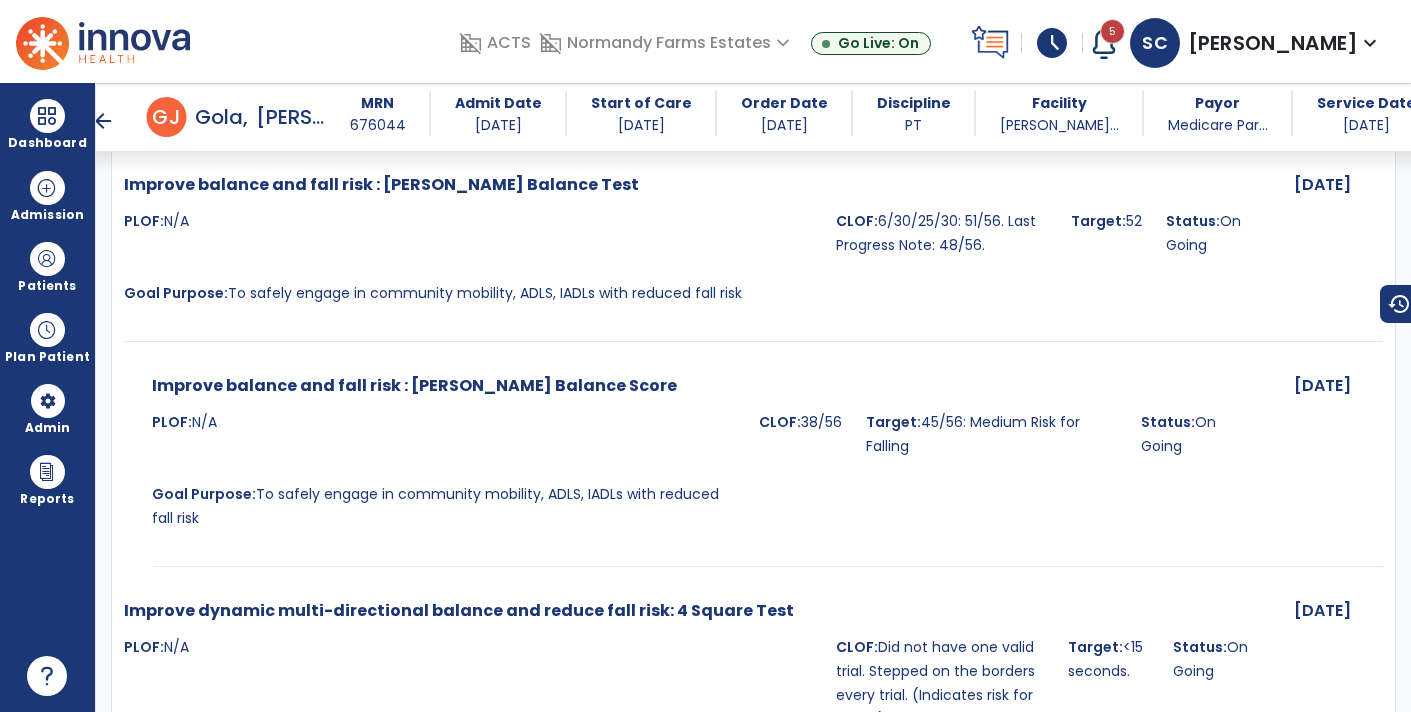 click on "Target:  45/56:  Medium Risk for Falling" at bounding box center [991, 434] 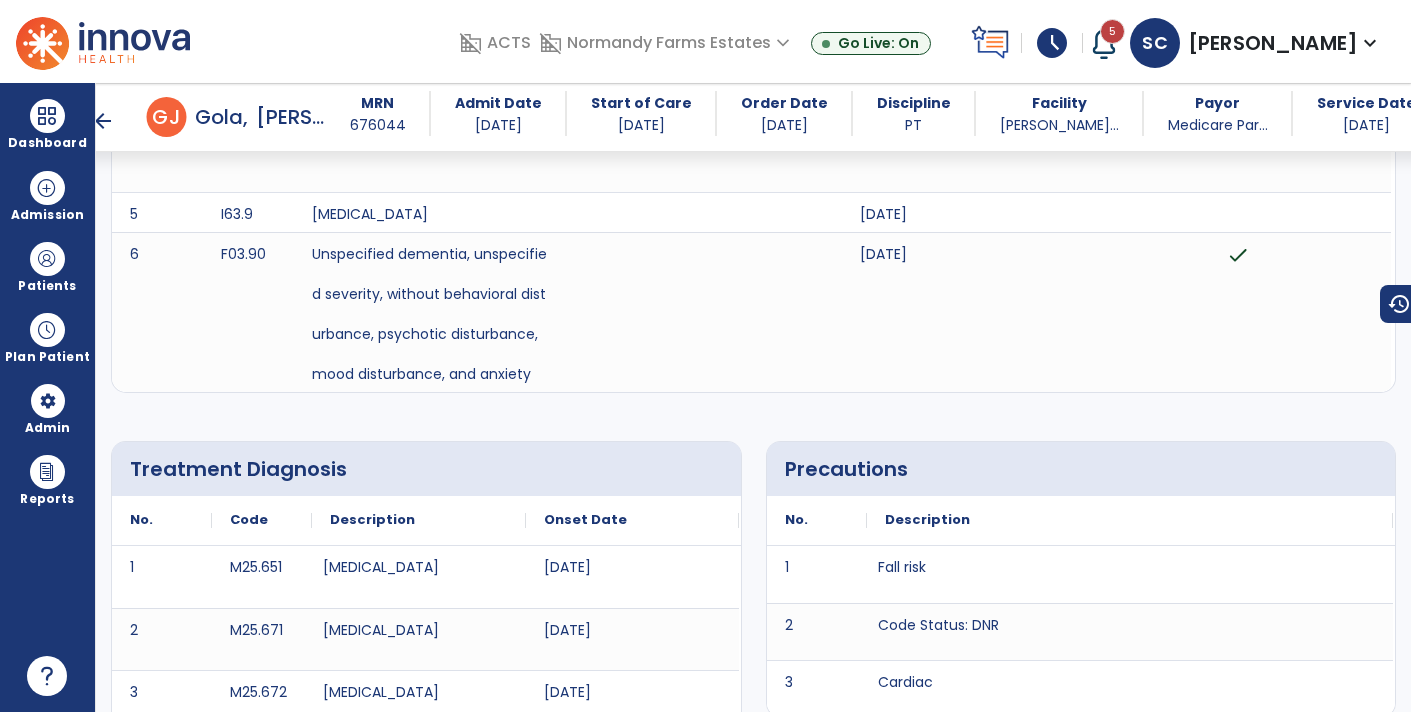 scroll, scrollTop: 430, scrollLeft: 0, axis: vertical 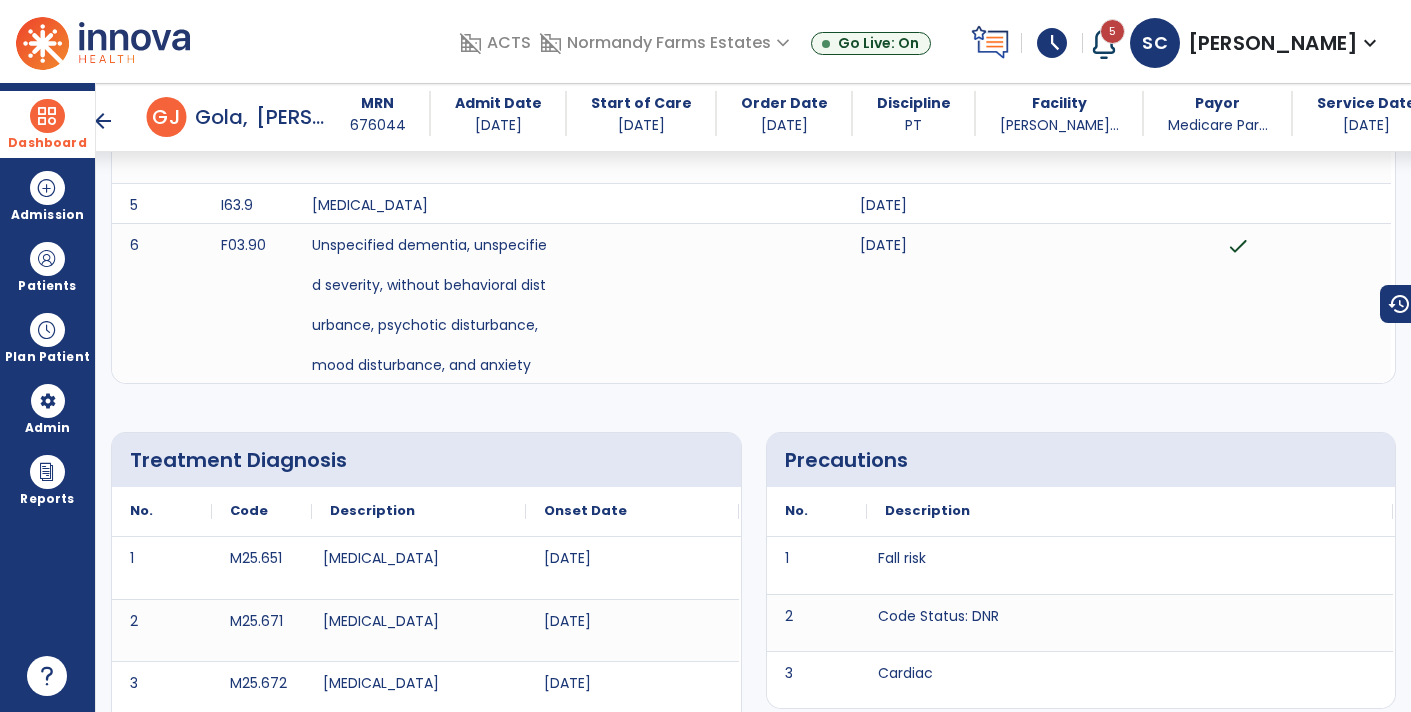 click on "Dashboard" at bounding box center [47, 124] 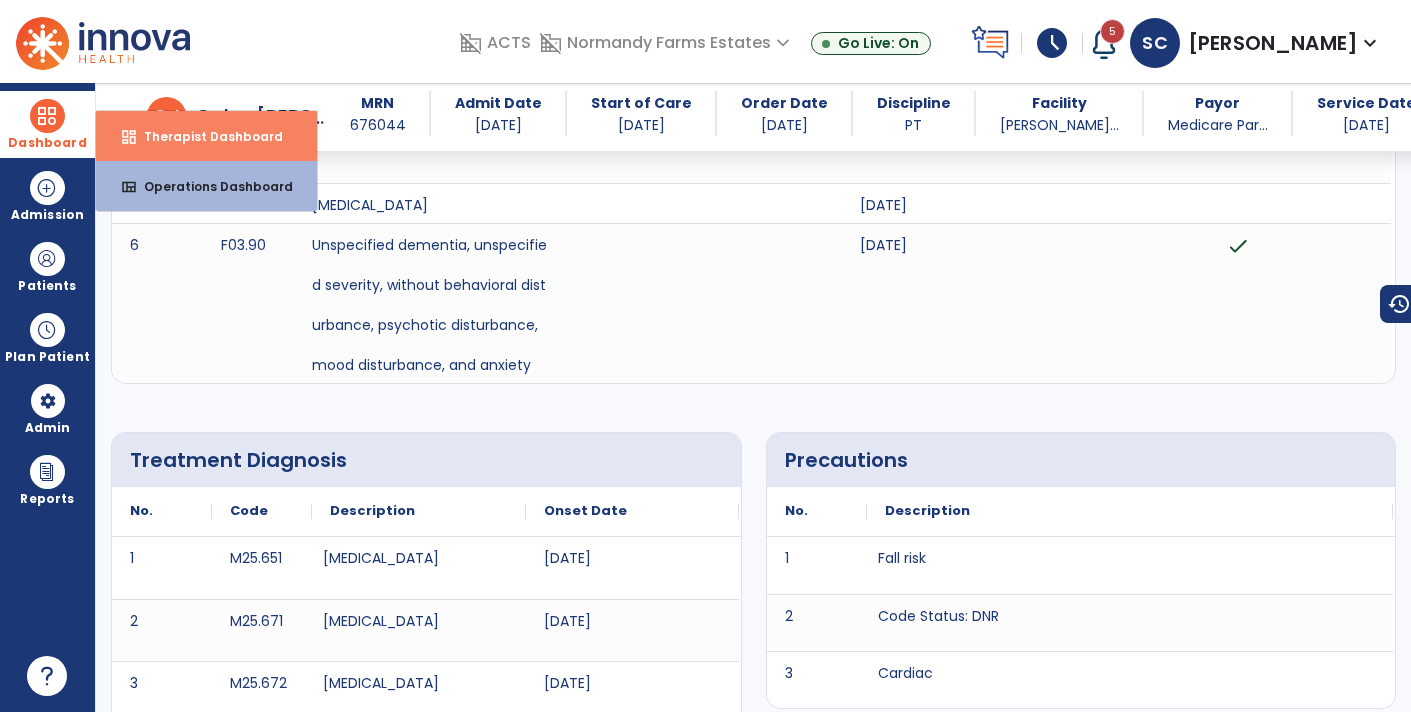 click on "Therapist Dashboard" at bounding box center [205, 136] 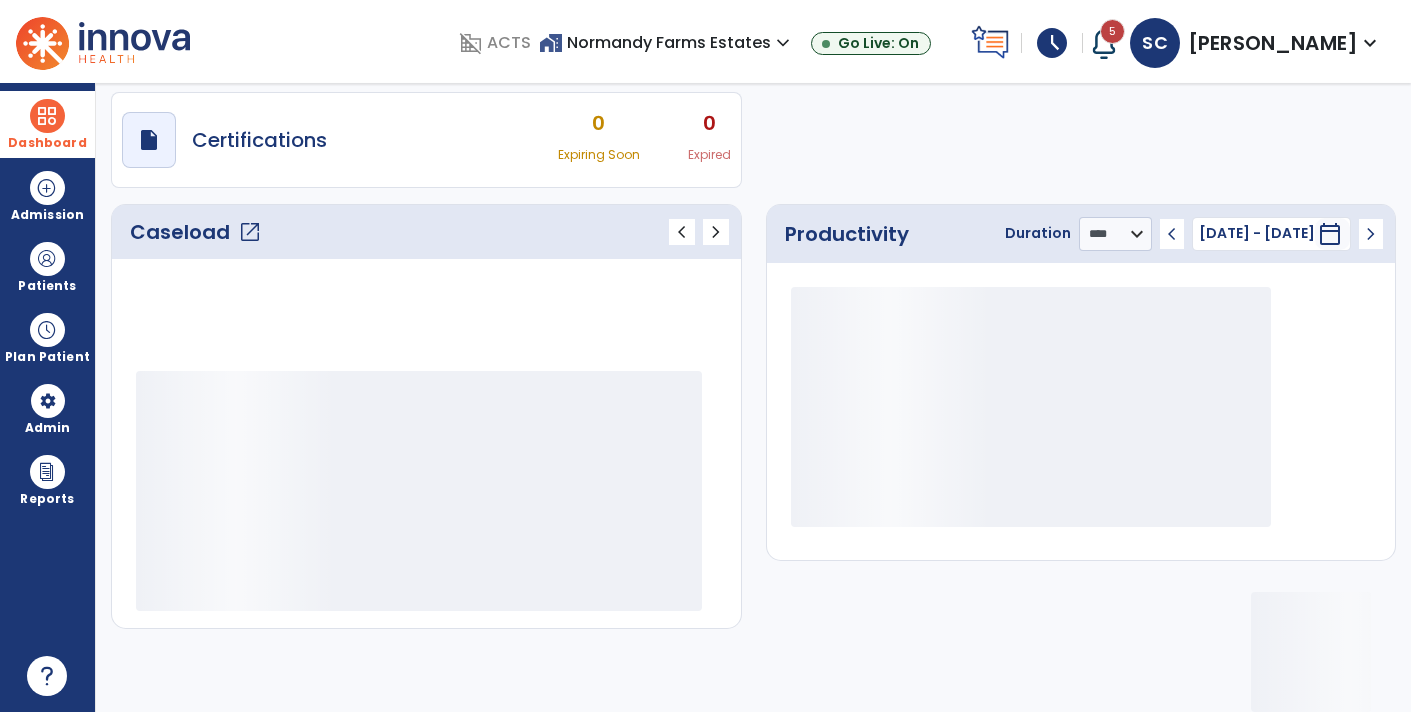 scroll, scrollTop: 162, scrollLeft: 0, axis: vertical 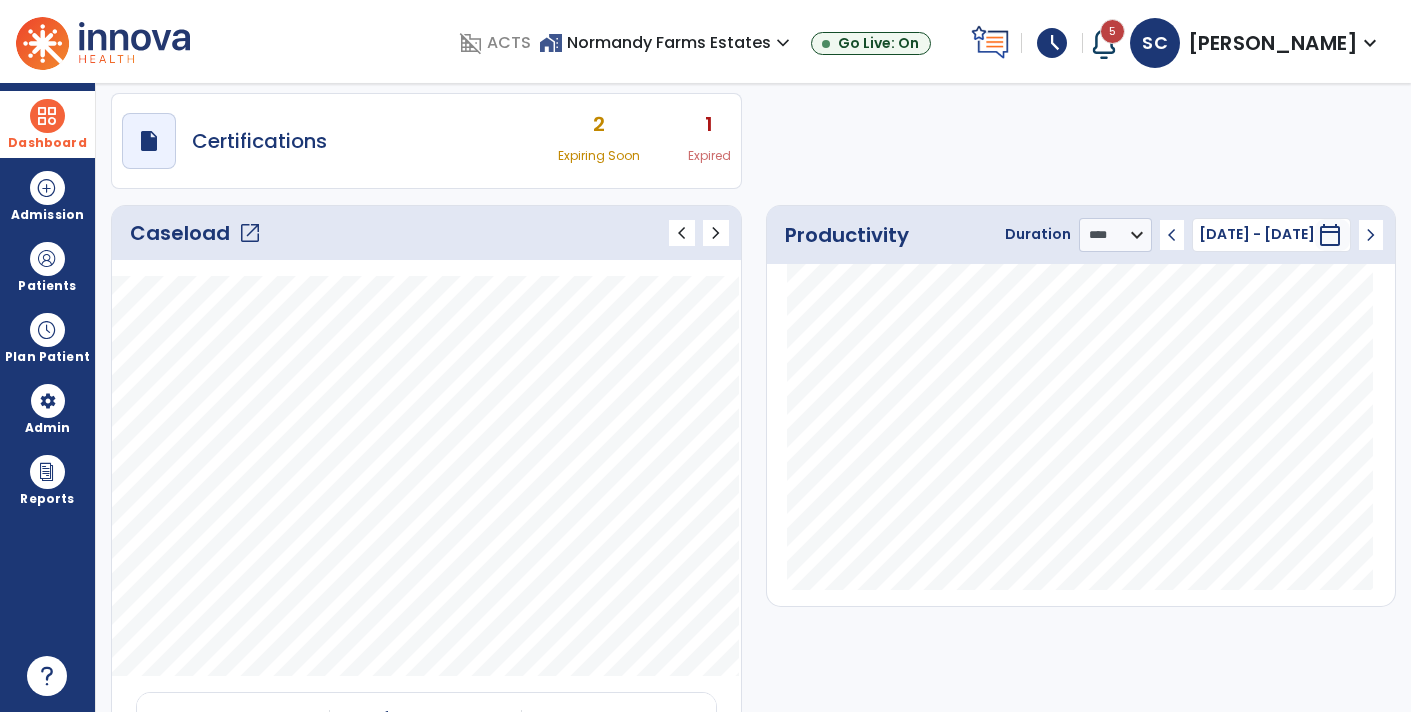 click on "chevron_left" 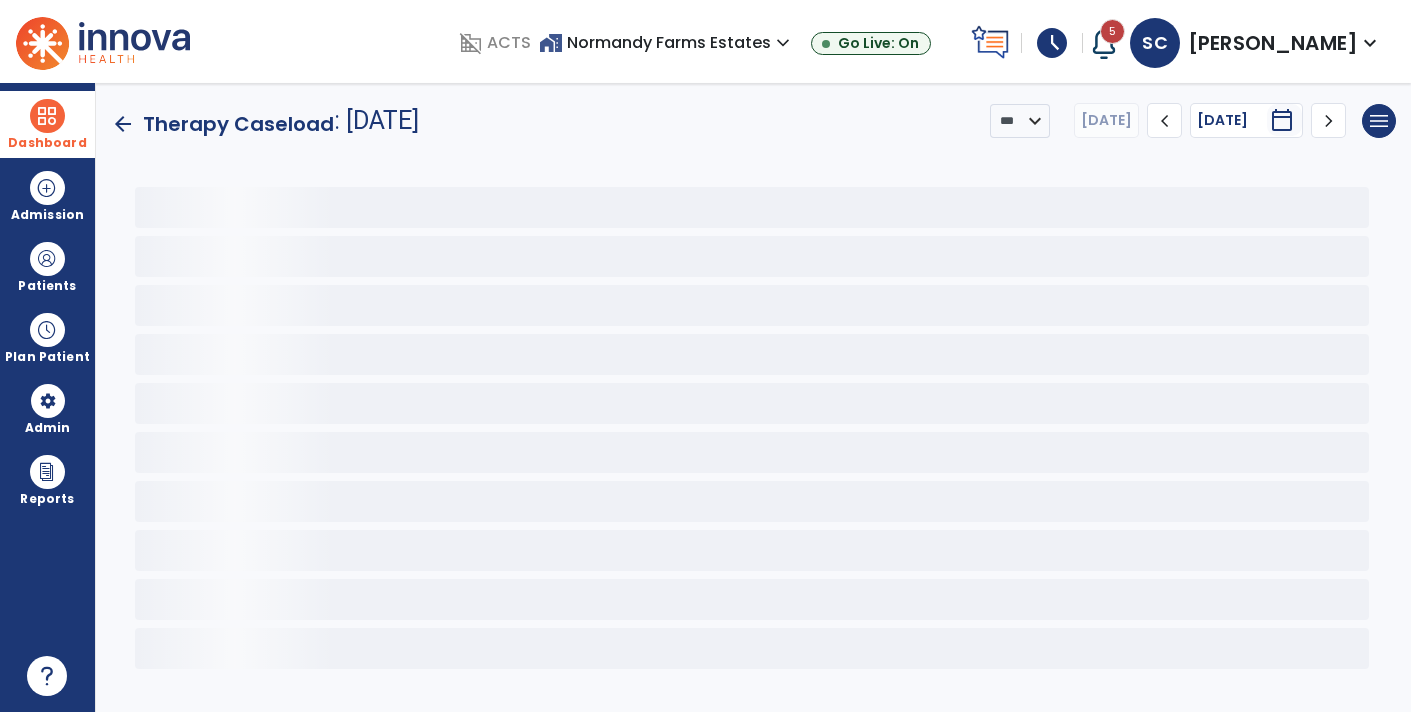 scroll, scrollTop: 0, scrollLeft: 0, axis: both 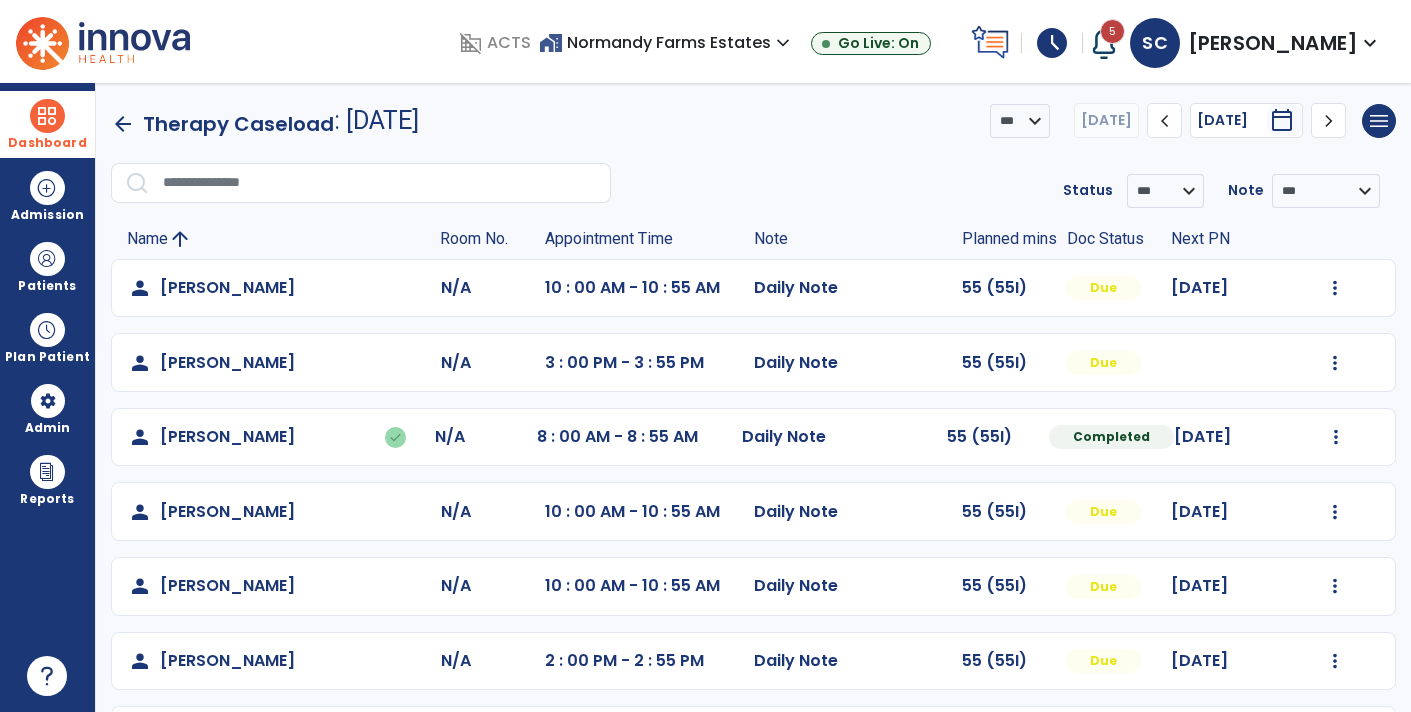 click on "chevron_left" 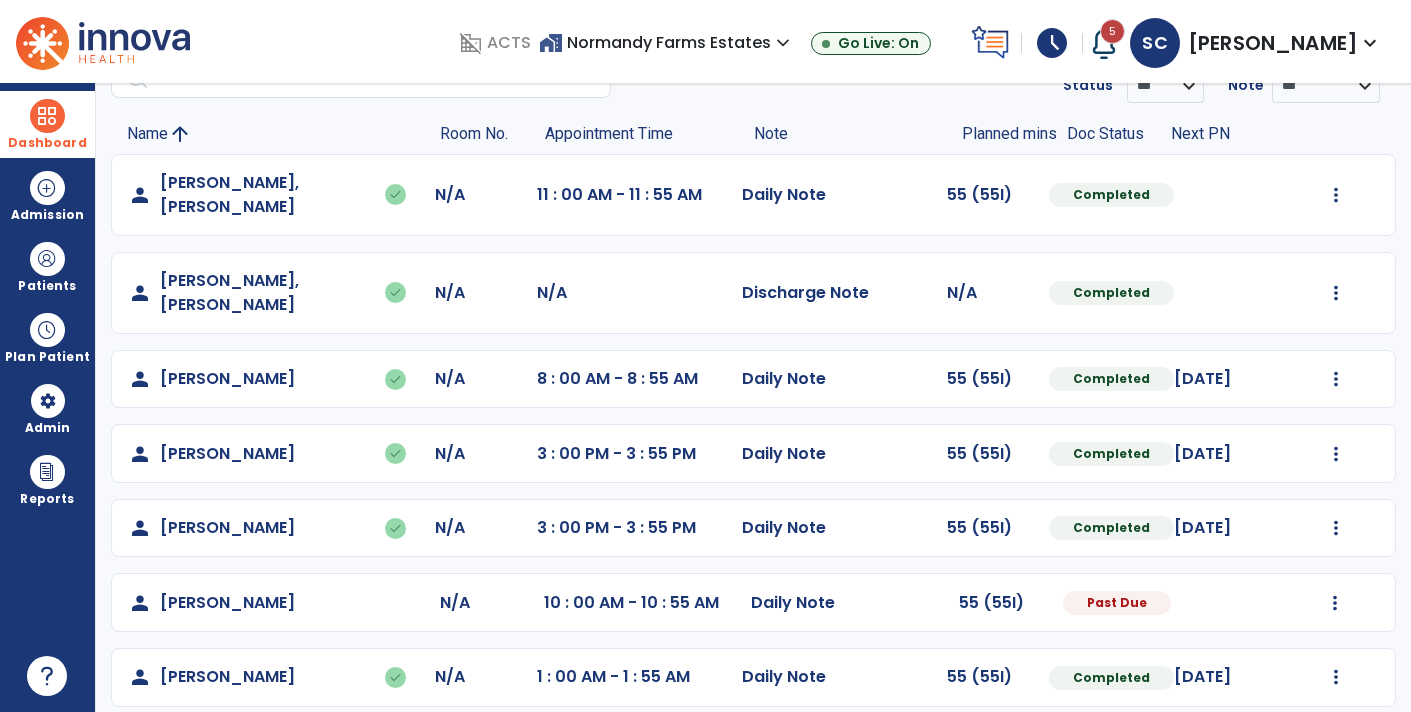 scroll, scrollTop: 104, scrollLeft: 0, axis: vertical 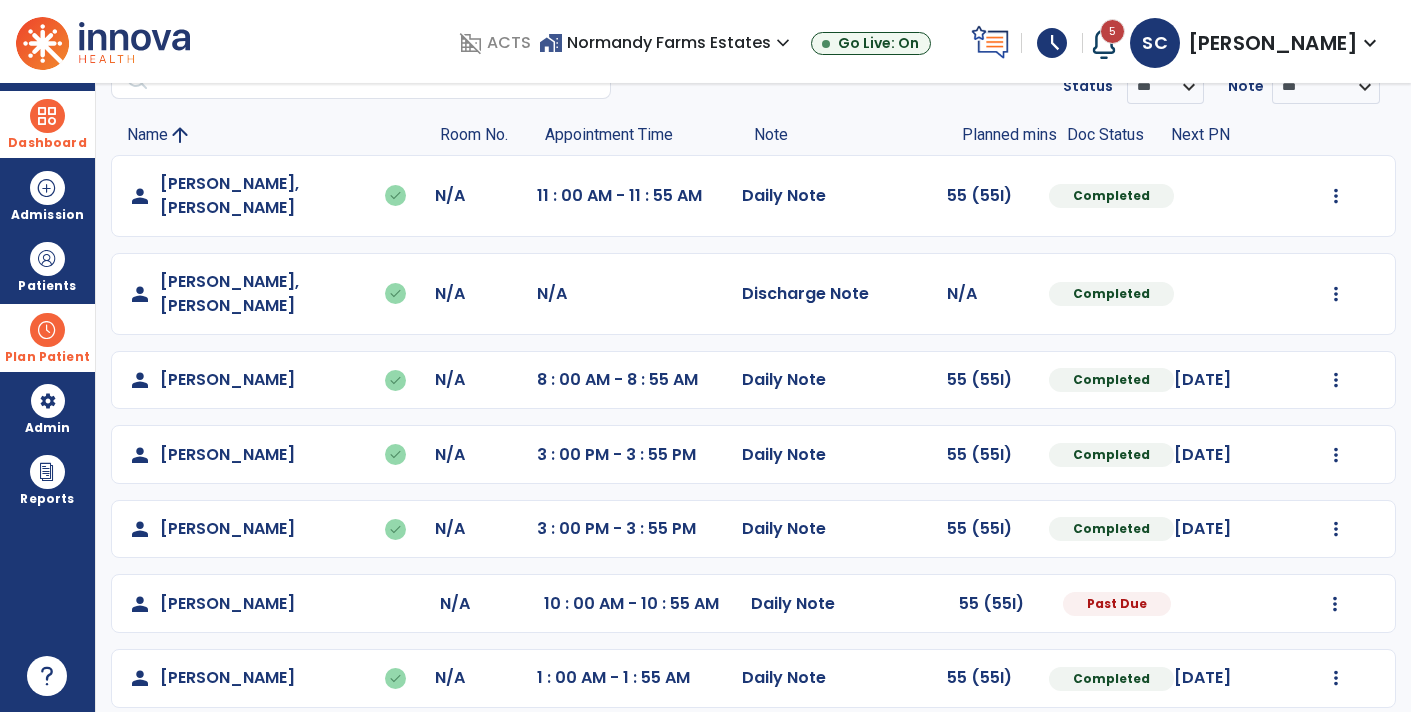 click on "Plan Patient" at bounding box center (47, 286) 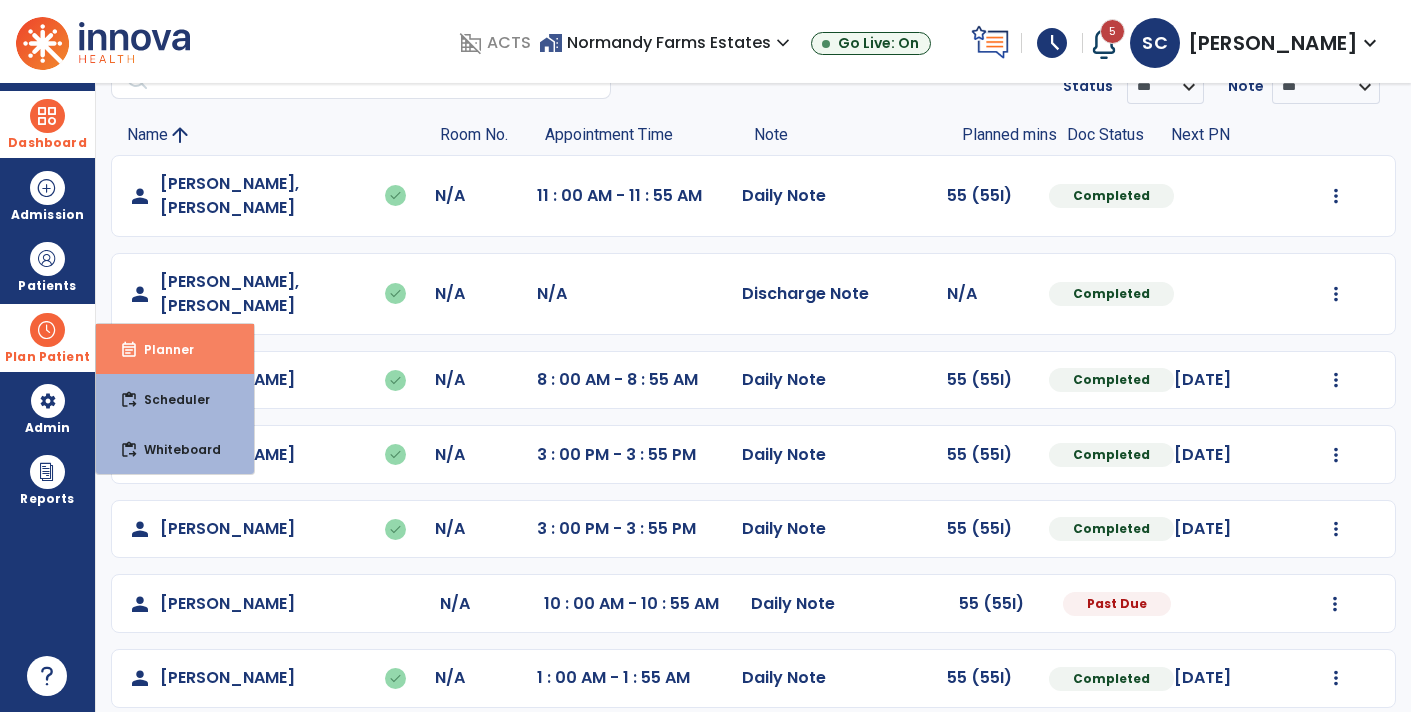 click on "event_note  Planner" at bounding box center (175, 349) 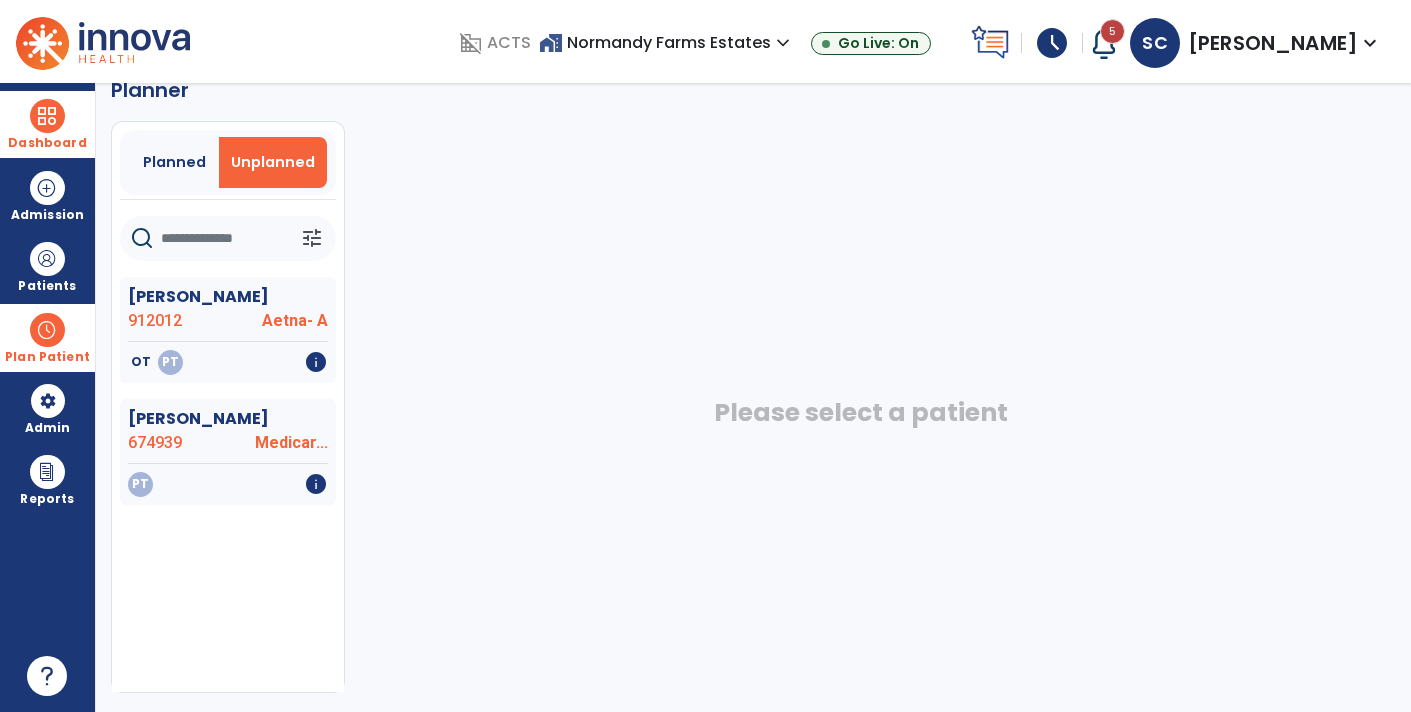 click 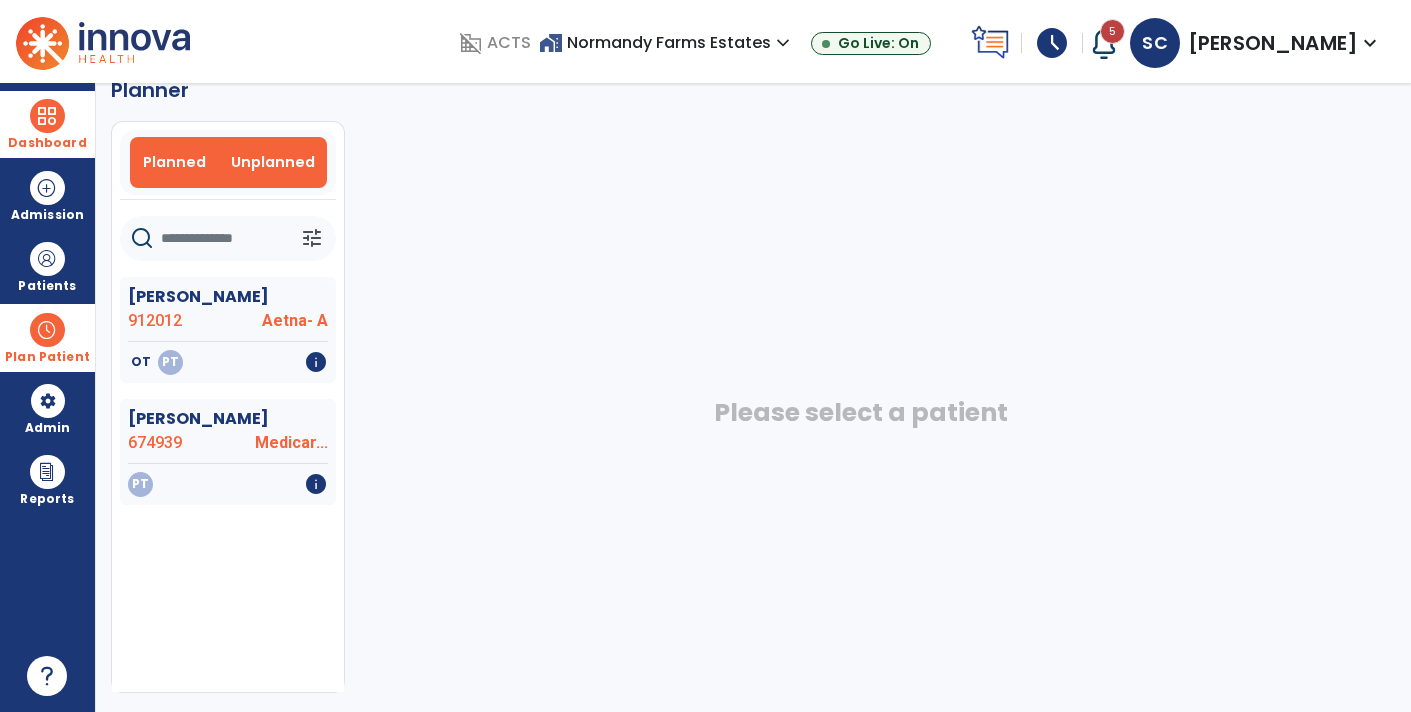 click on "Planned" at bounding box center (174, 162) 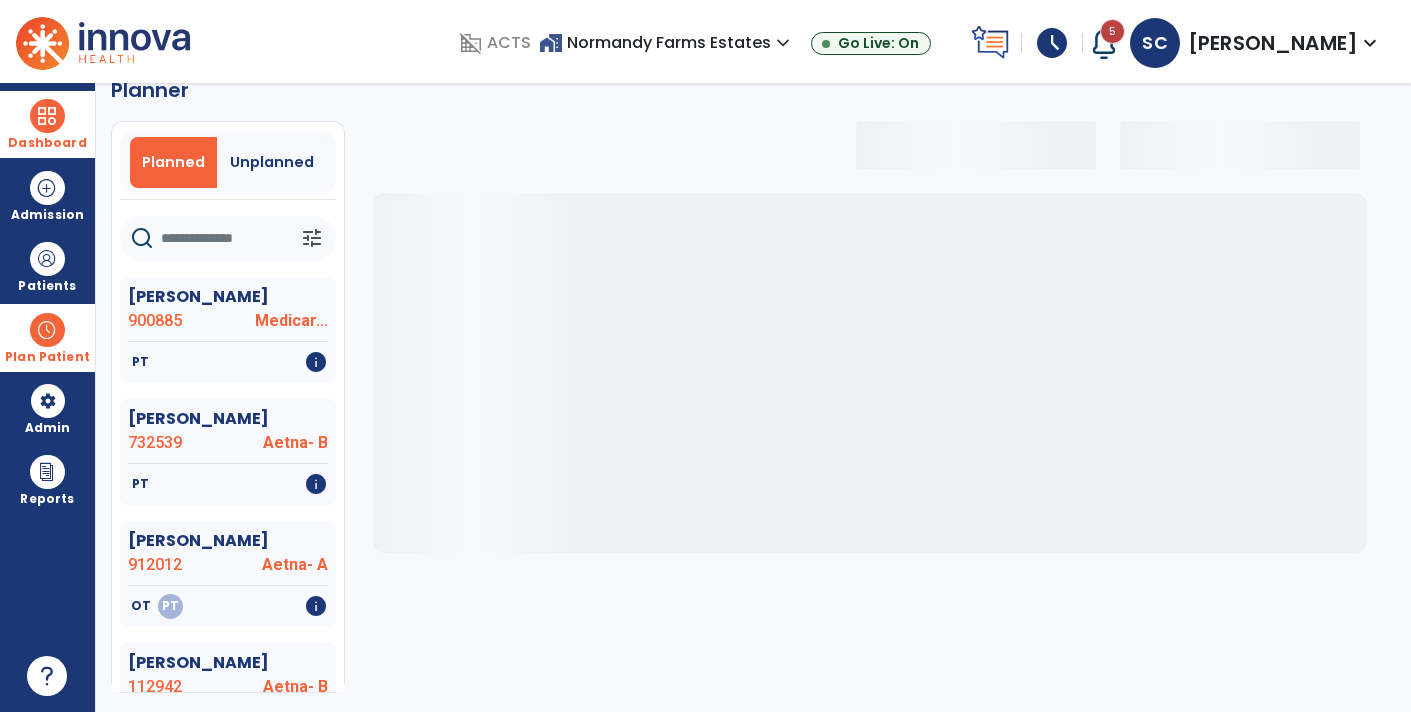 select on "***" 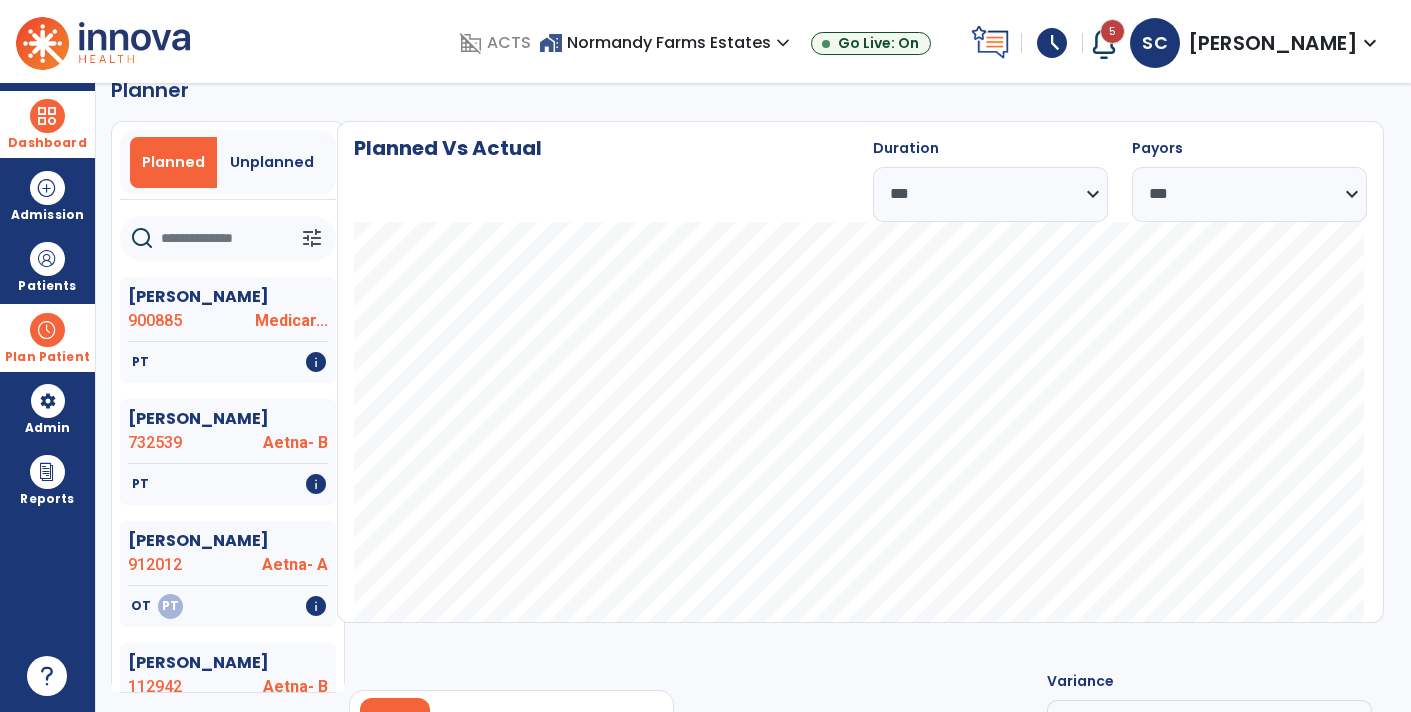click 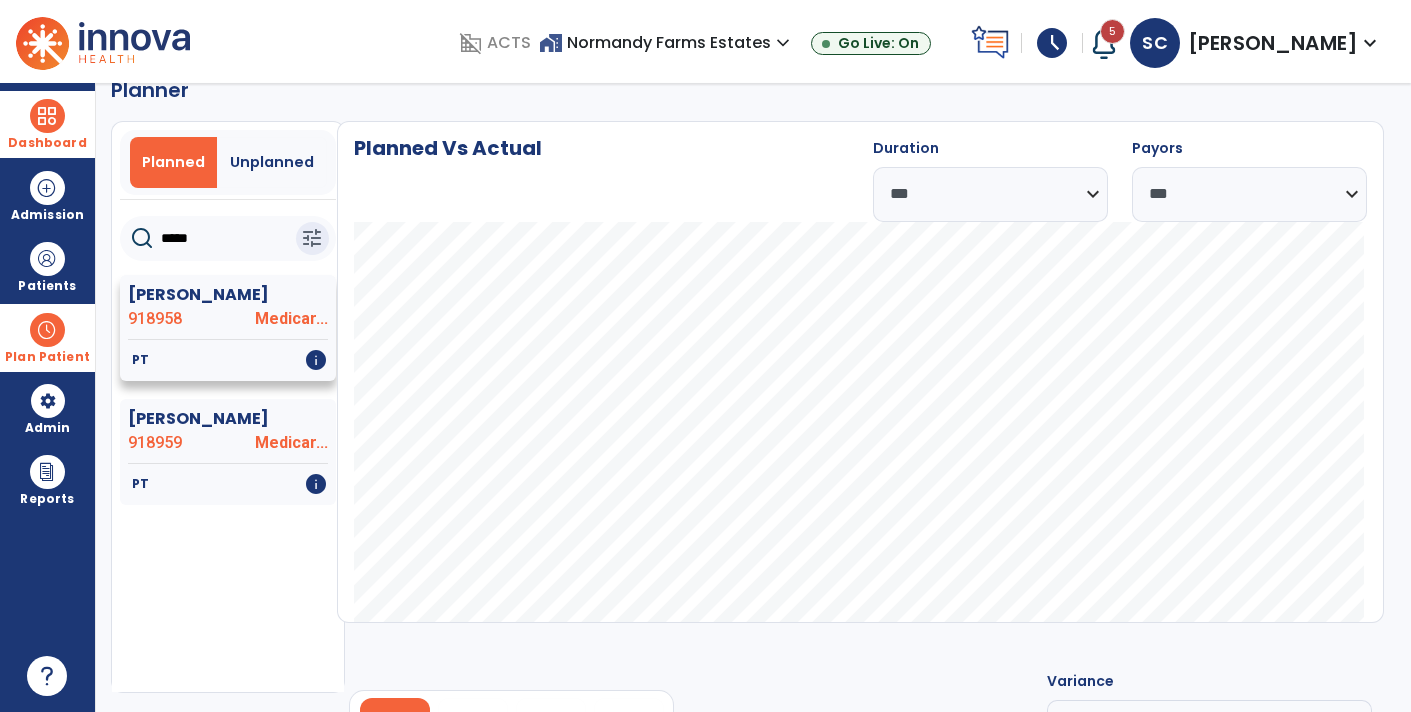 type on "*****" 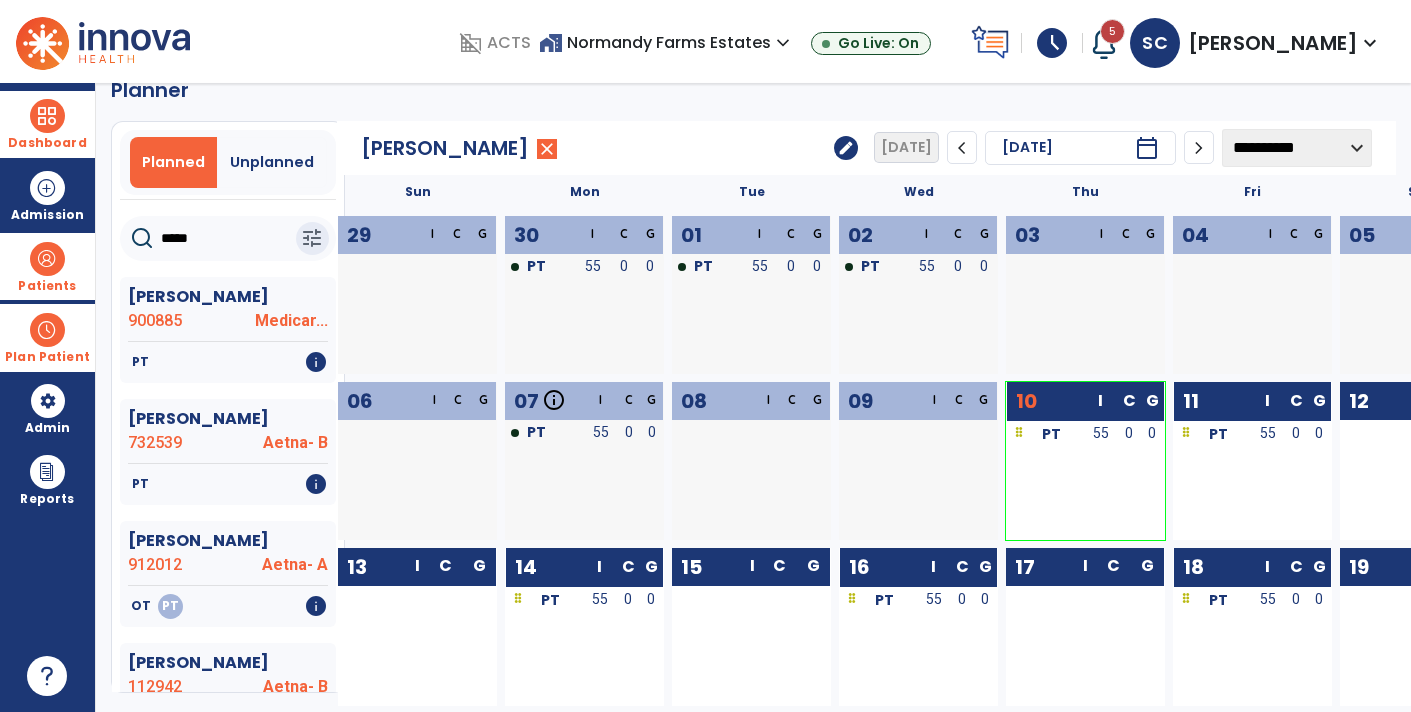 click on "Patients" at bounding box center (47, 286) 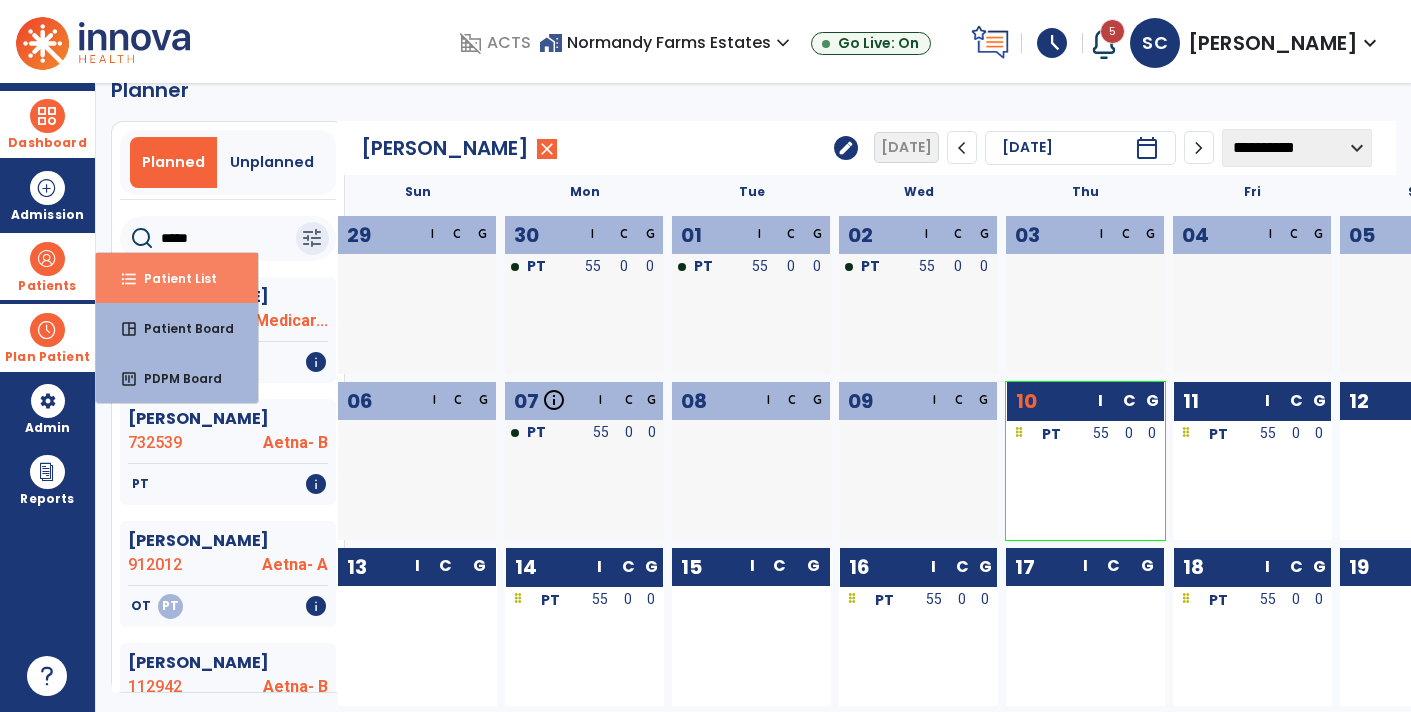 click on "Patient List" at bounding box center [172, 278] 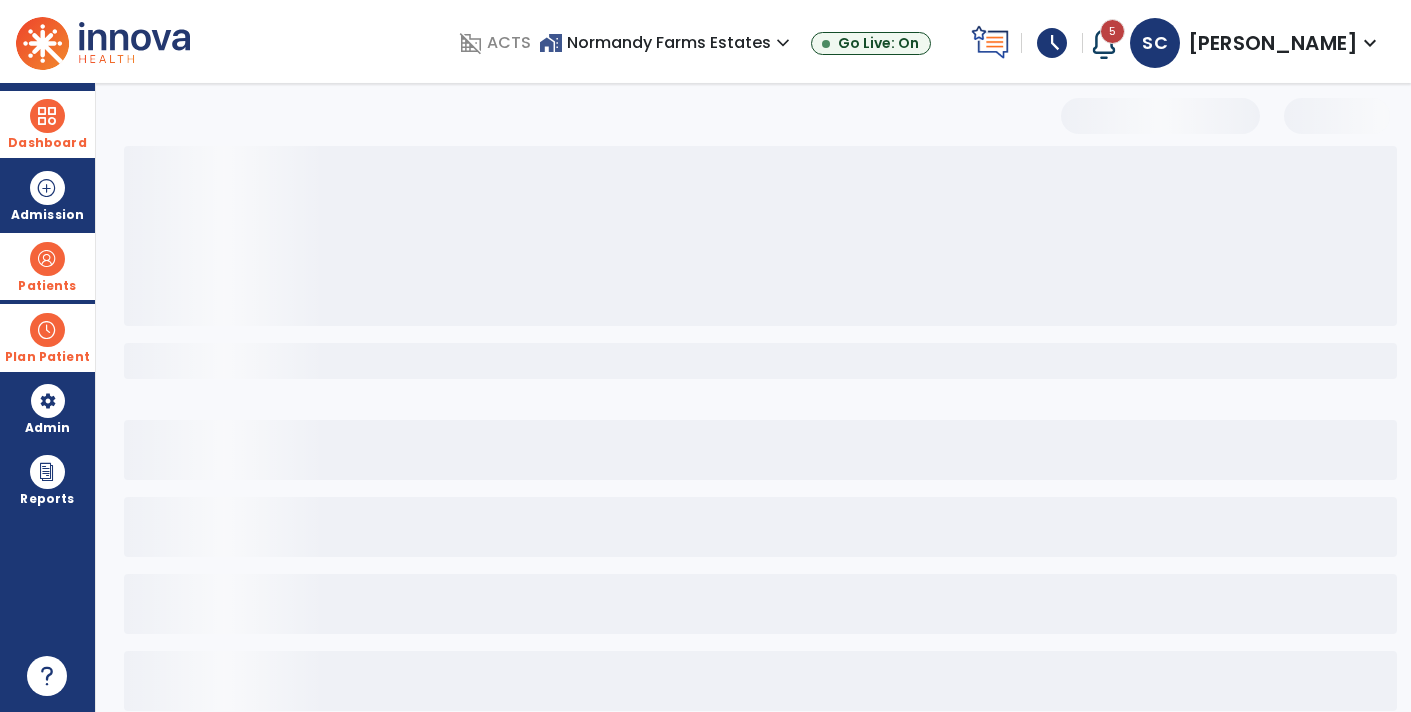 scroll, scrollTop: 0, scrollLeft: 0, axis: both 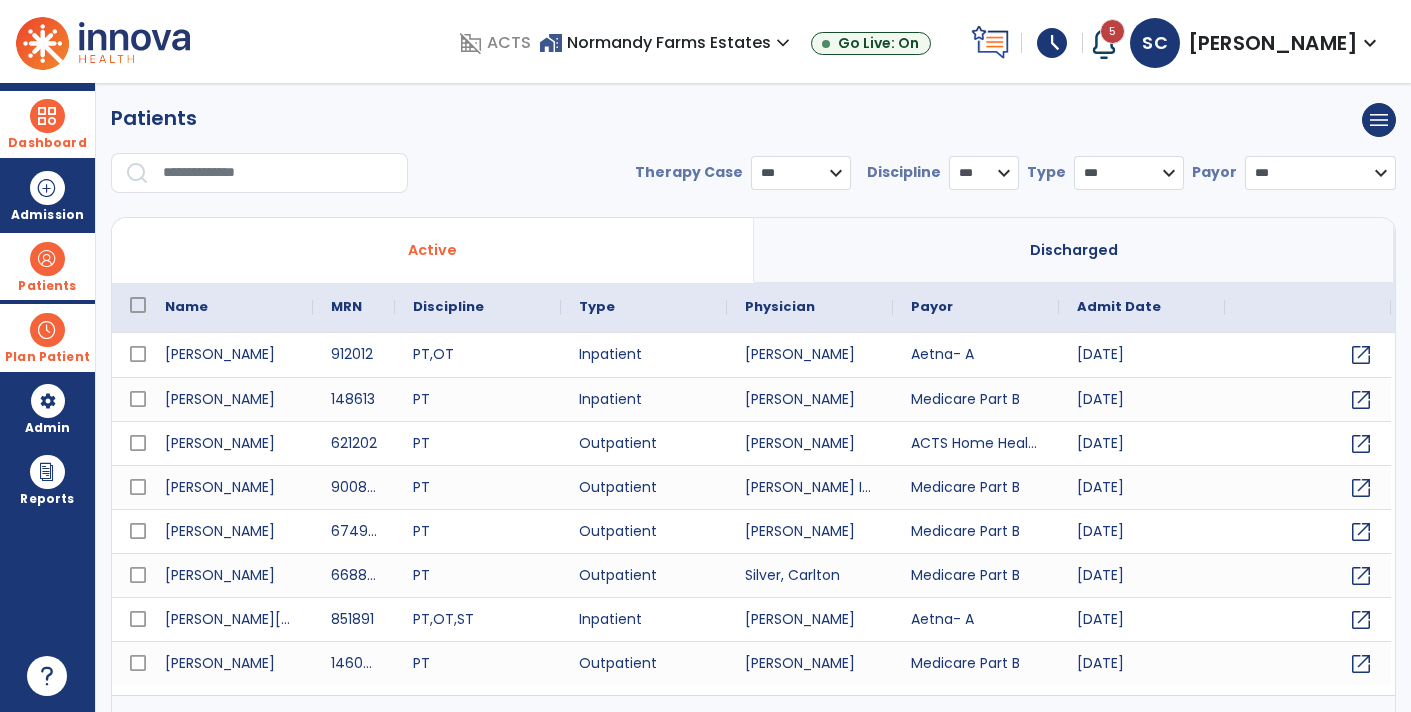 click at bounding box center [278, 173] 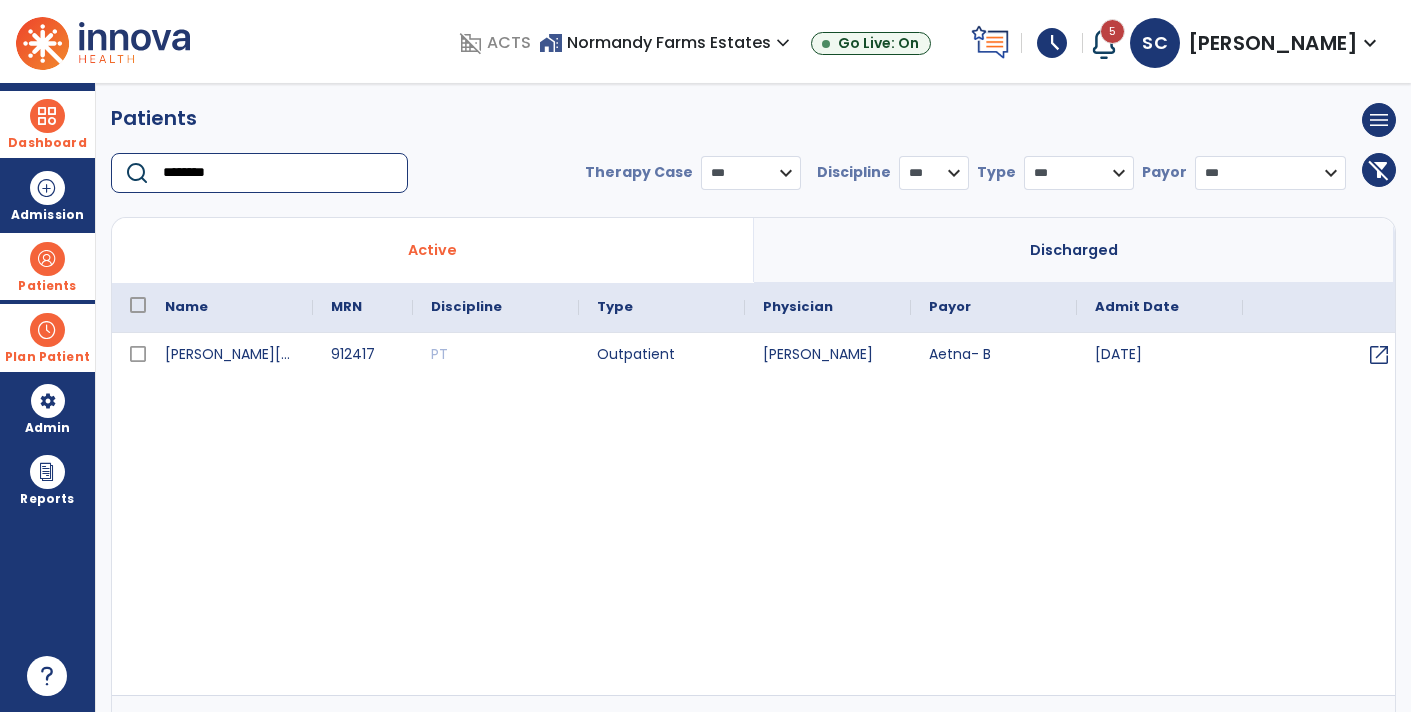 type on "********" 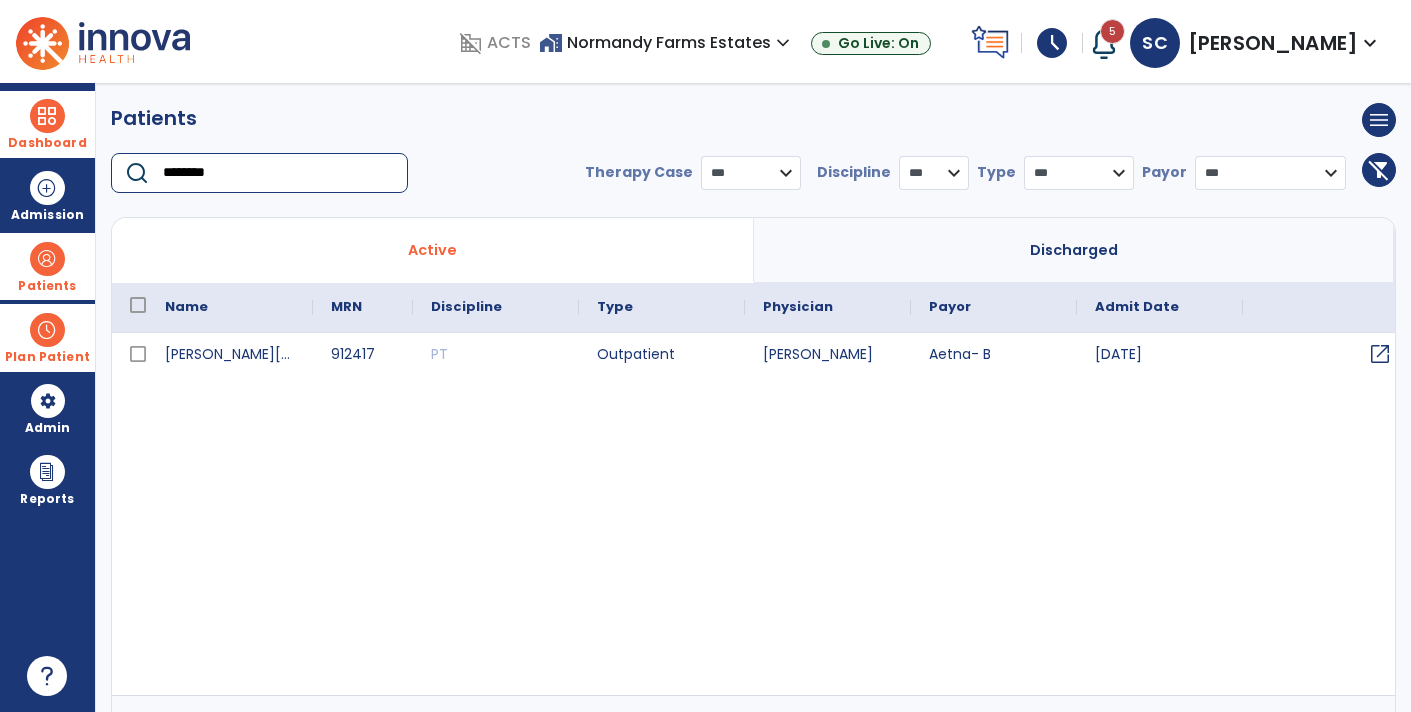 click on "open_in_new" at bounding box center (1380, 354) 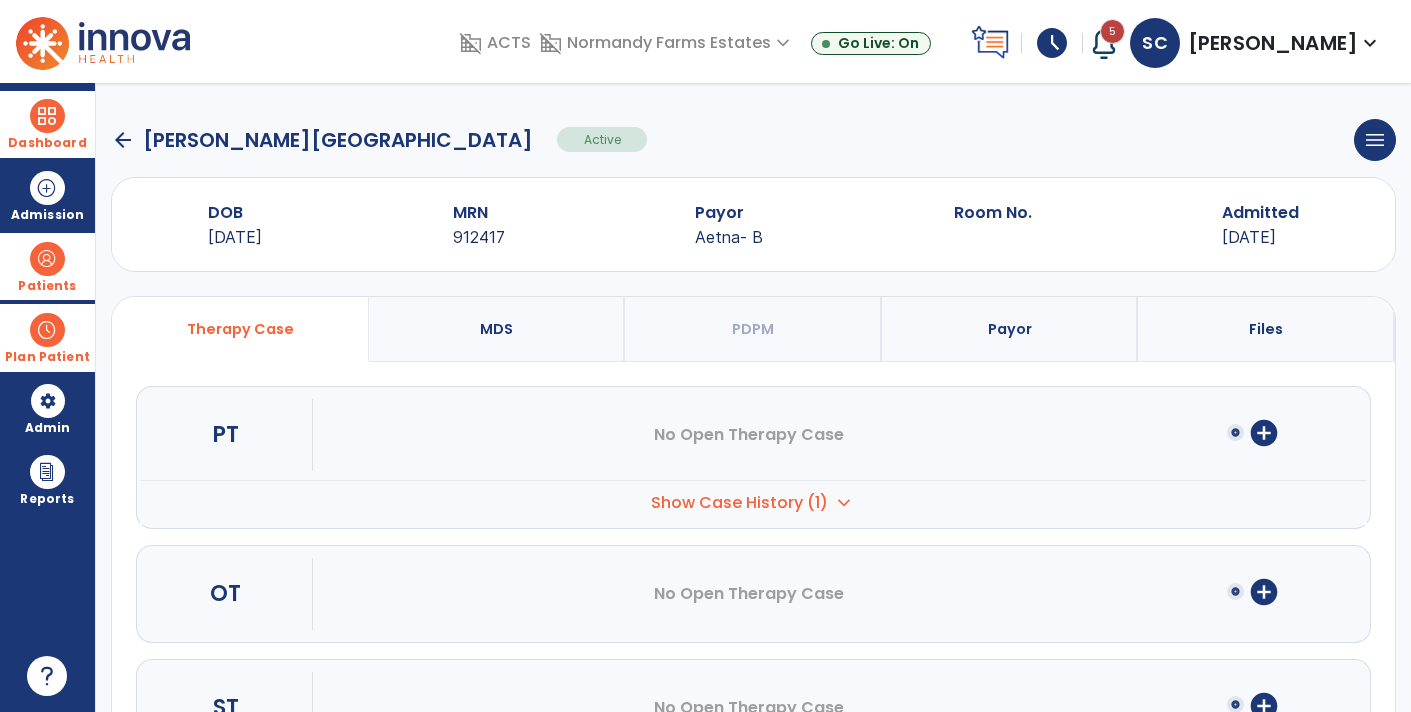 click 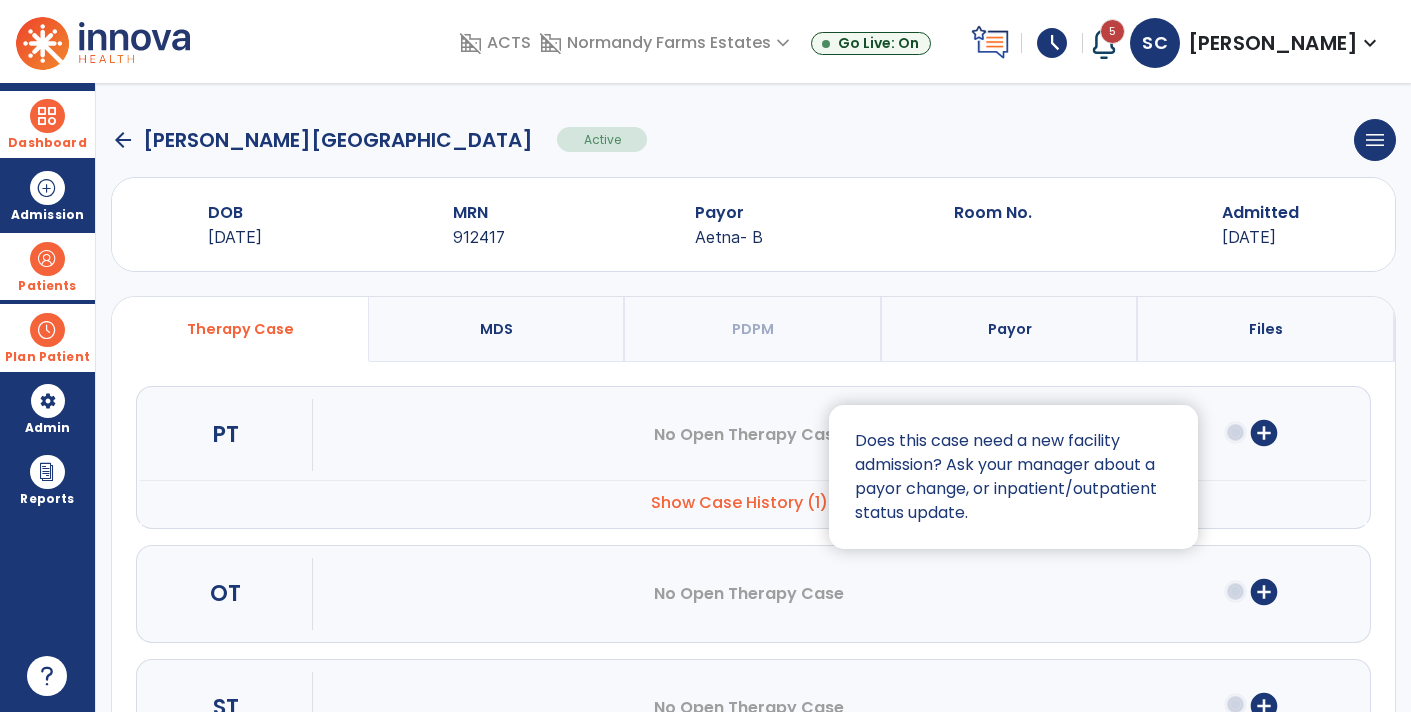 click at bounding box center [705, 356] 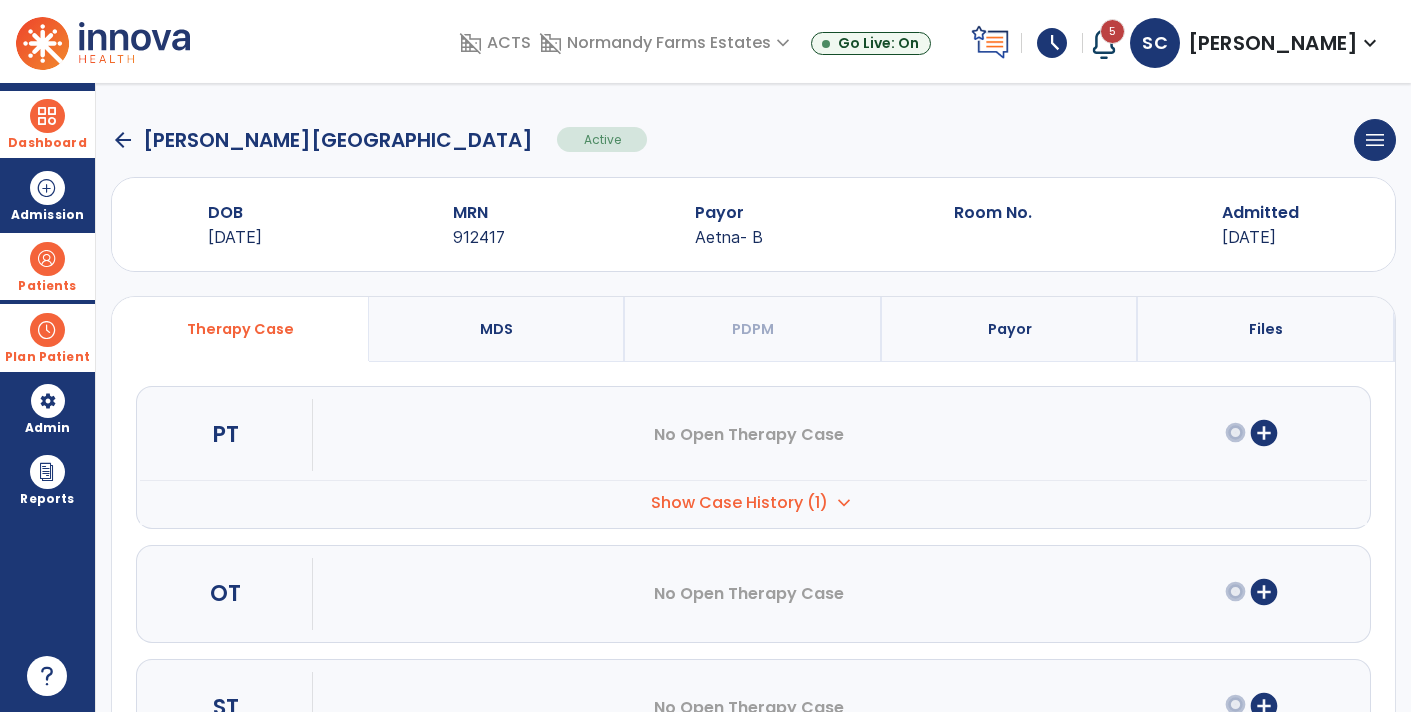 click on "Show Case History (1)" at bounding box center [739, 503] 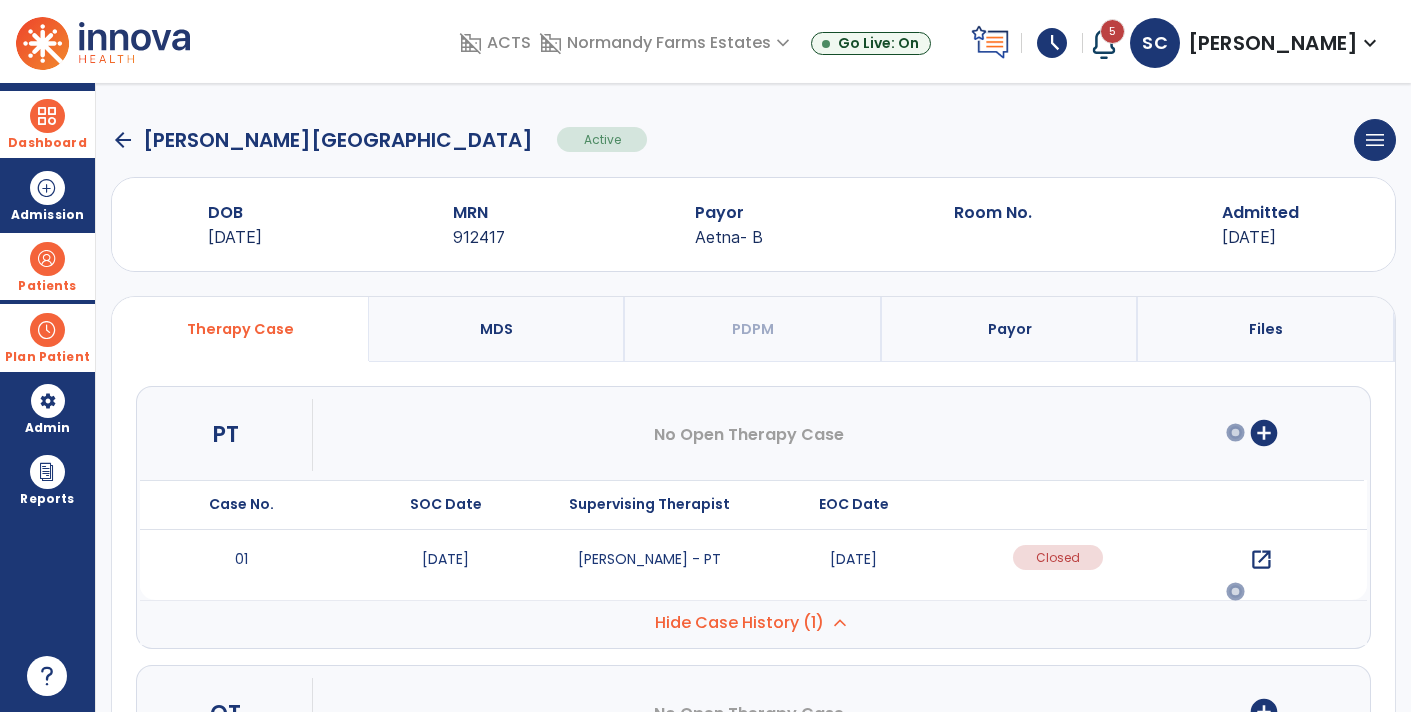 click on "open_in_new" at bounding box center [1261, 560] 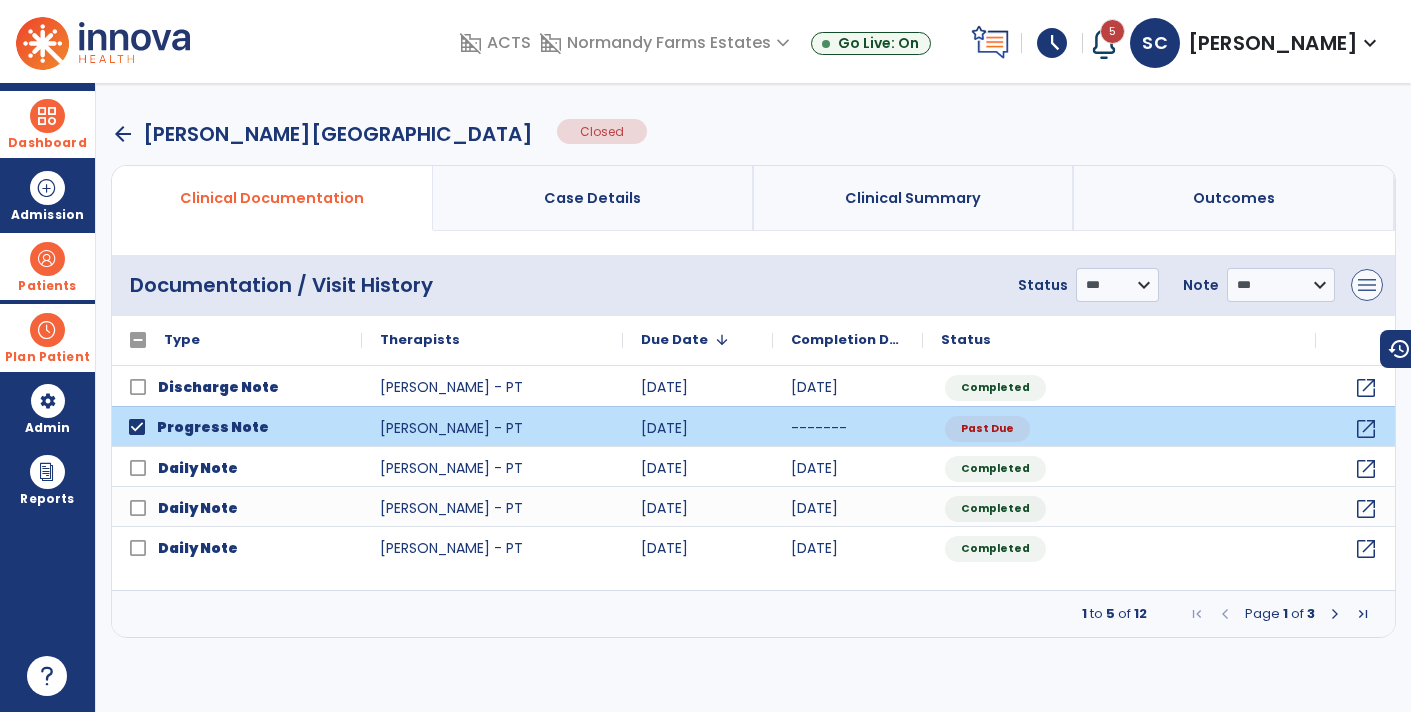 click on "menu" at bounding box center (1367, 285) 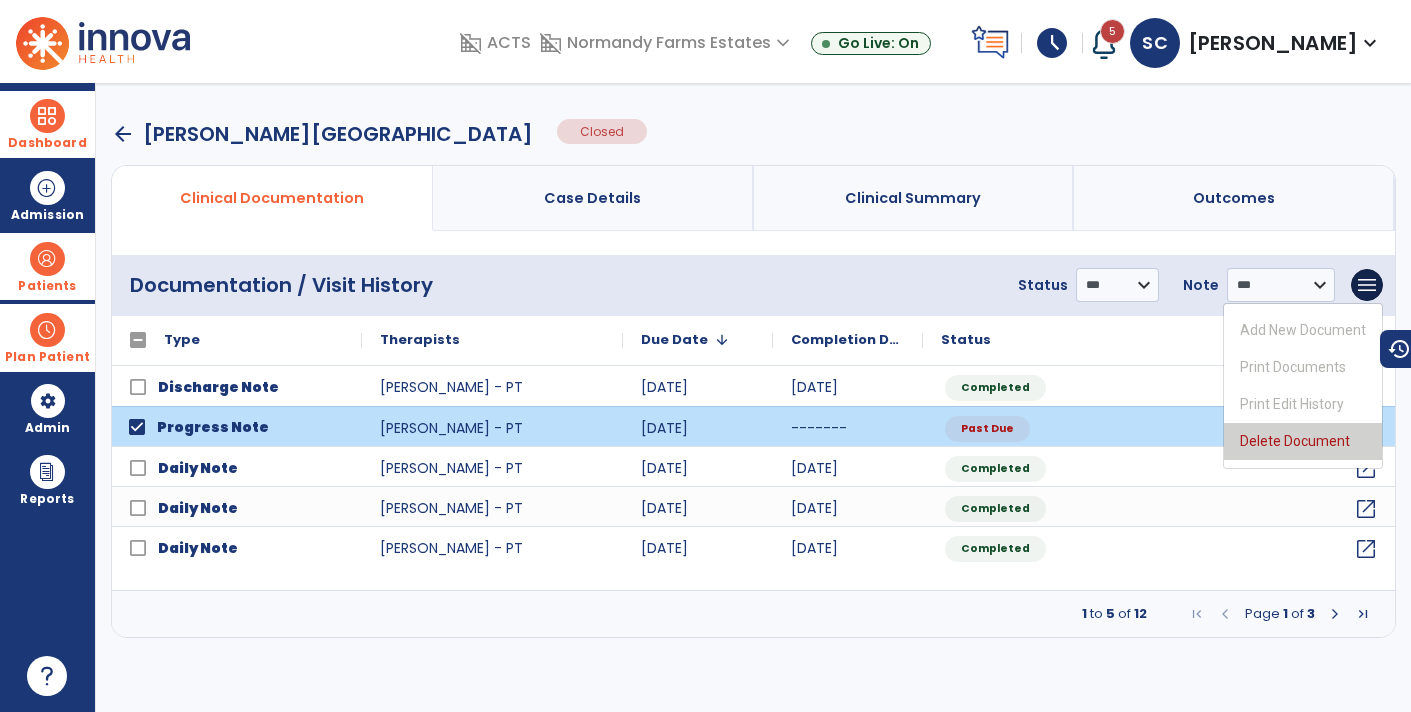 click on "Delete Document" at bounding box center (1303, 441) 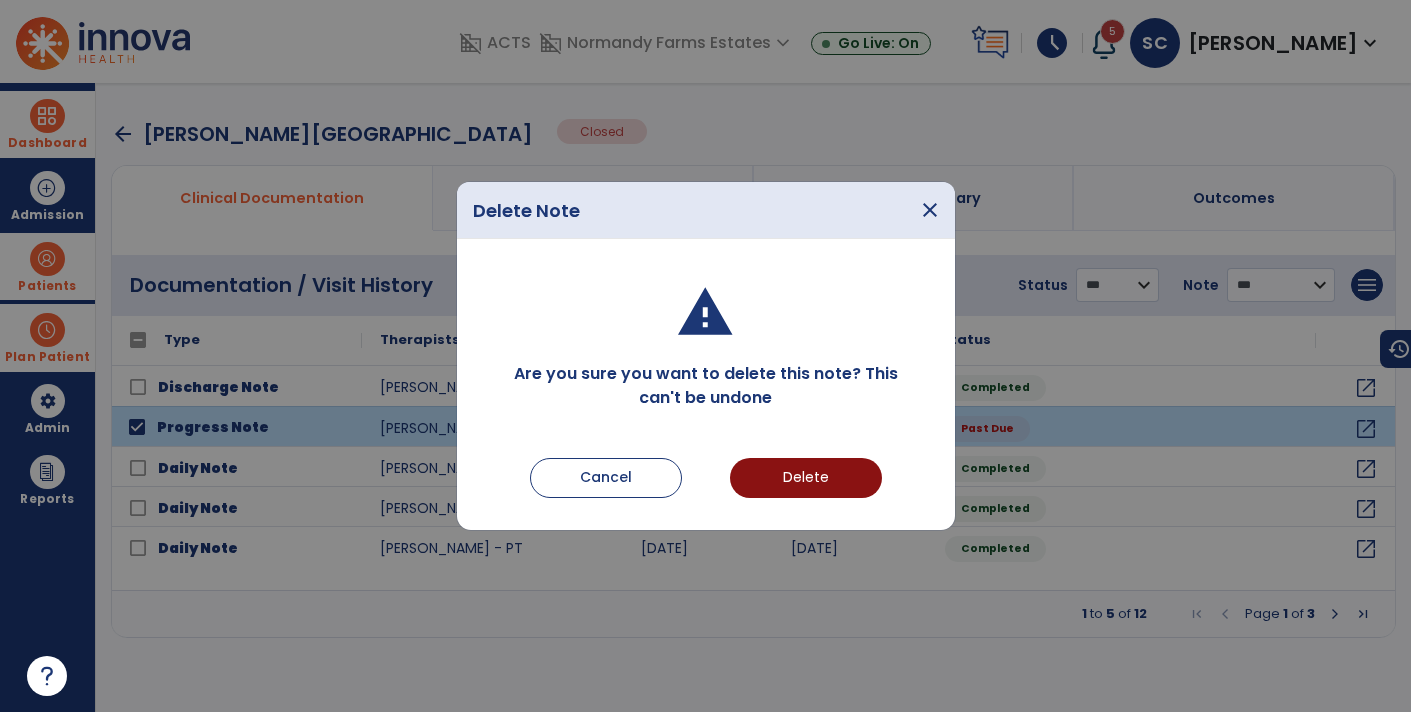click on "Delete" at bounding box center [806, 478] 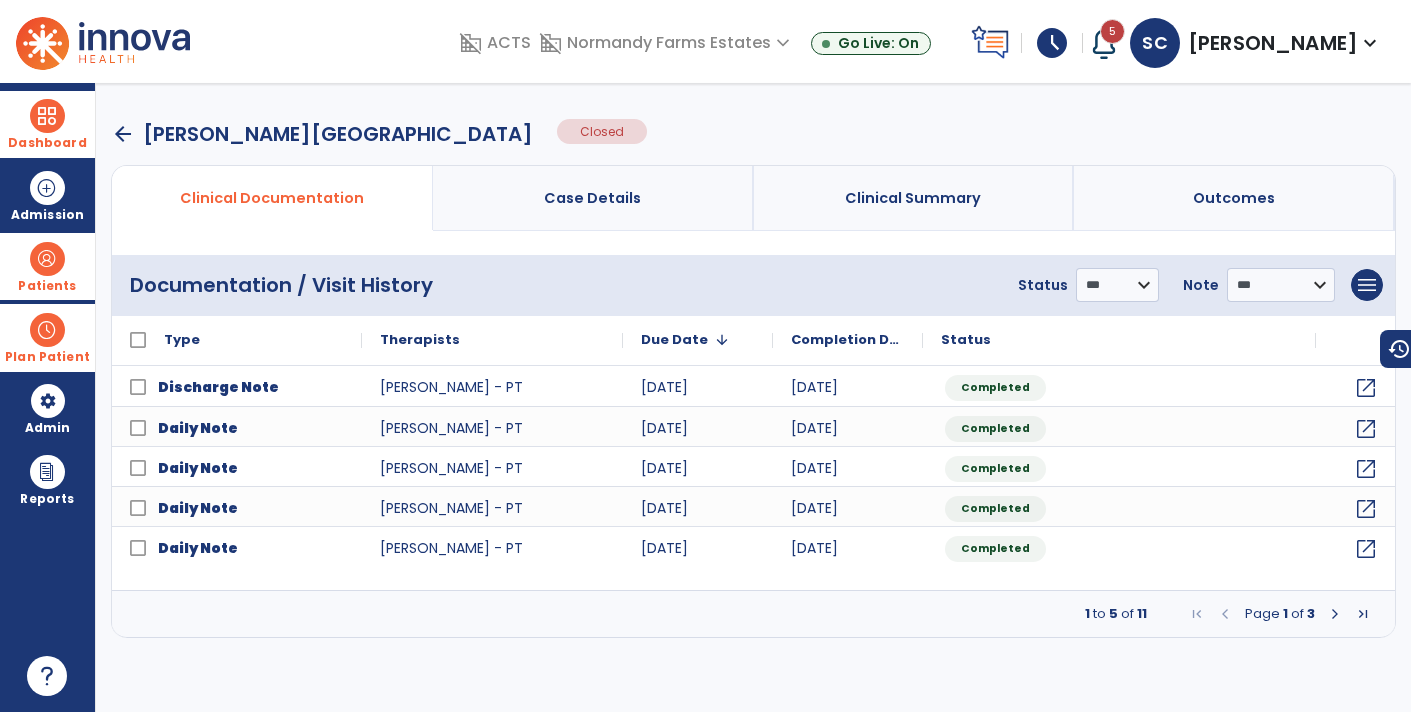 click at bounding box center (47, 259) 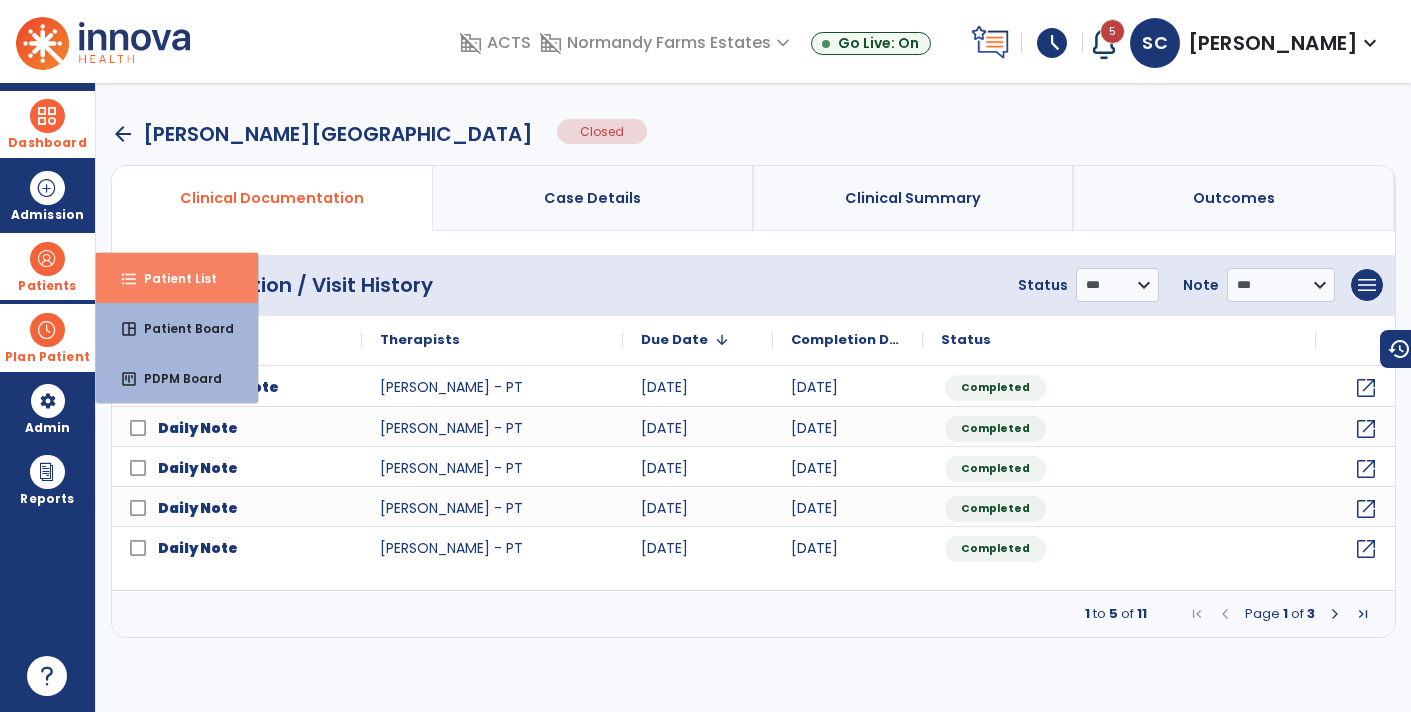 click on "Patient List" at bounding box center [172, 278] 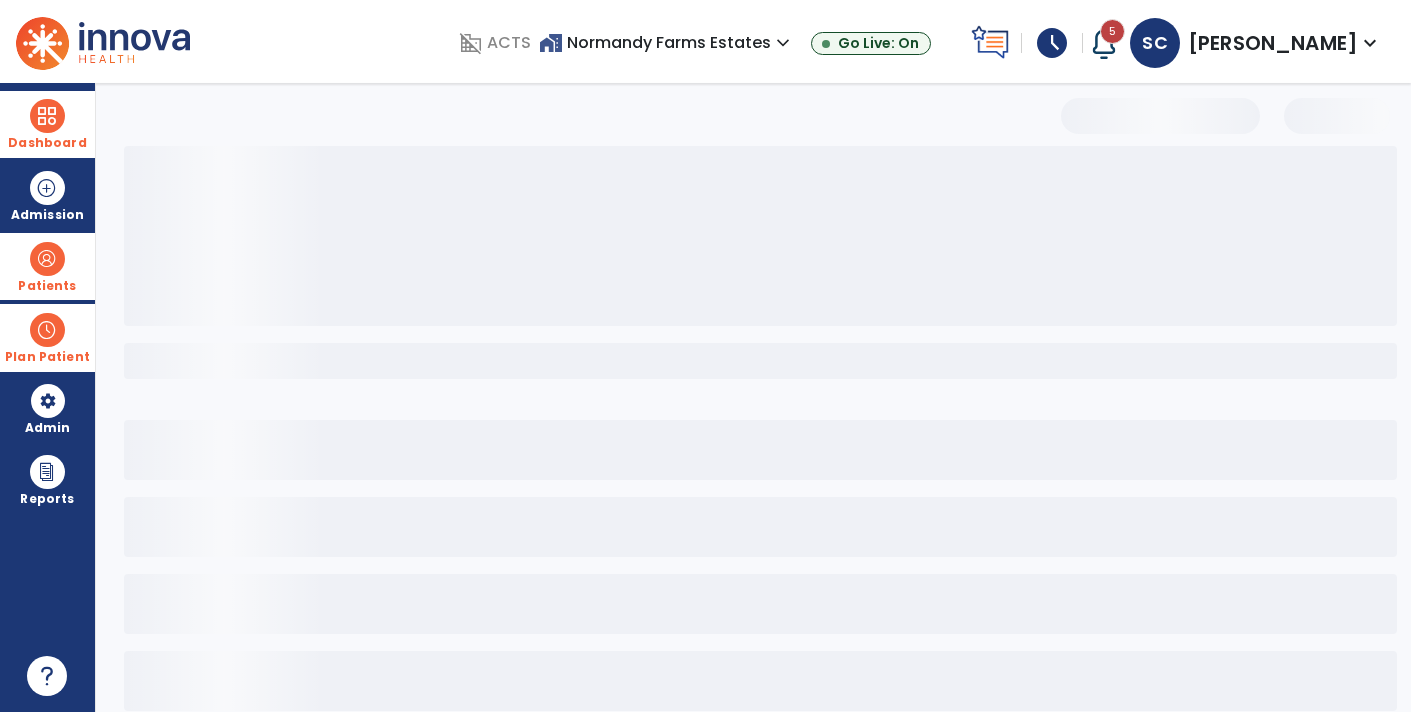select on "***" 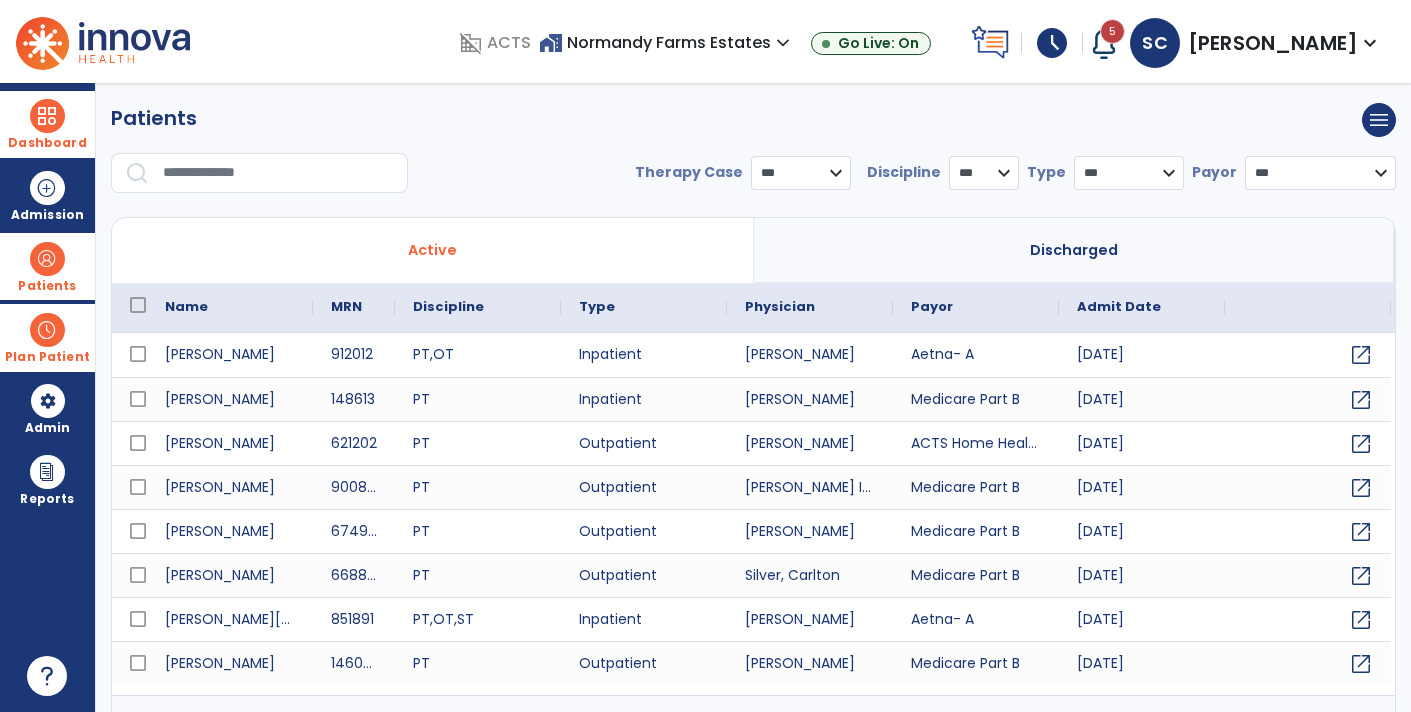 click on "Dashboard" at bounding box center [47, 143] 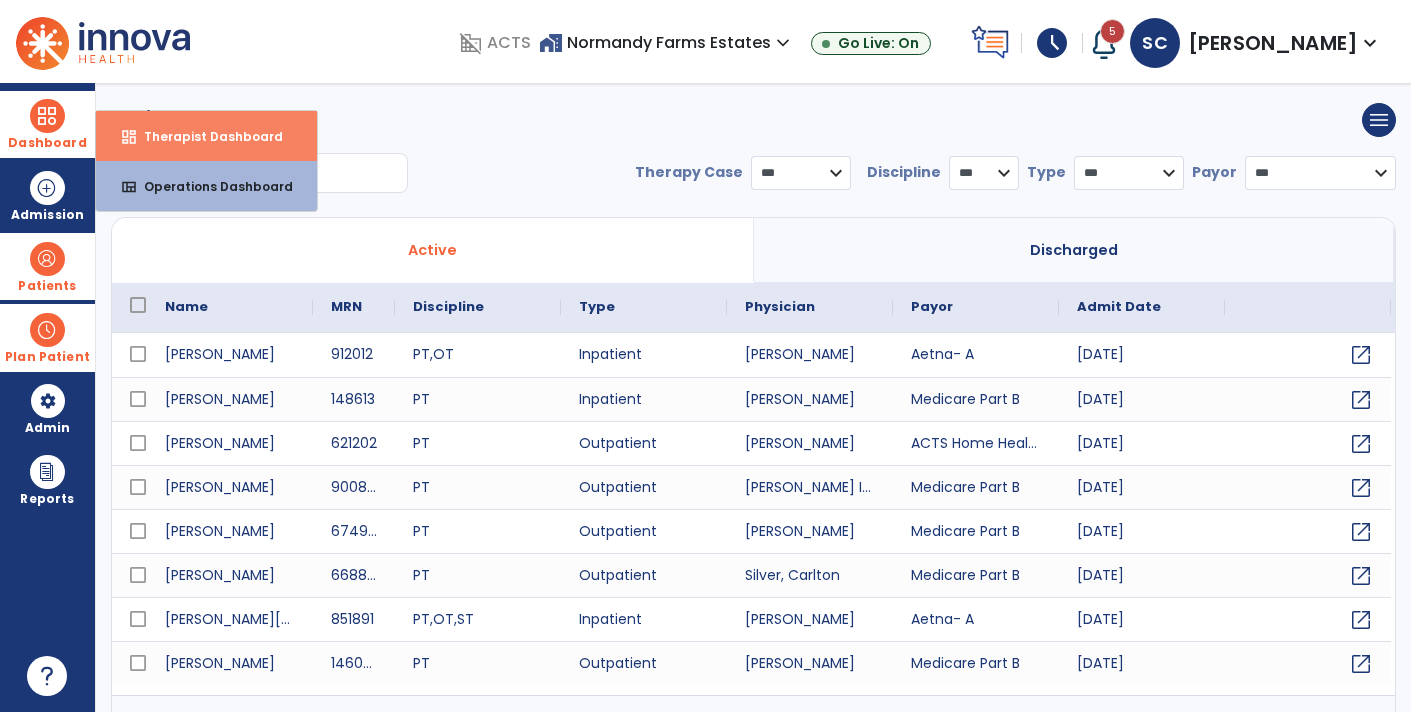 click on "Therapist Dashboard" at bounding box center [205, 136] 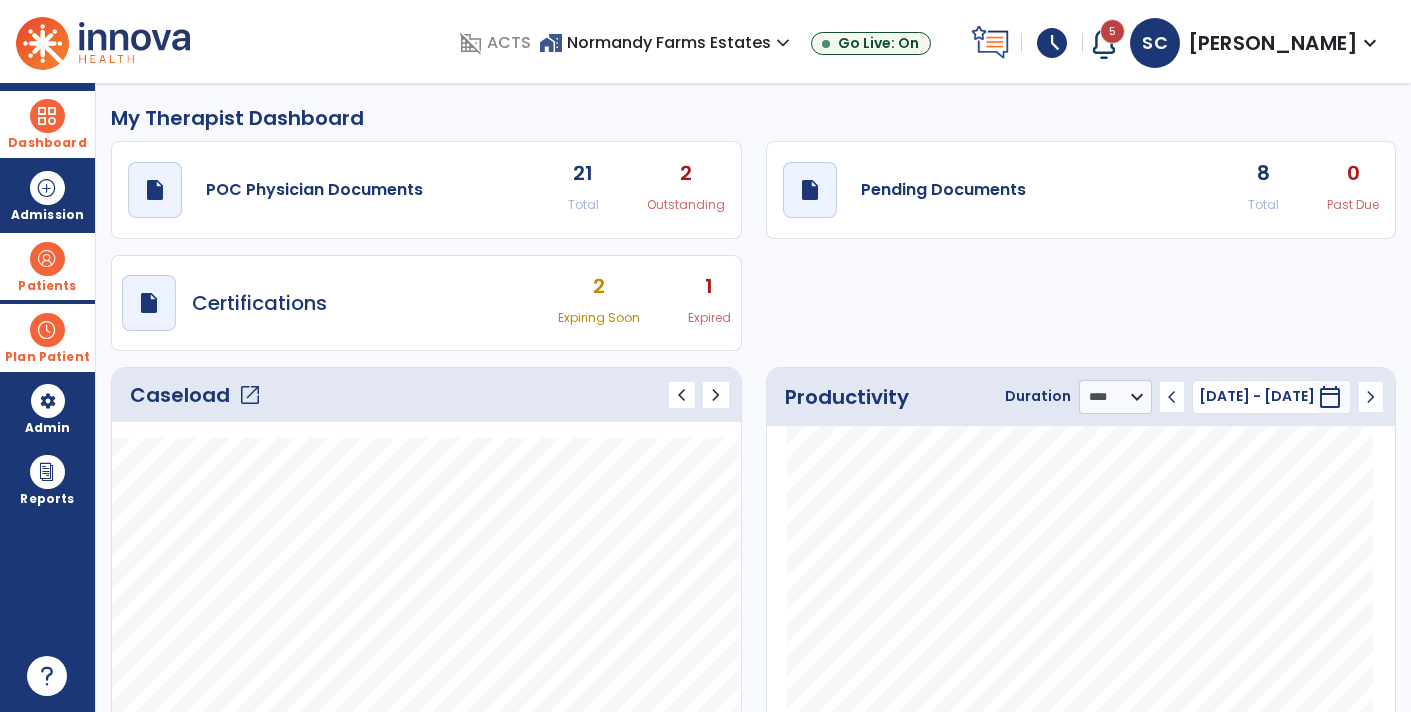 click on "open_in_new" 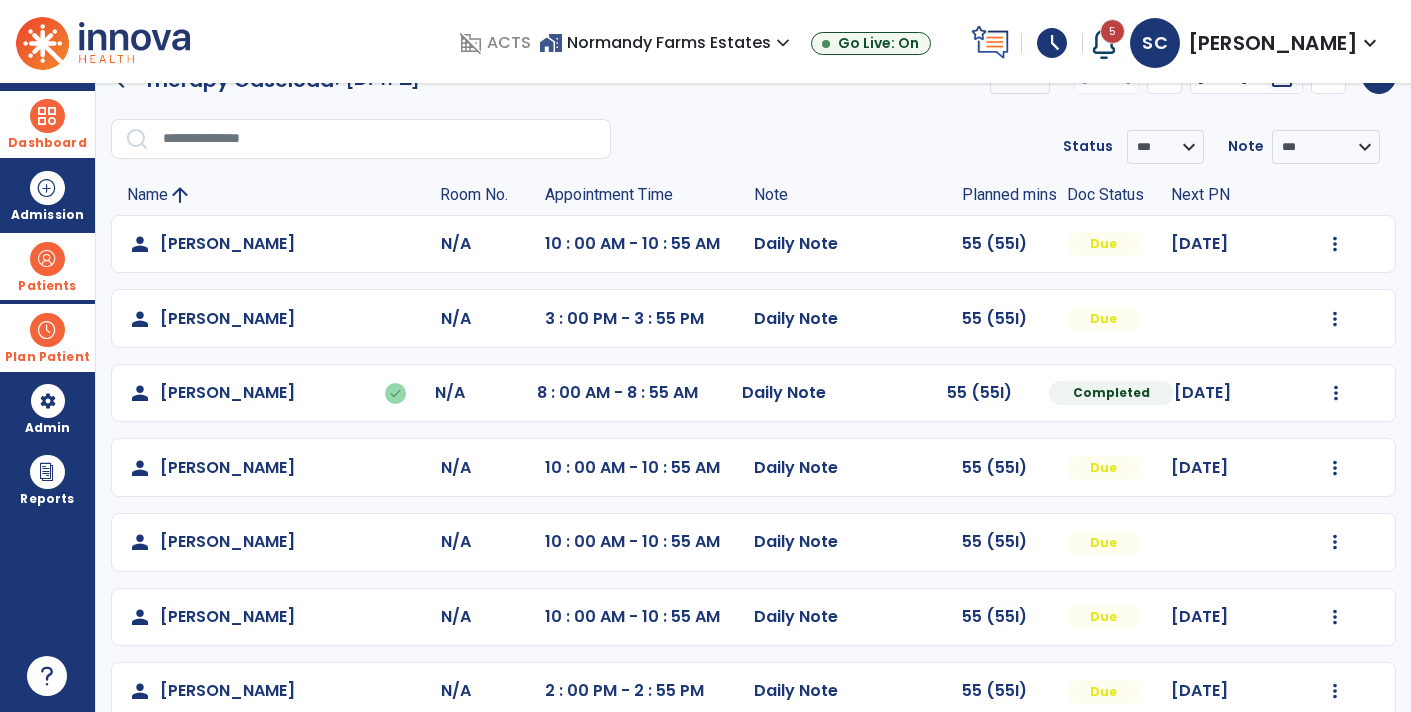 scroll, scrollTop: 0, scrollLeft: 0, axis: both 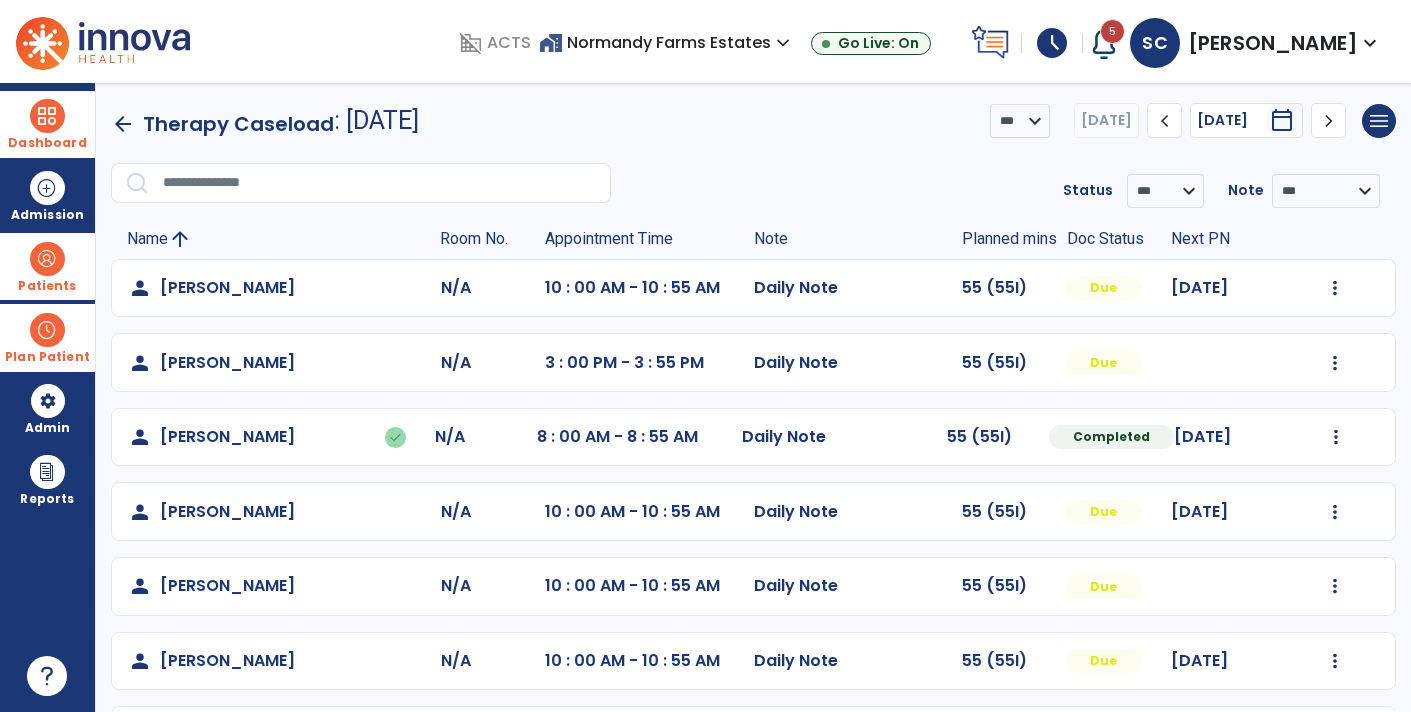click on "Patients" at bounding box center [47, 266] 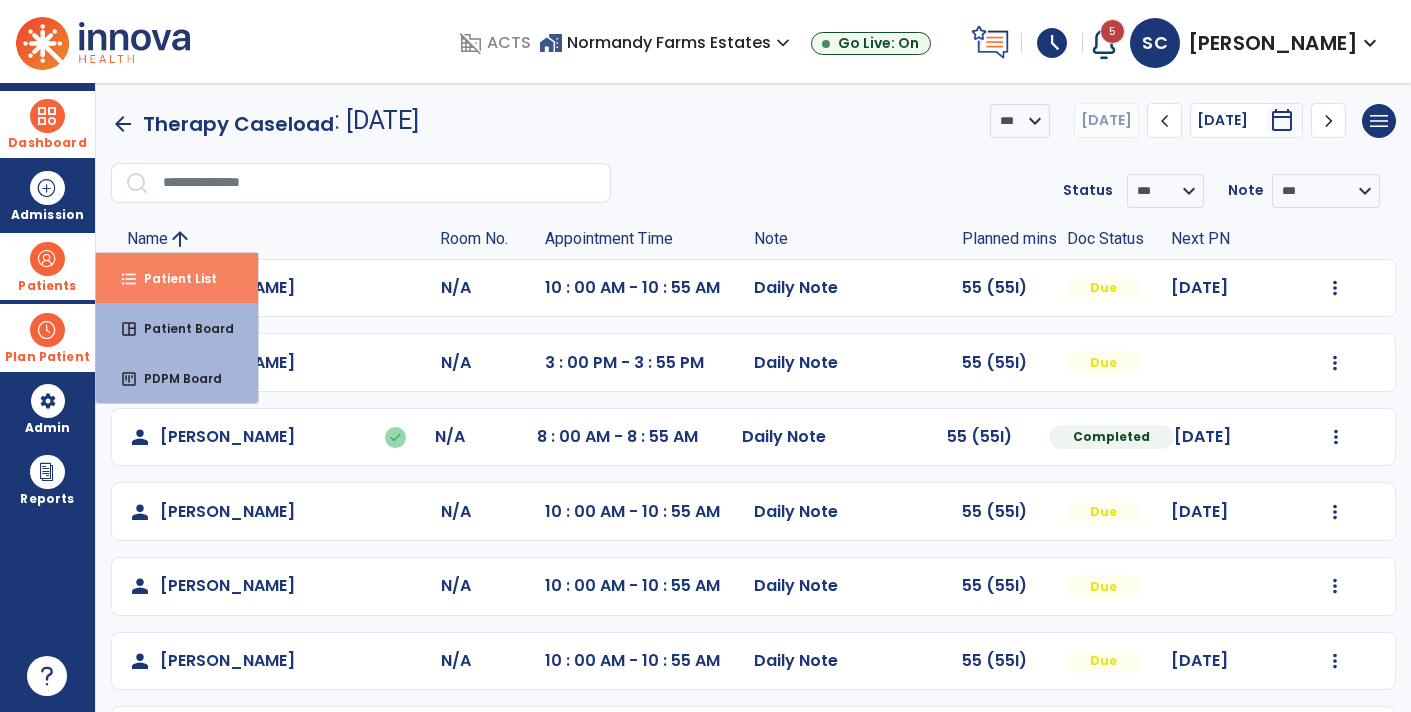 click on "Patient List" at bounding box center [172, 278] 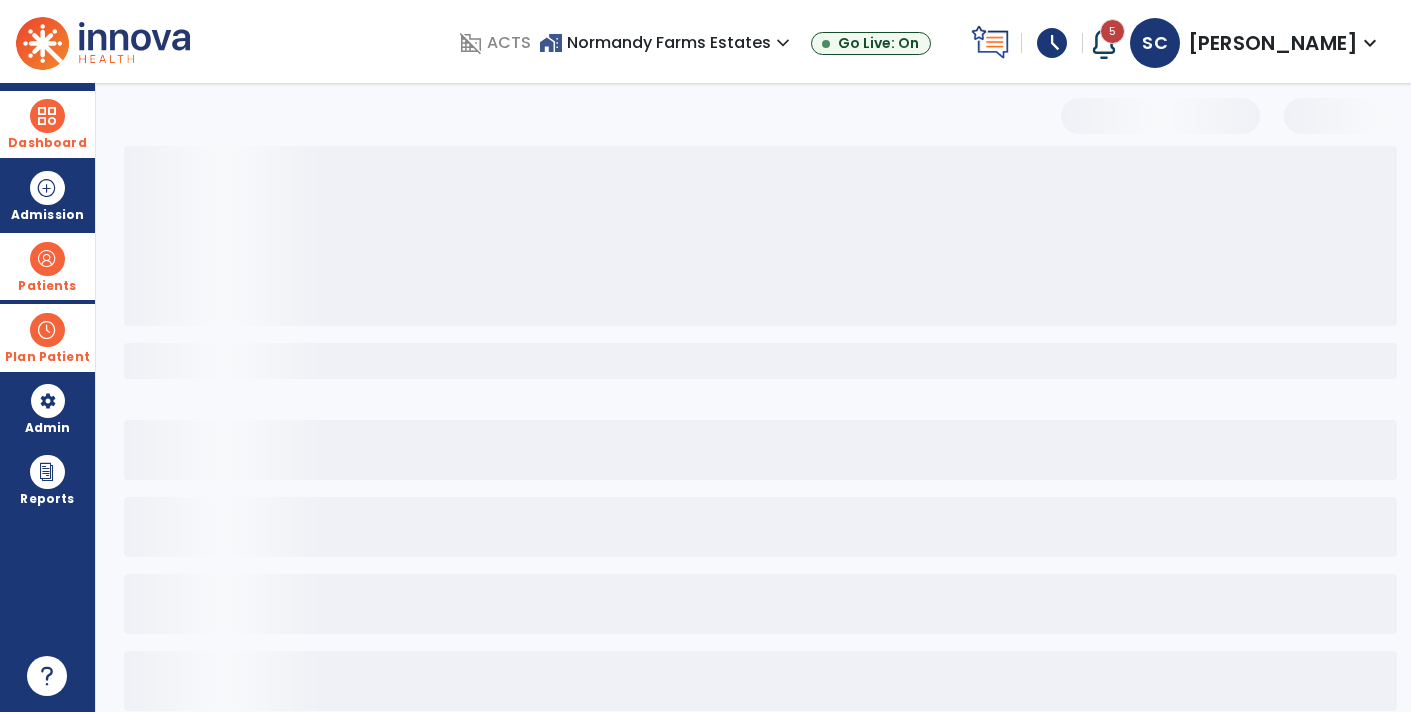 select on "***" 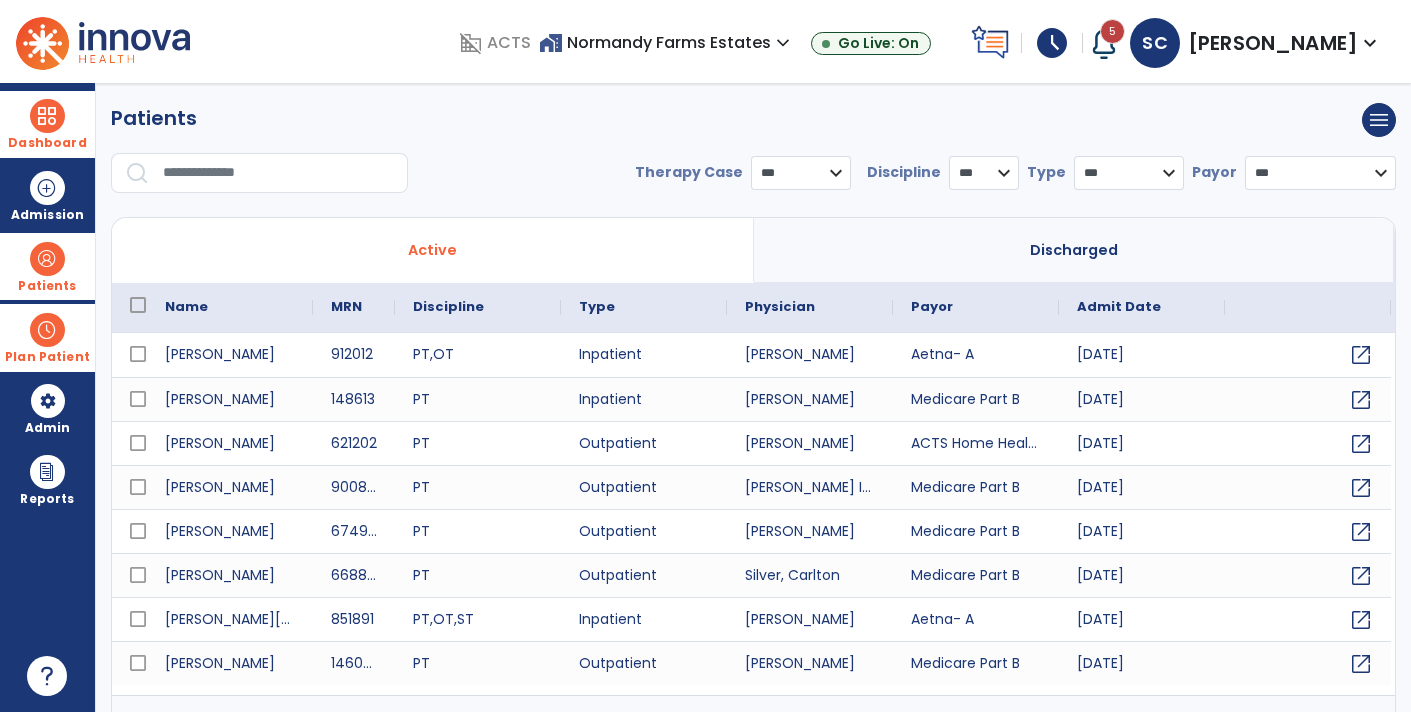click at bounding box center (278, 173) 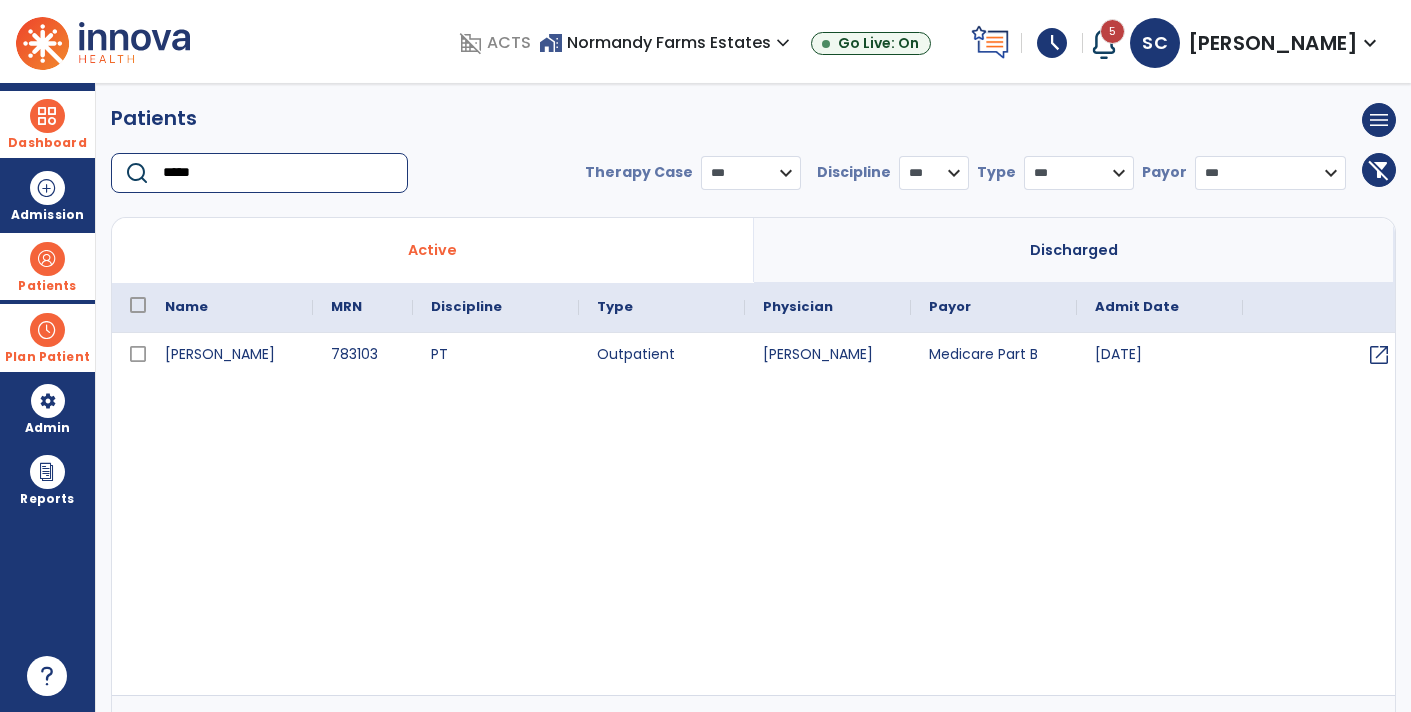 type on "*****" 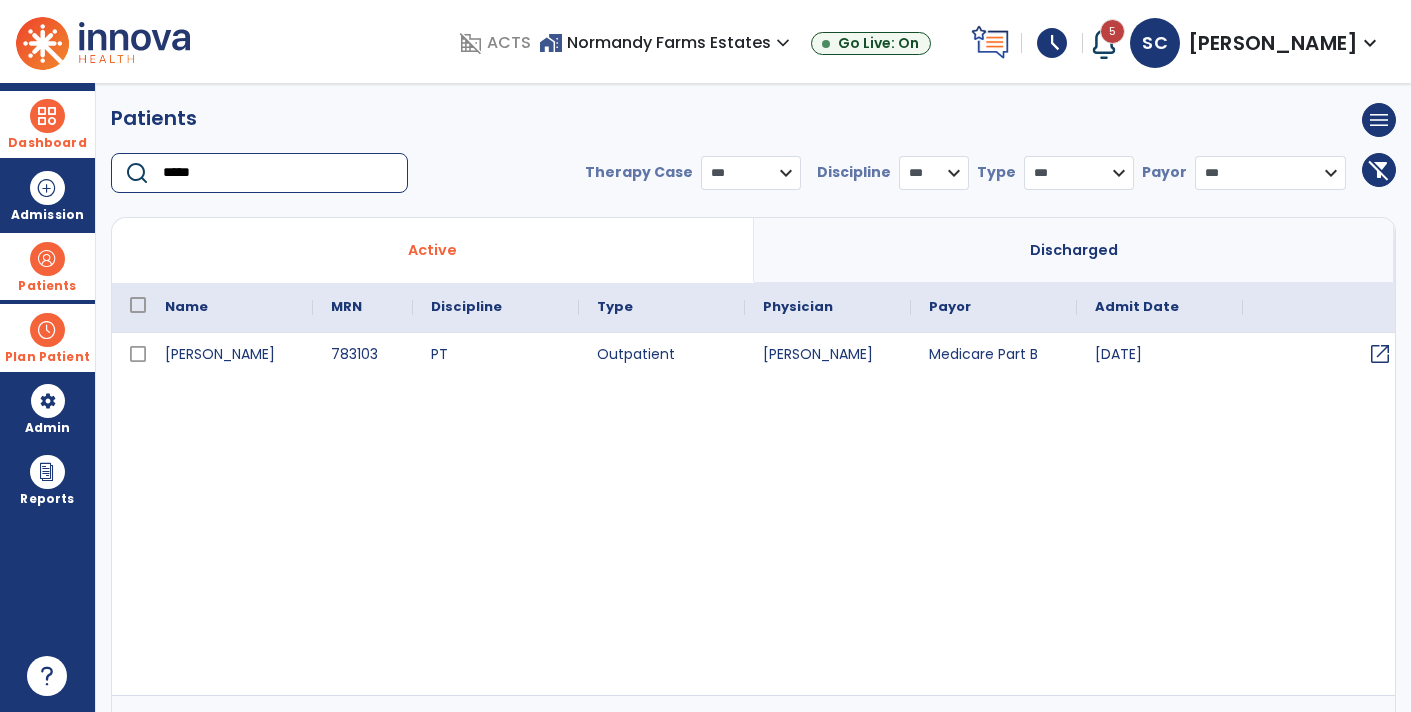 click on "open_in_new" at bounding box center [1380, 354] 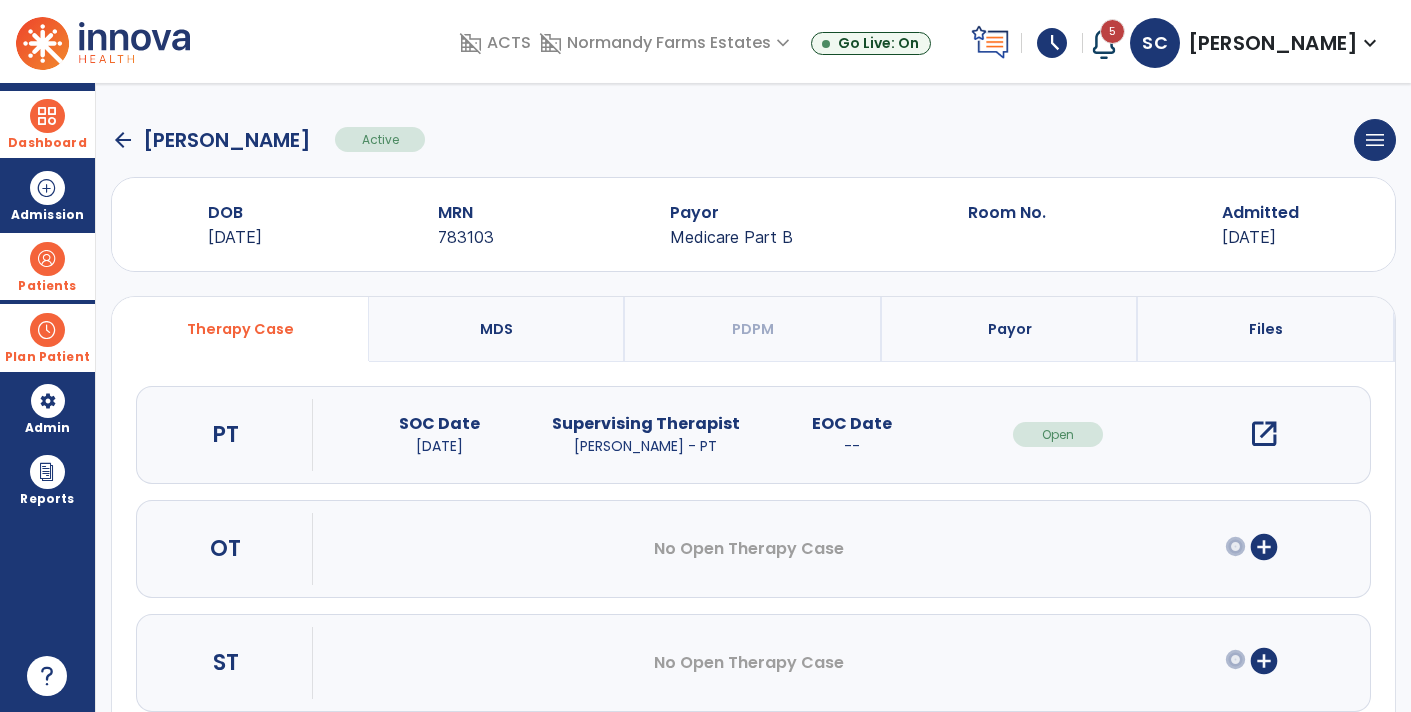 click on "open_in_new" at bounding box center [1264, 434] 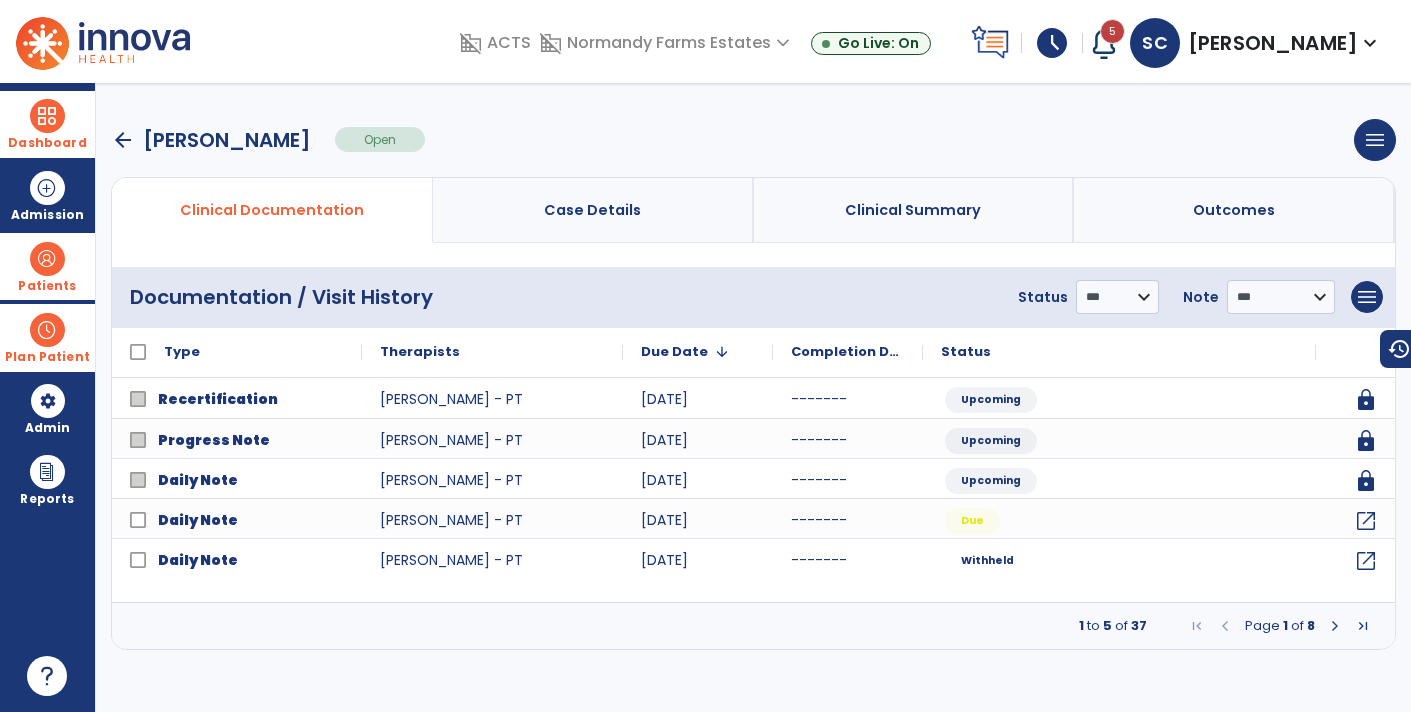 click at bounding box center (47, 259) 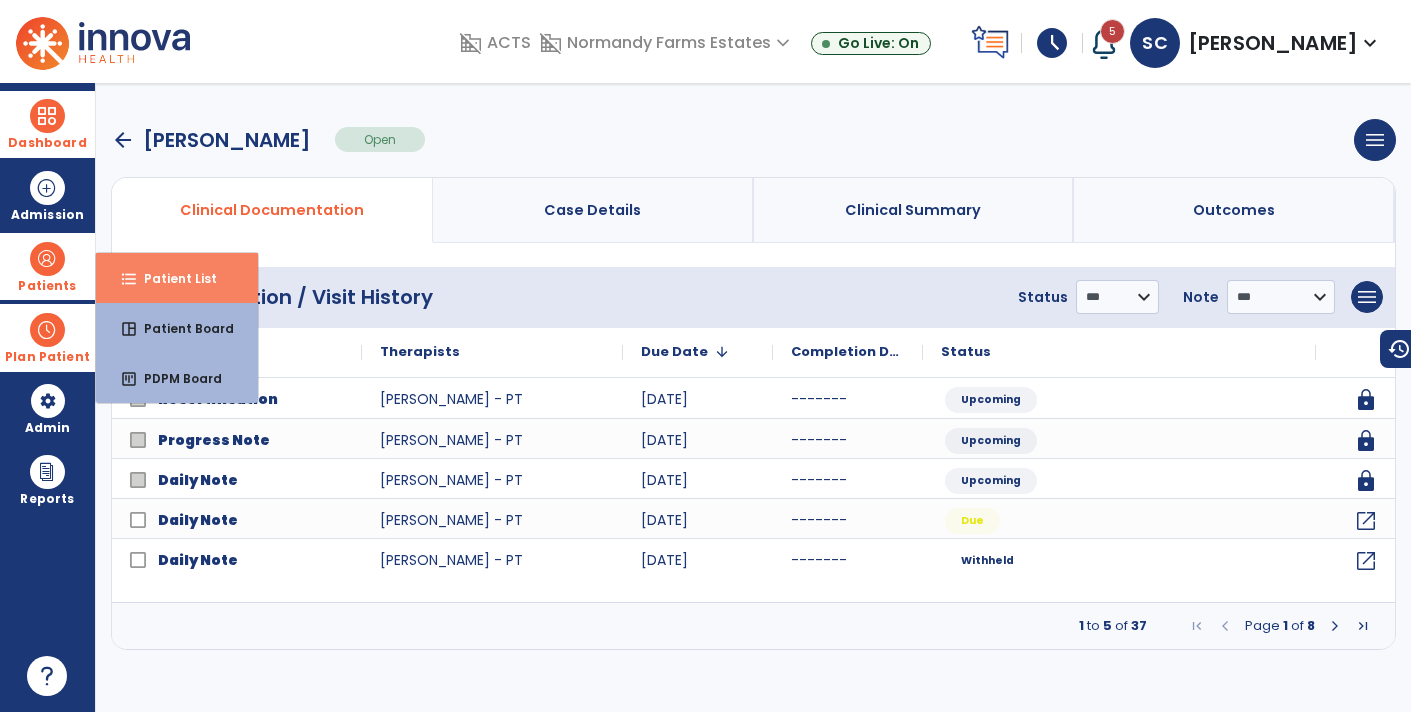 click on "Patient List" at bounding box center (172, 278) 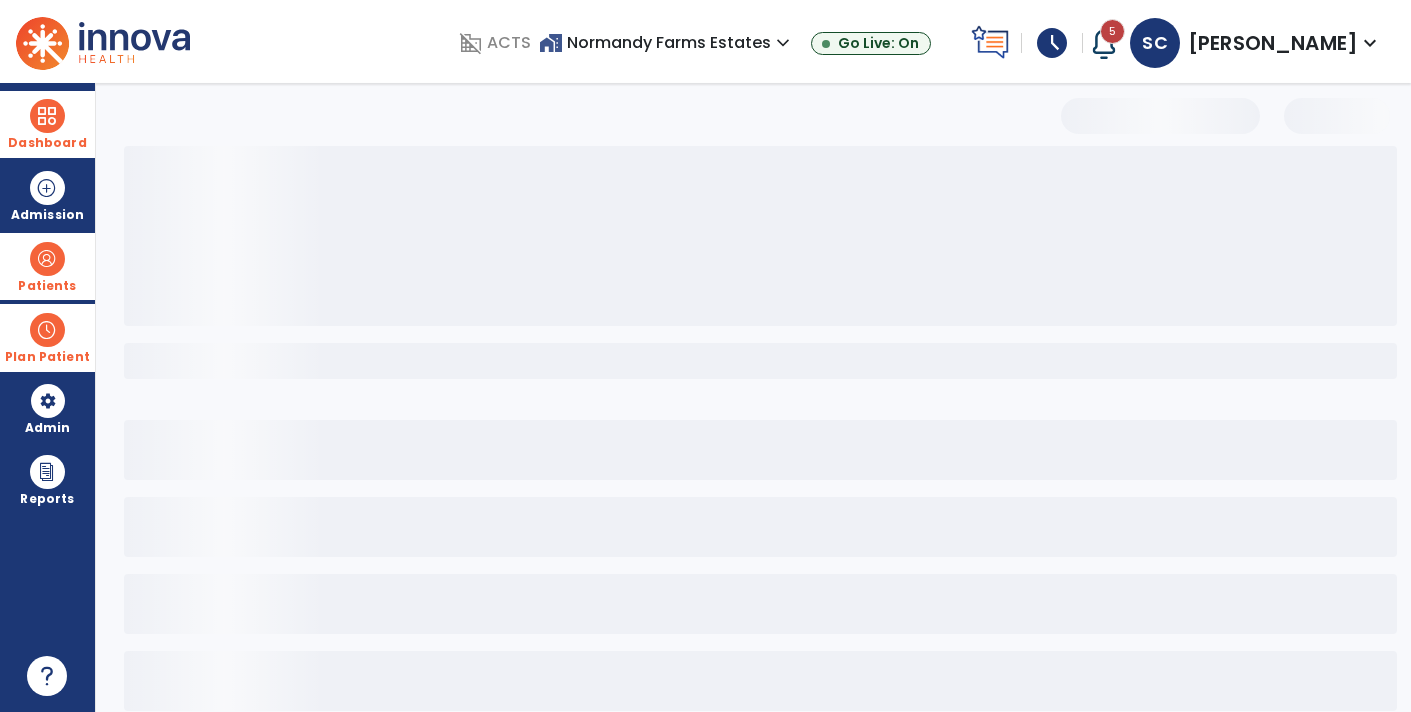 select on "***" 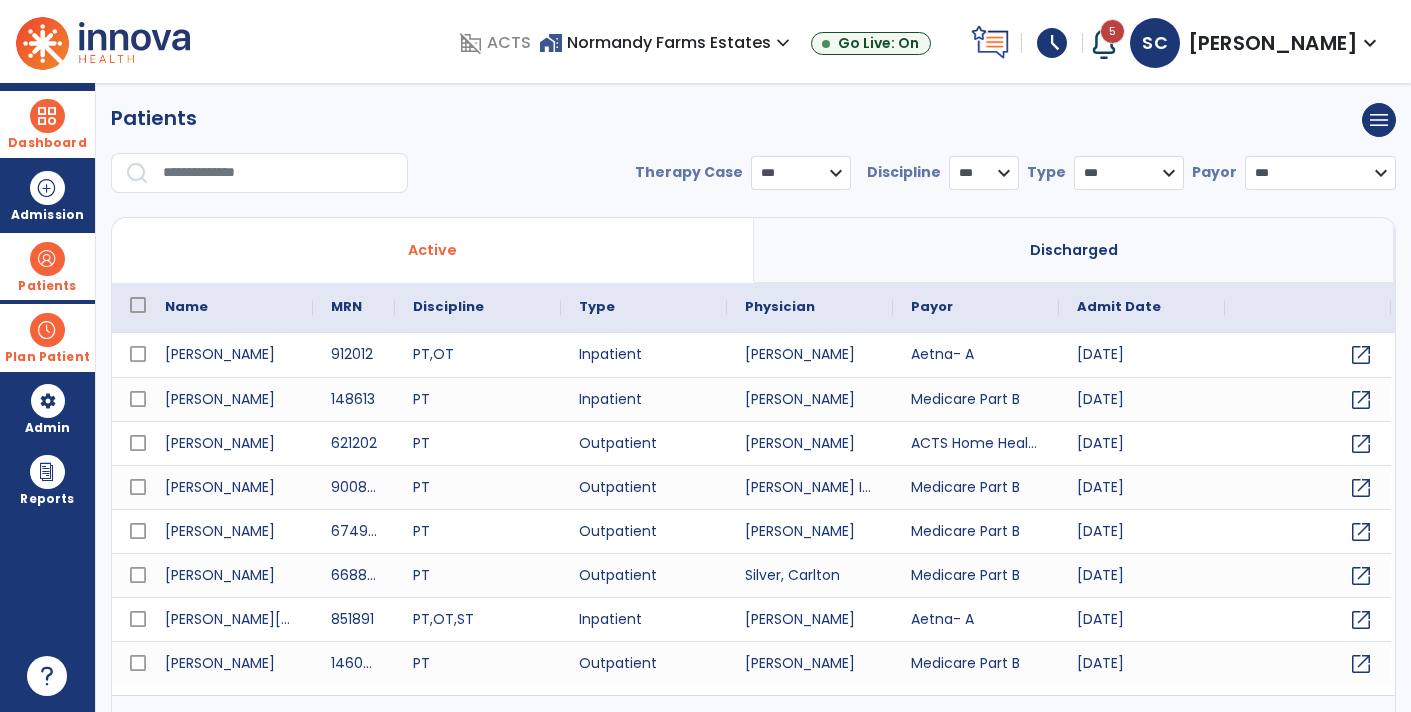 click at bounding box center [47, 116] 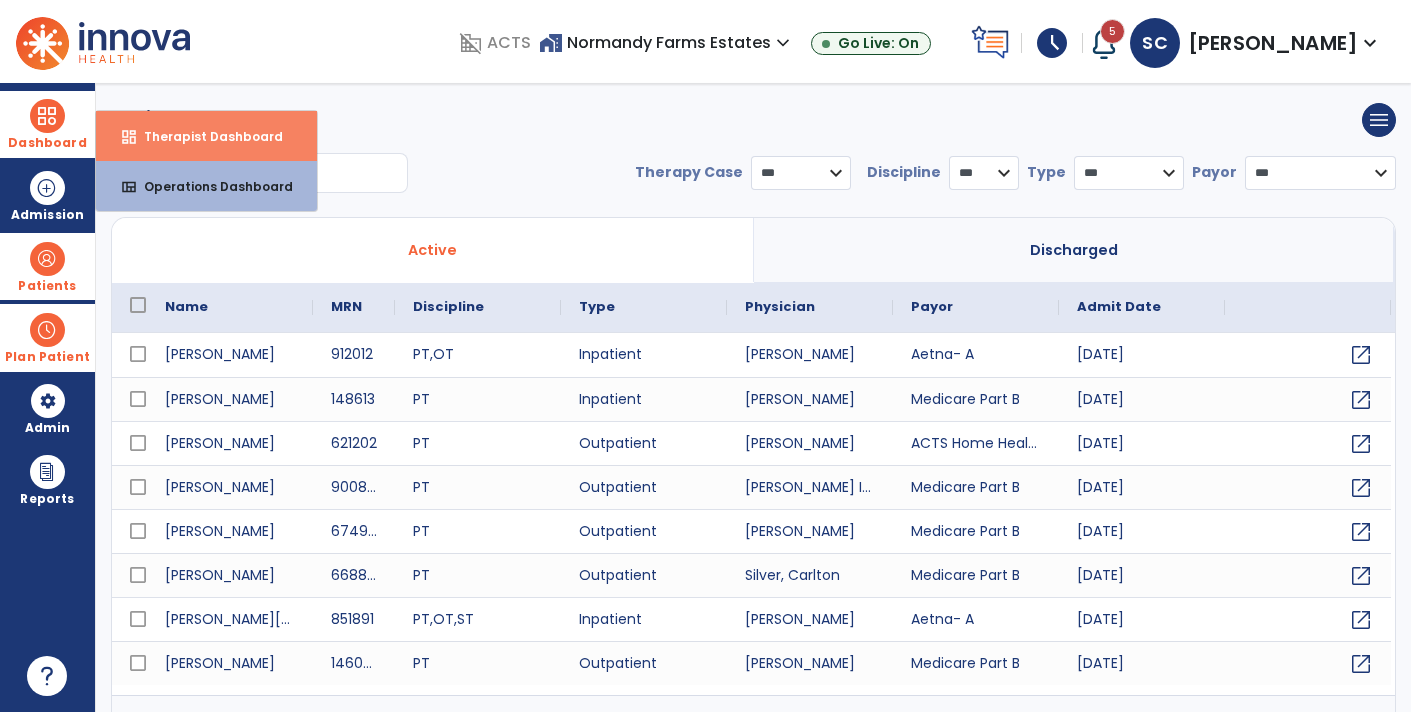 click on "Therapist Dashboard" at bounding box center (205, 136) 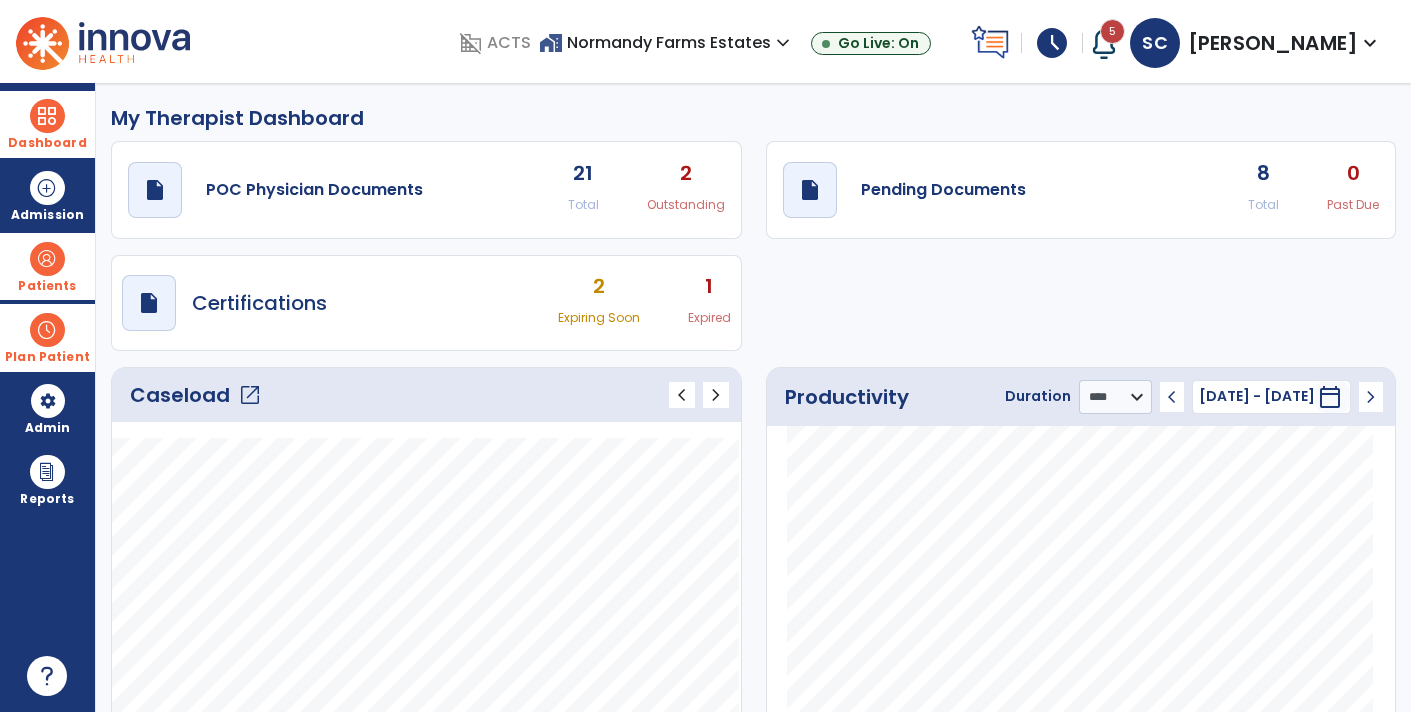 click on "open_in_new" 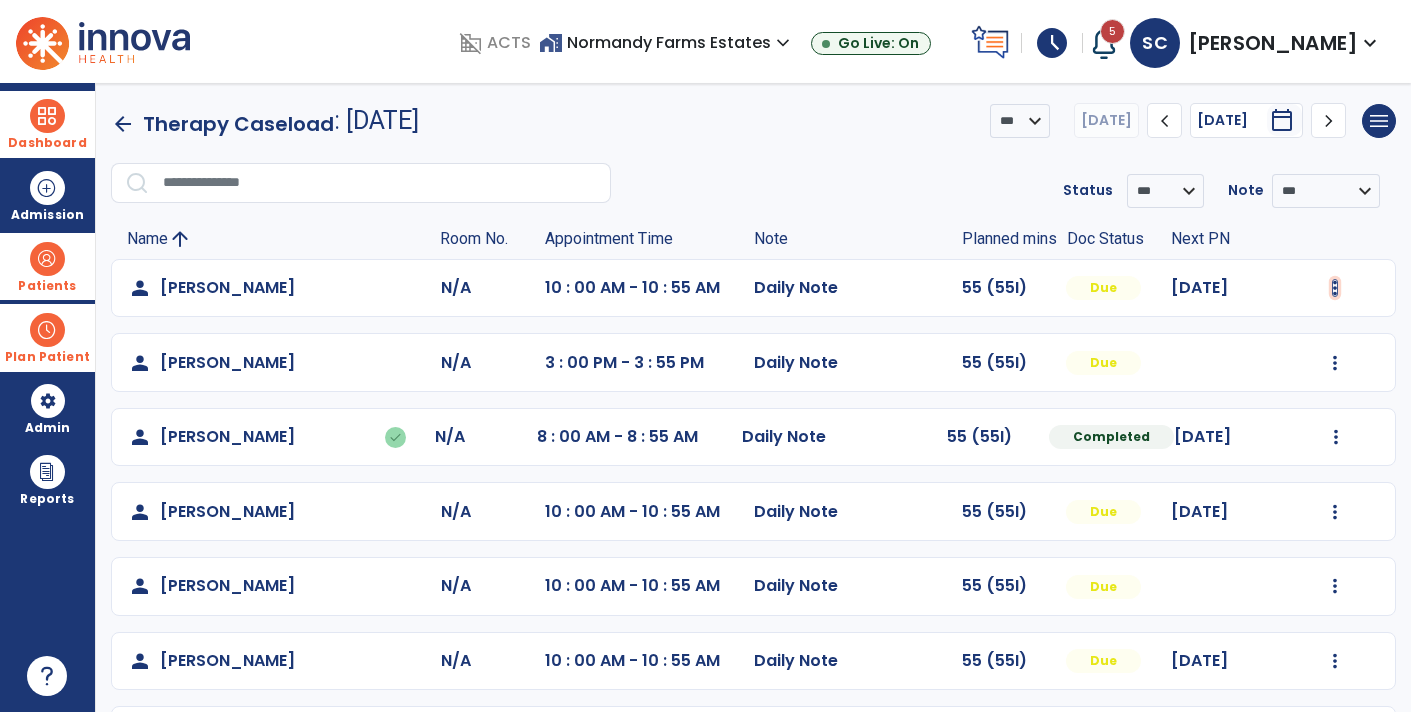 click at bounding box center [1335, 288] 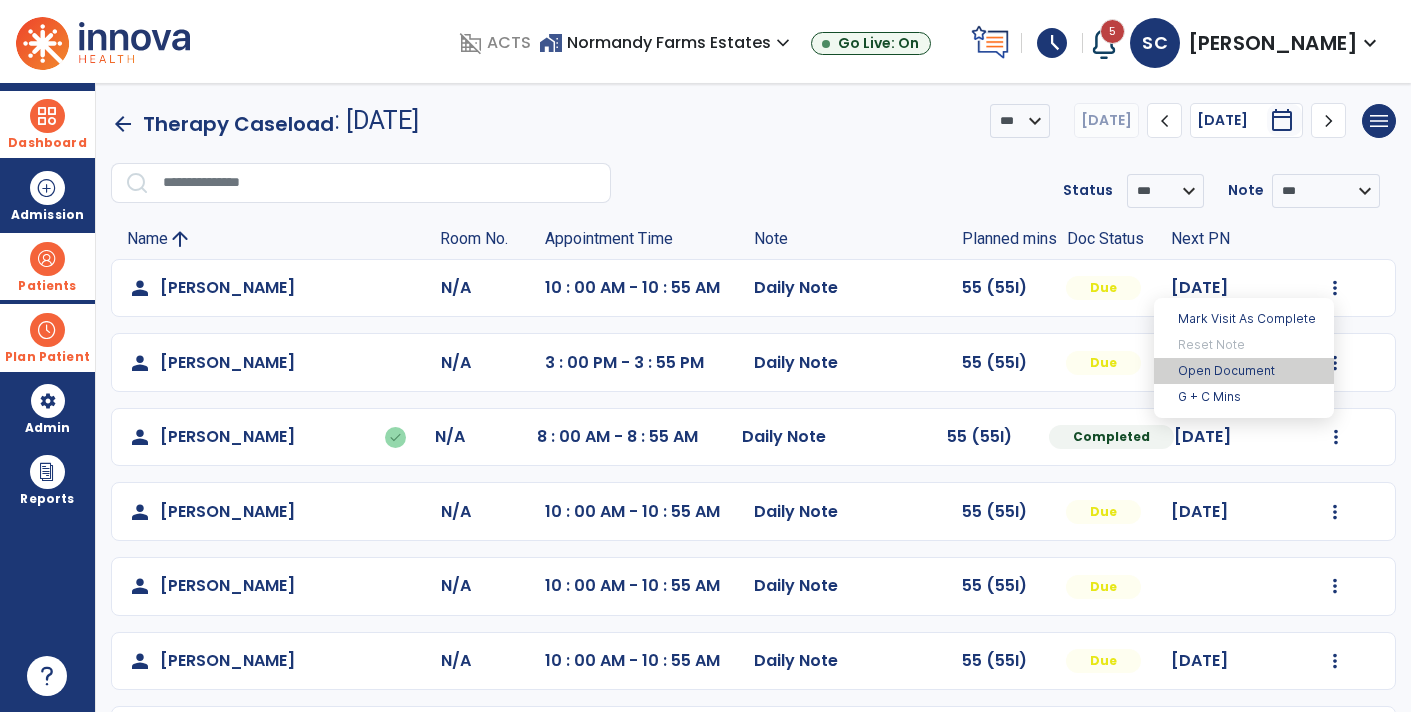 click on "Open Document" at bounding box center [1244, 371] 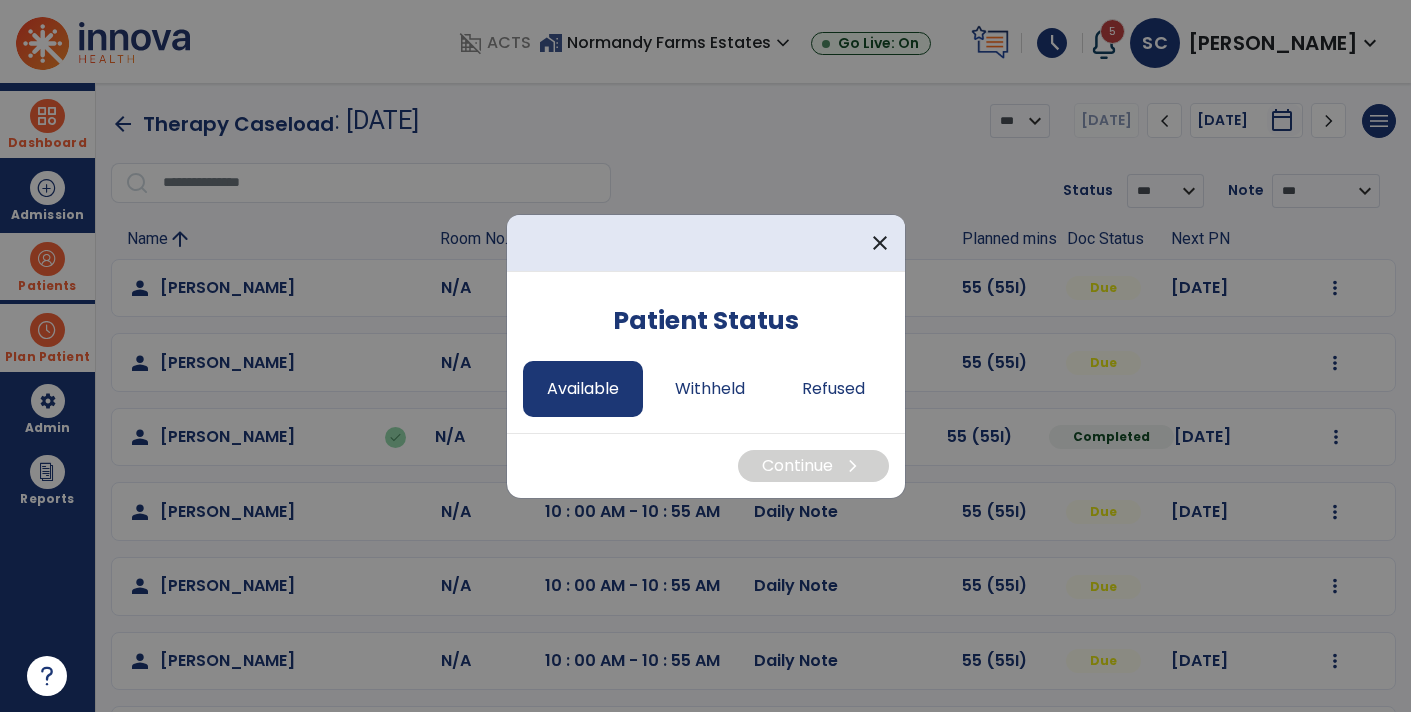 click on "Available" at bounding box center [583, 389] 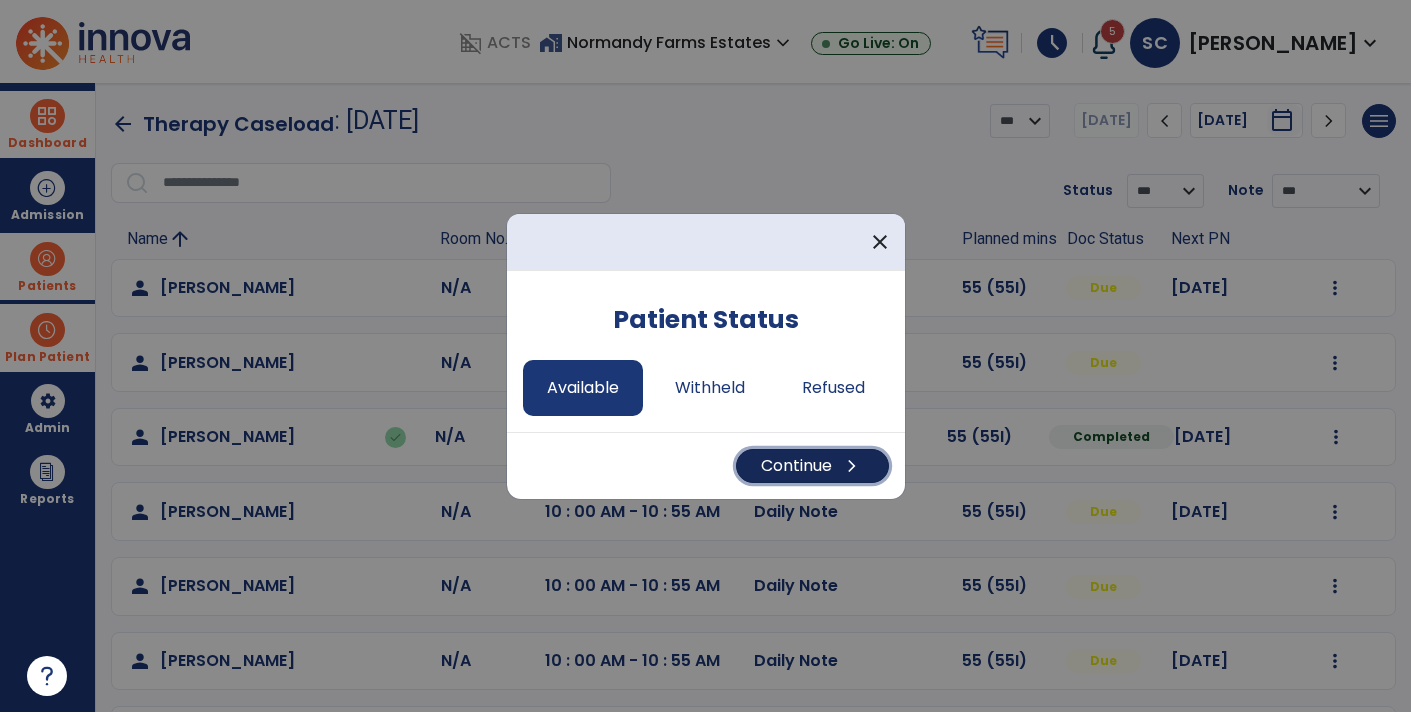 click on "Continue   chevron_right" at bounding box center (812, 466) 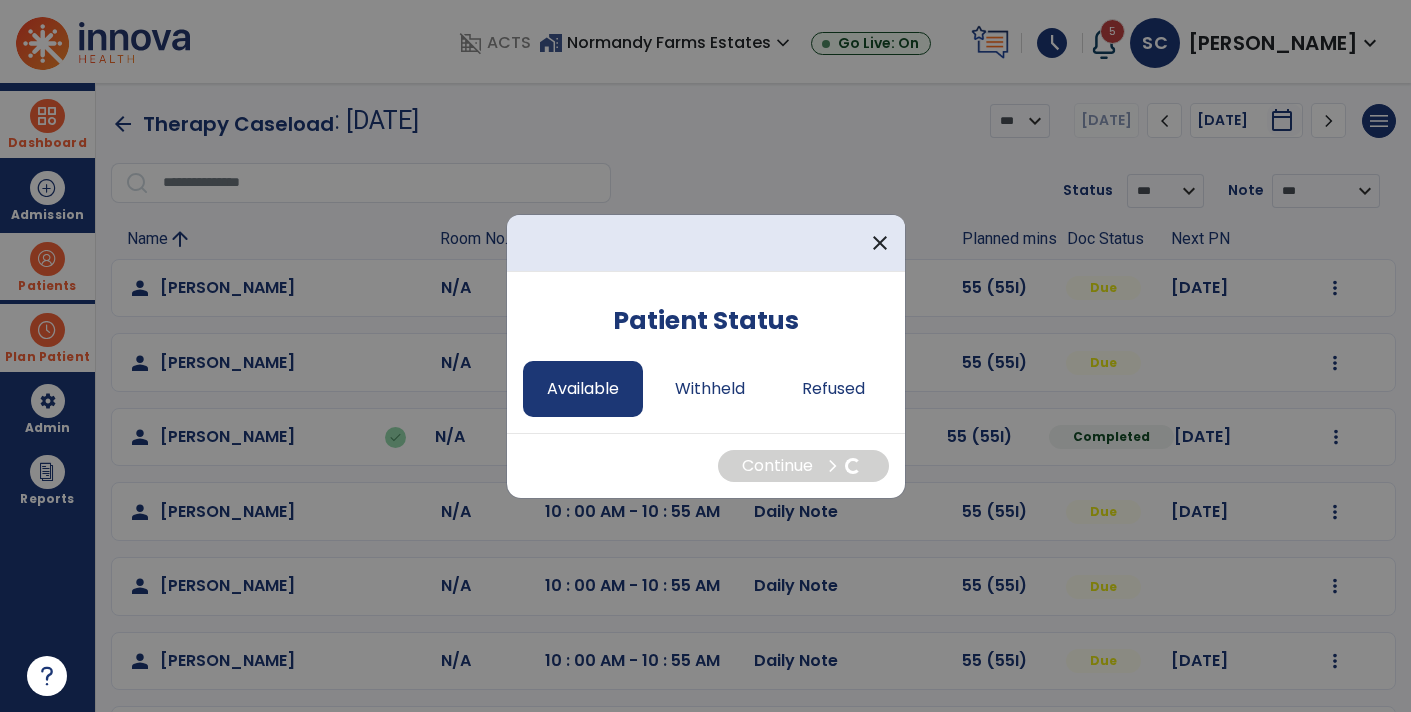 select on "*" 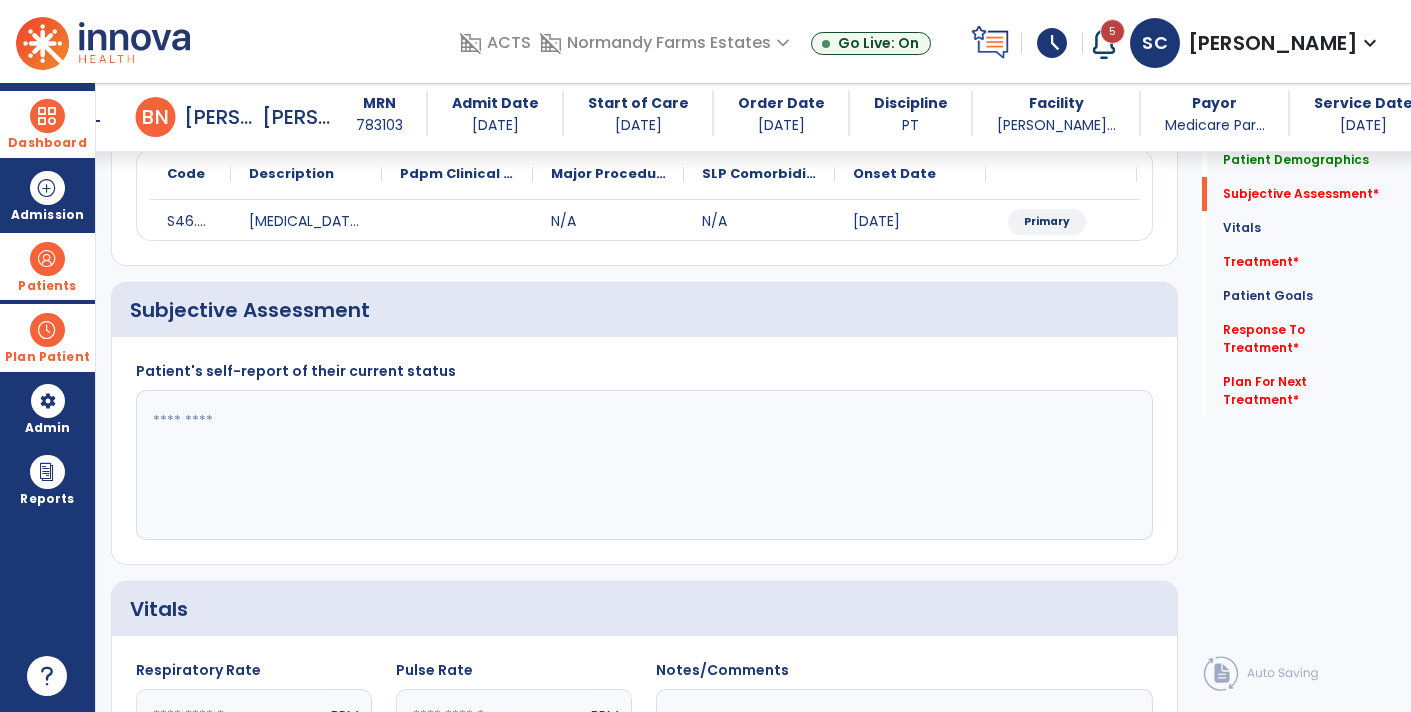 scroll, scrollTop: 243, scrollLeft: 0, axis: vertical 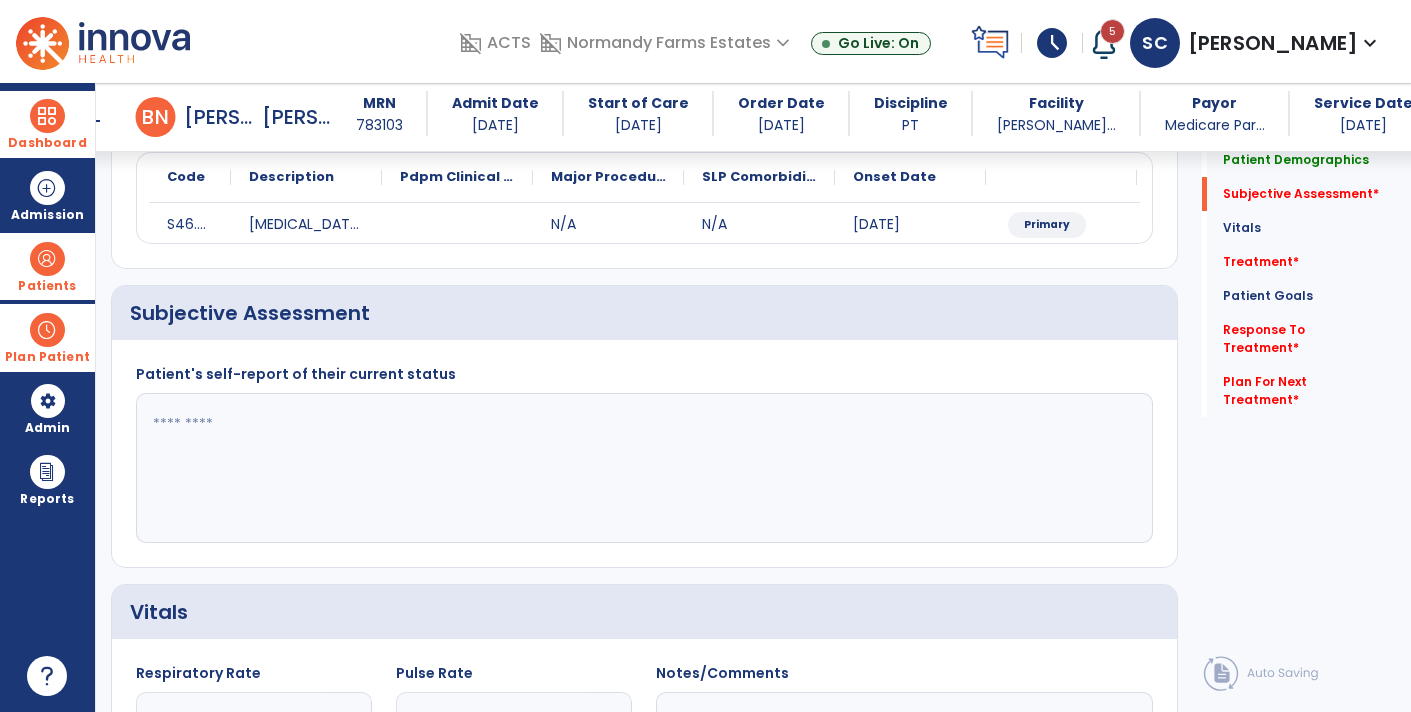 click 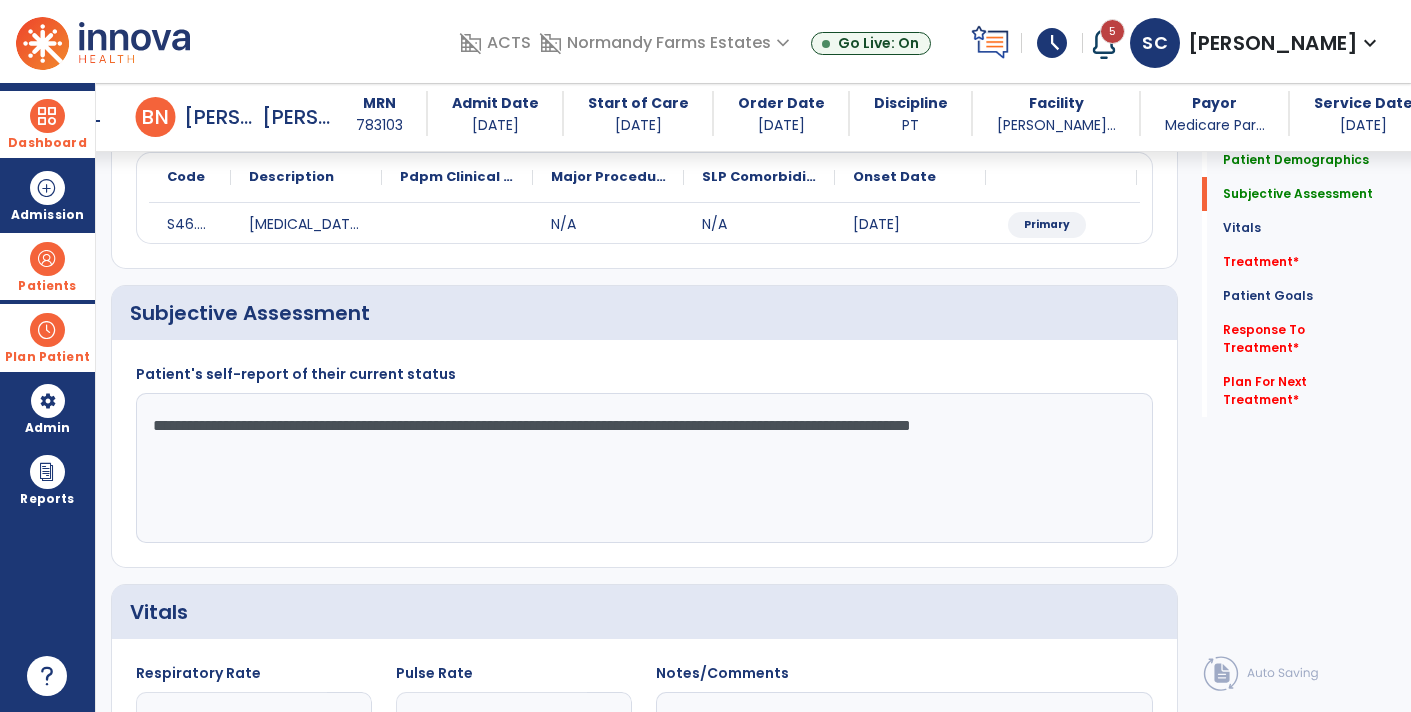 click on "**********" 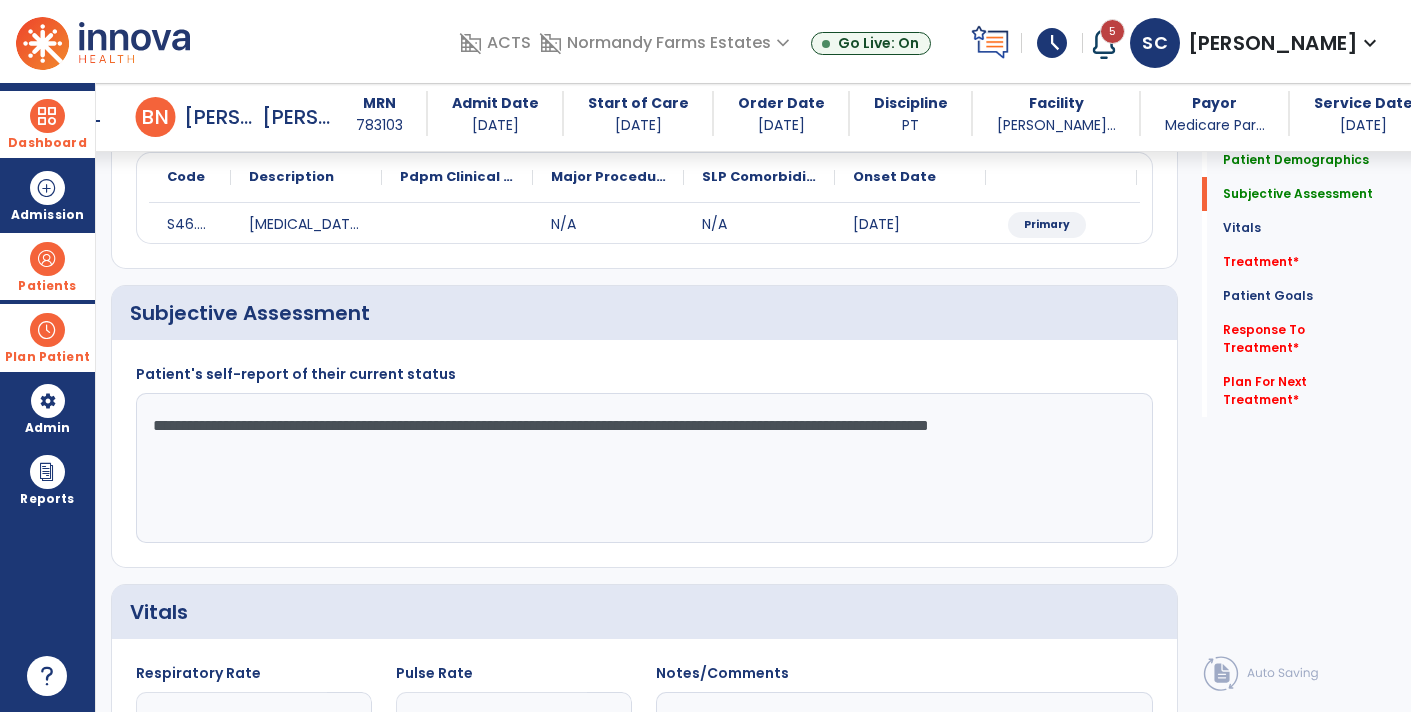 click on "**********" 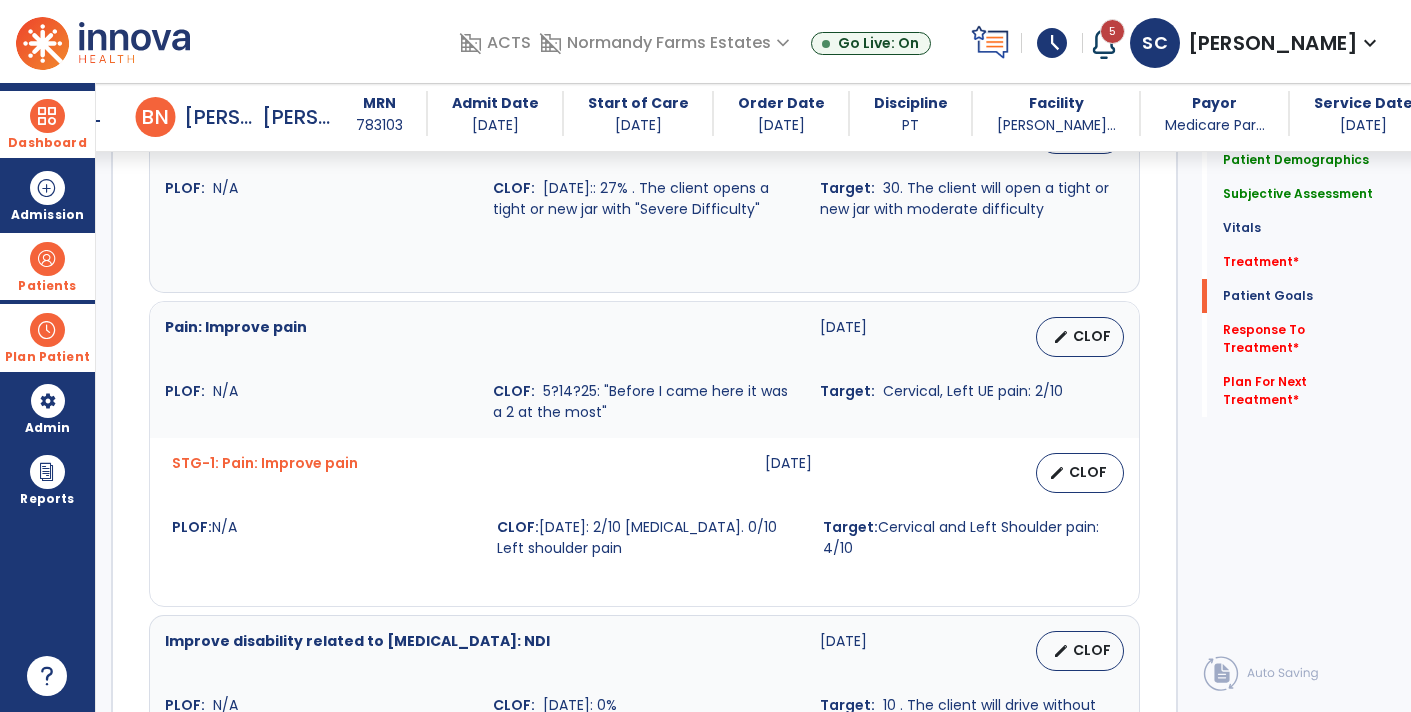 scroll, scrollTop: 1913, scrollLeft: 0, axis: vertical 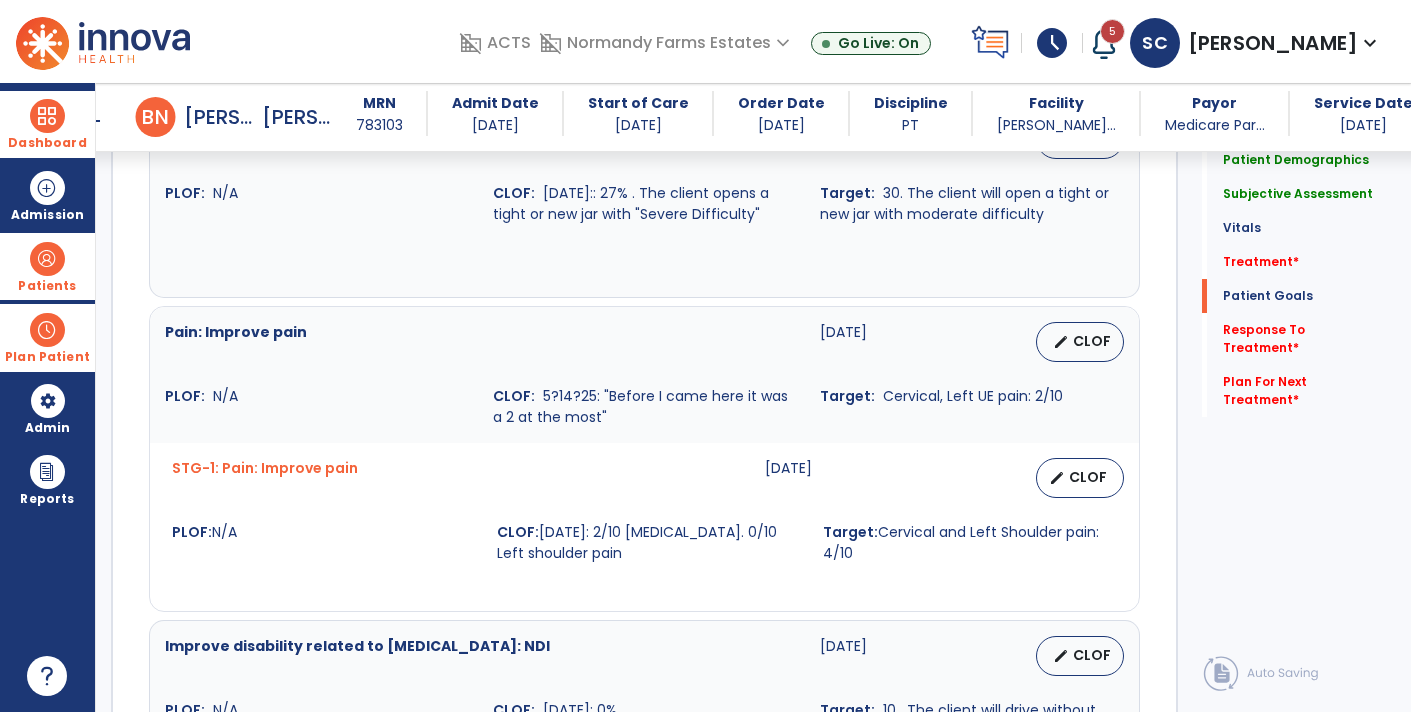 type on "**********" 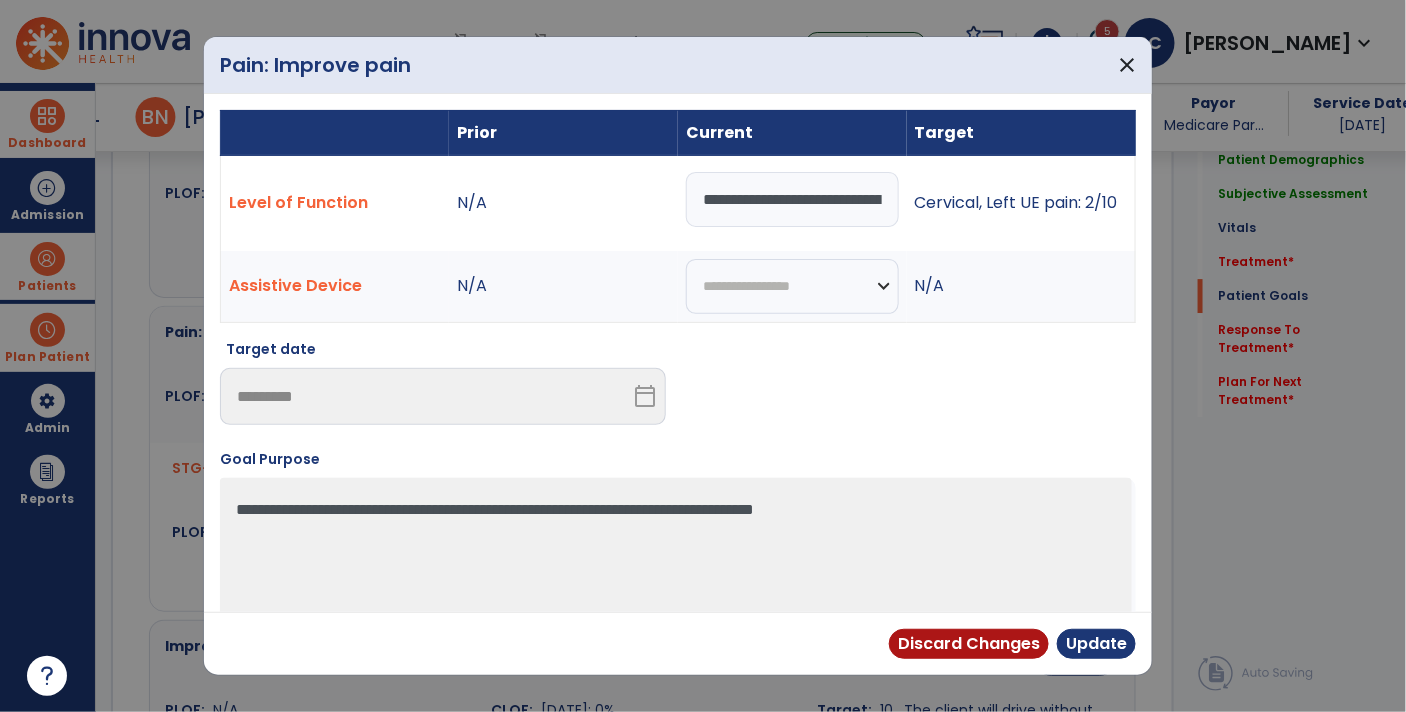 scroll, scrollTop: 1907, scrollLeft: 0, axis: vertical 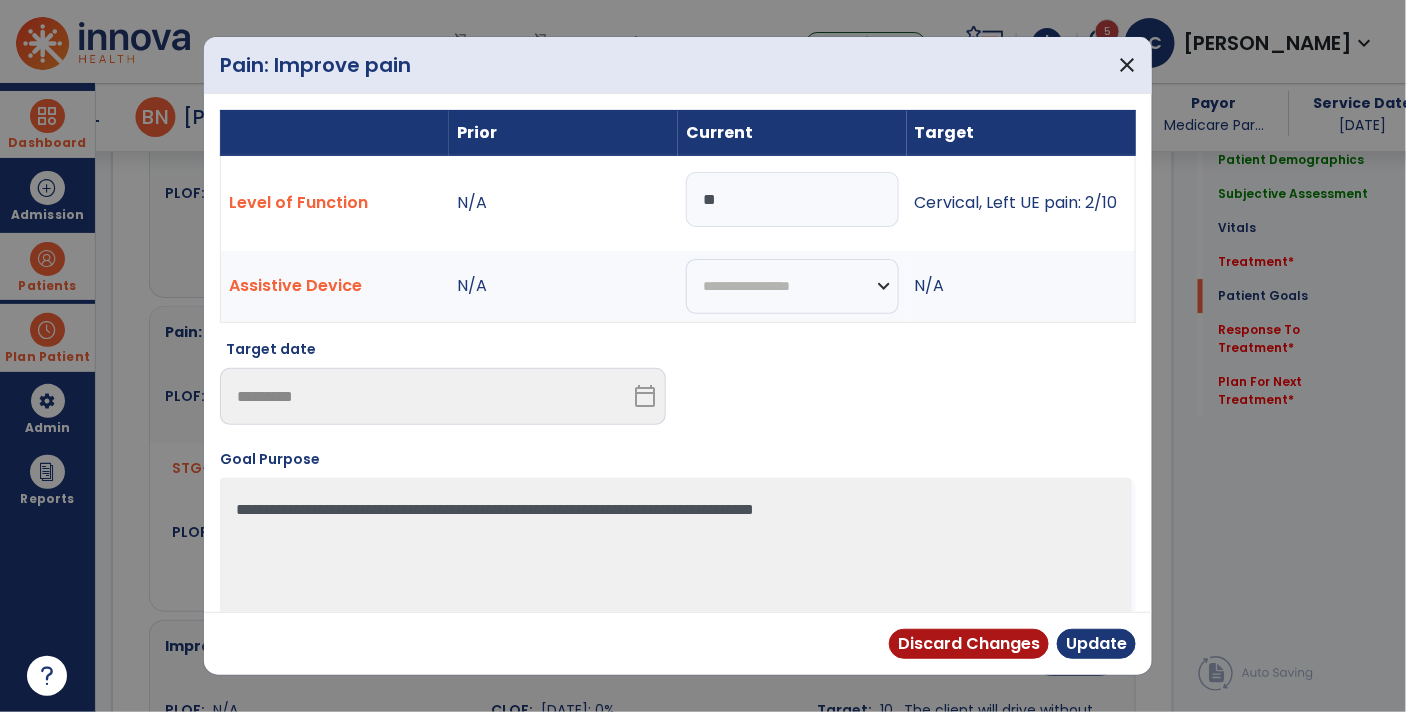 type on "*" 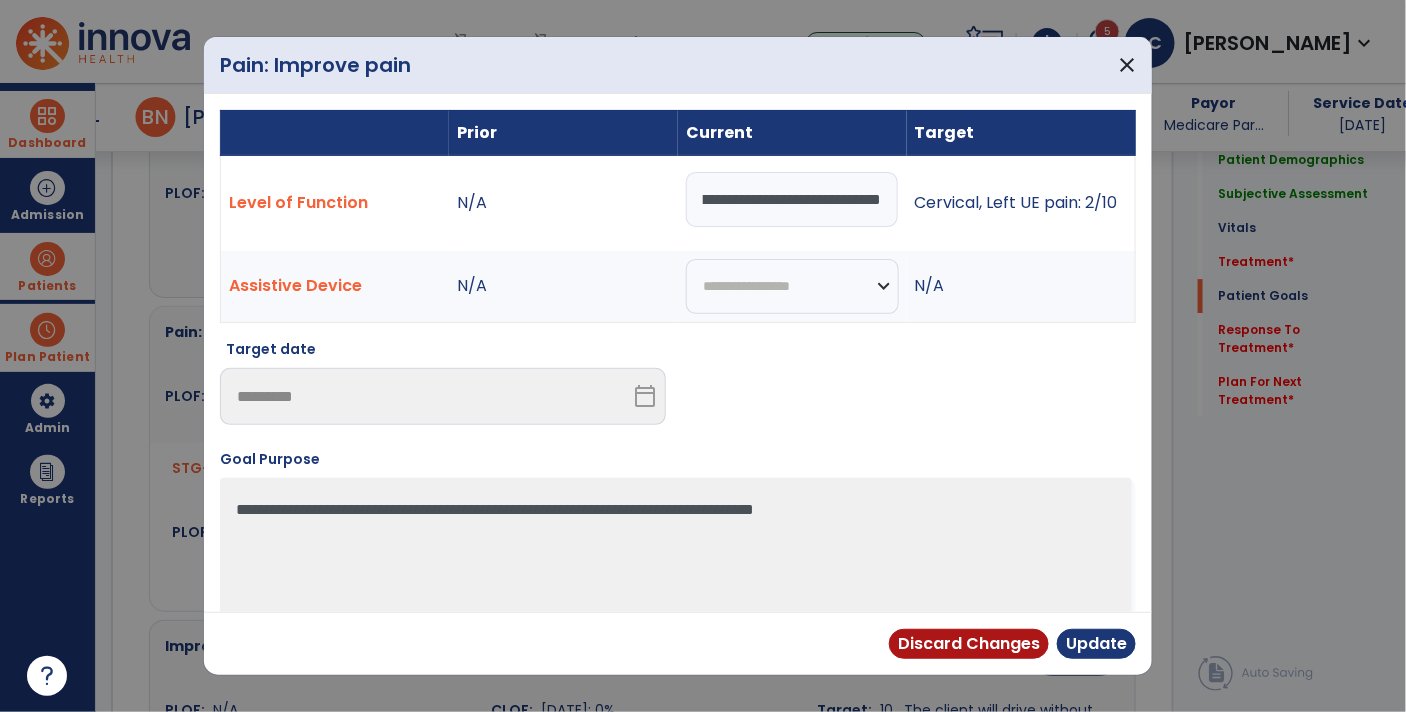 scroll, scrollTop: 0, scrollLeft: 904, axis: horizontal 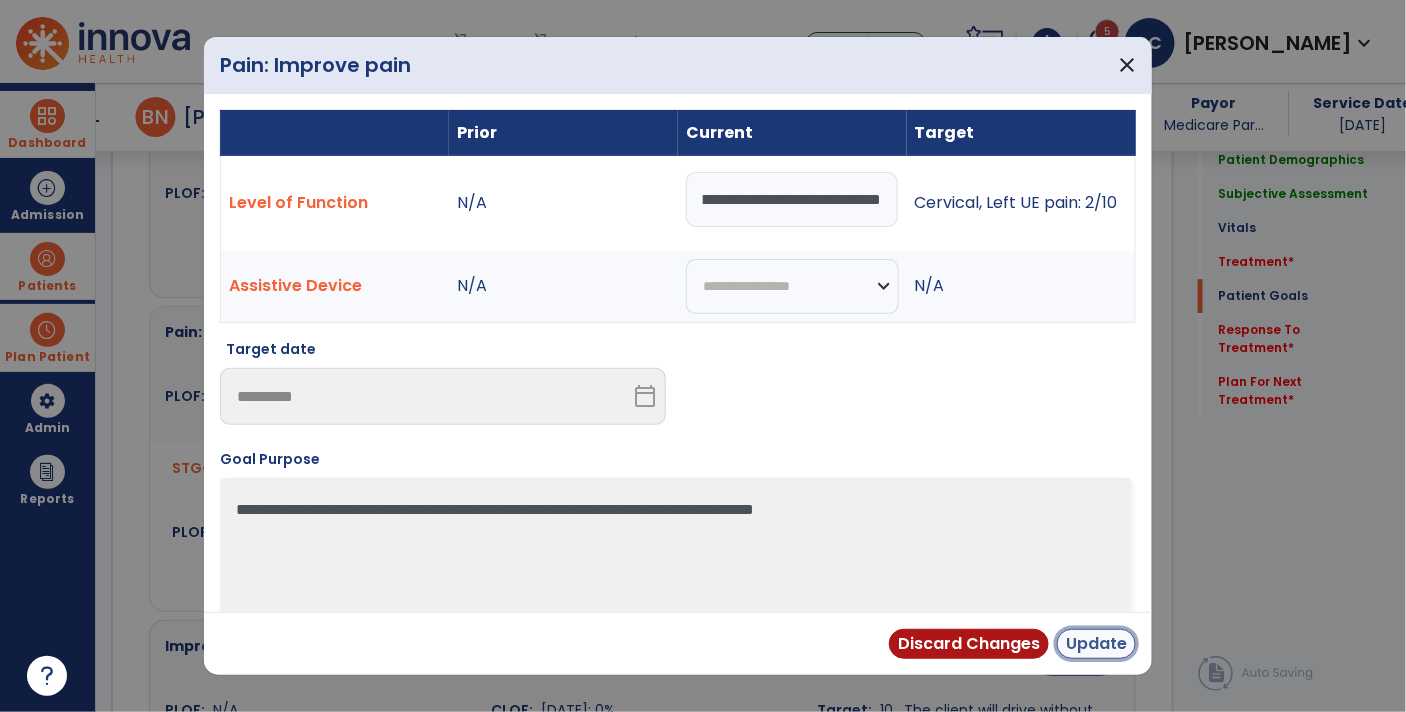 click on "Update" at bounding box center [1096, 644] 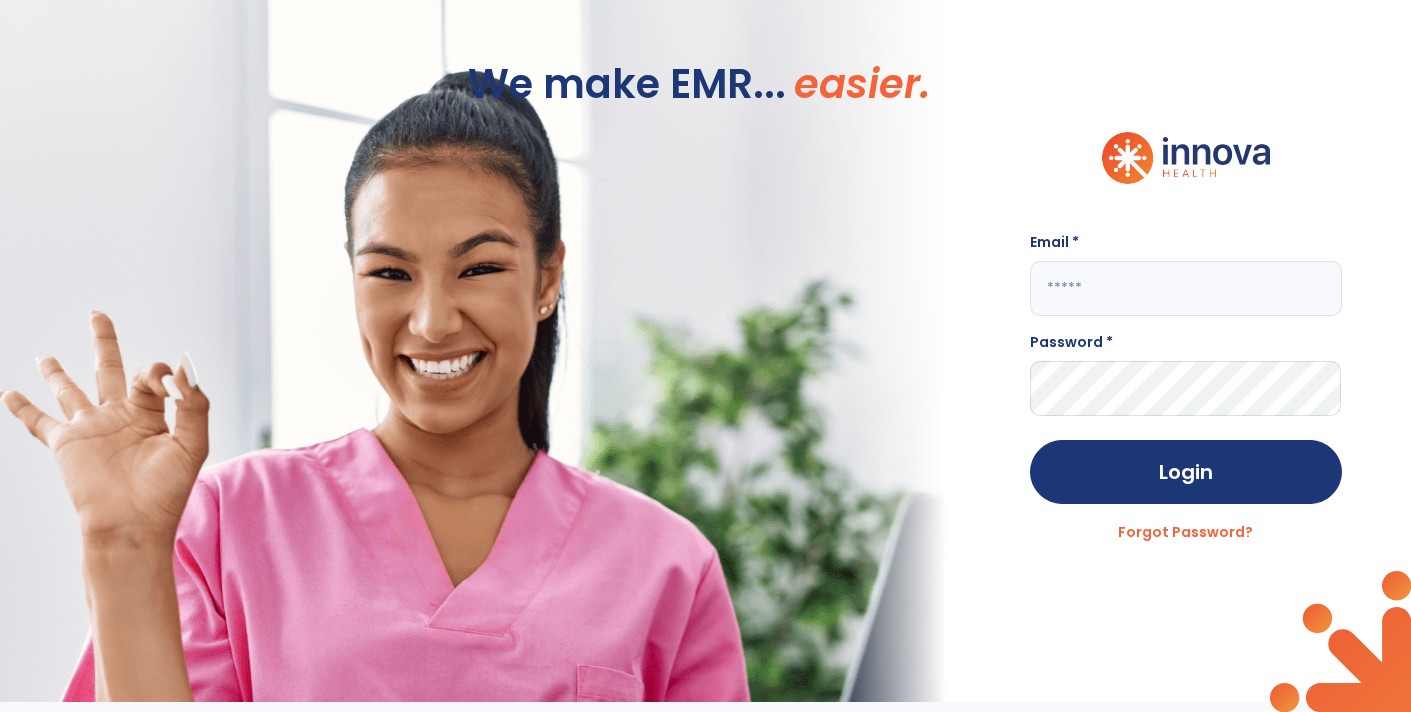 scroll, scrollTop: 0, scrollLeft: 0, axis: both 